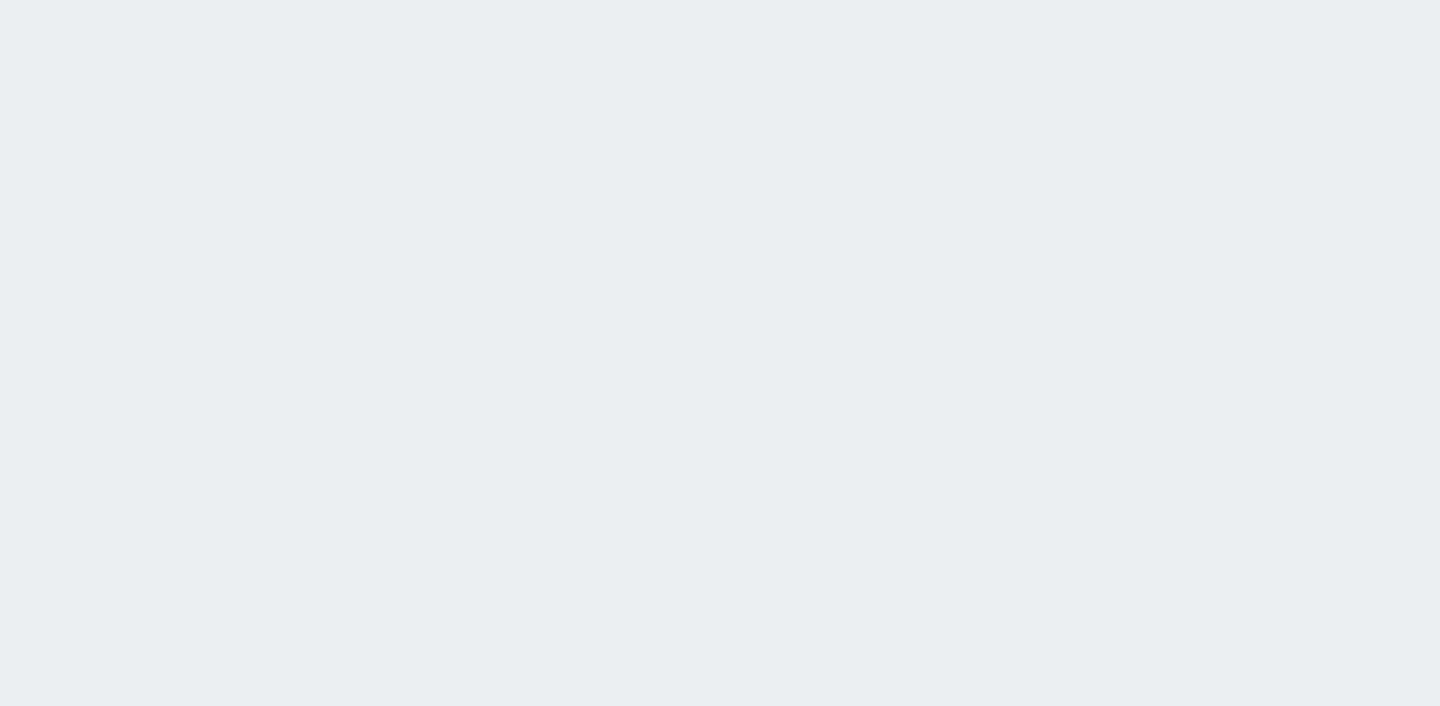 scroll, scrollTop: 0, scrollLeft: 0, axis: both 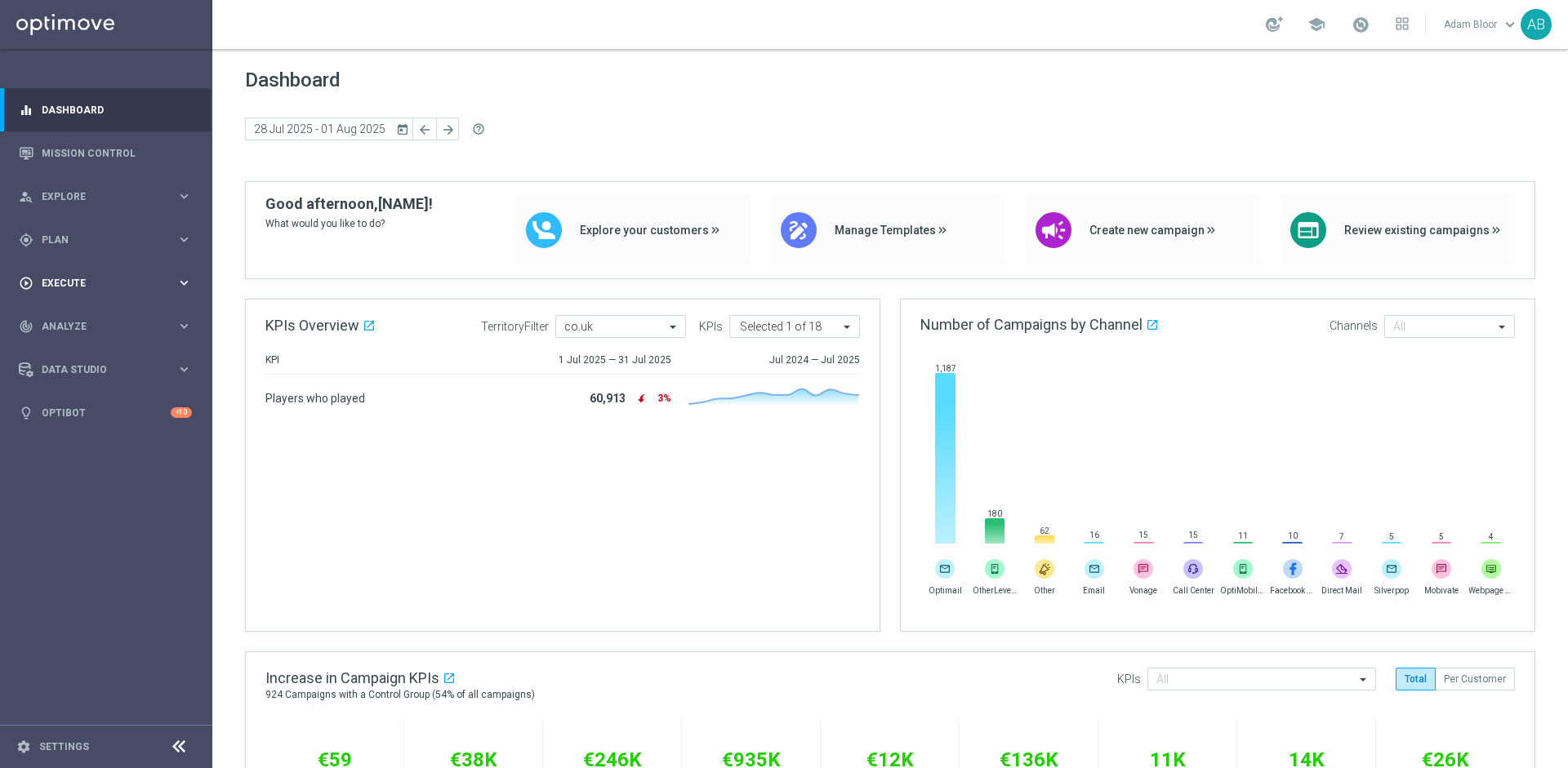 click on "Execute" at bounding box center (109, 283) 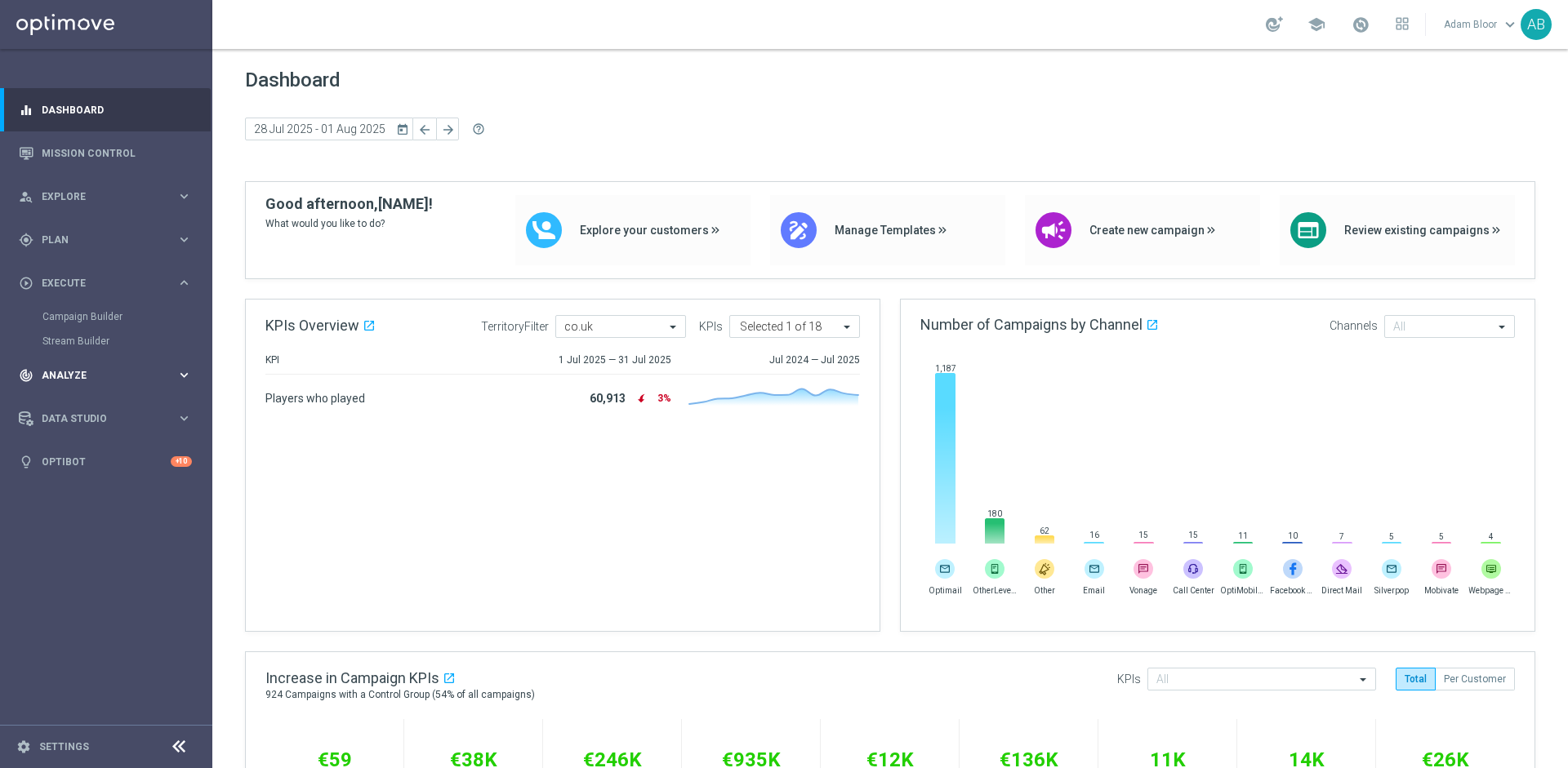 click on "Analyze" at bounding box center [109, 375] 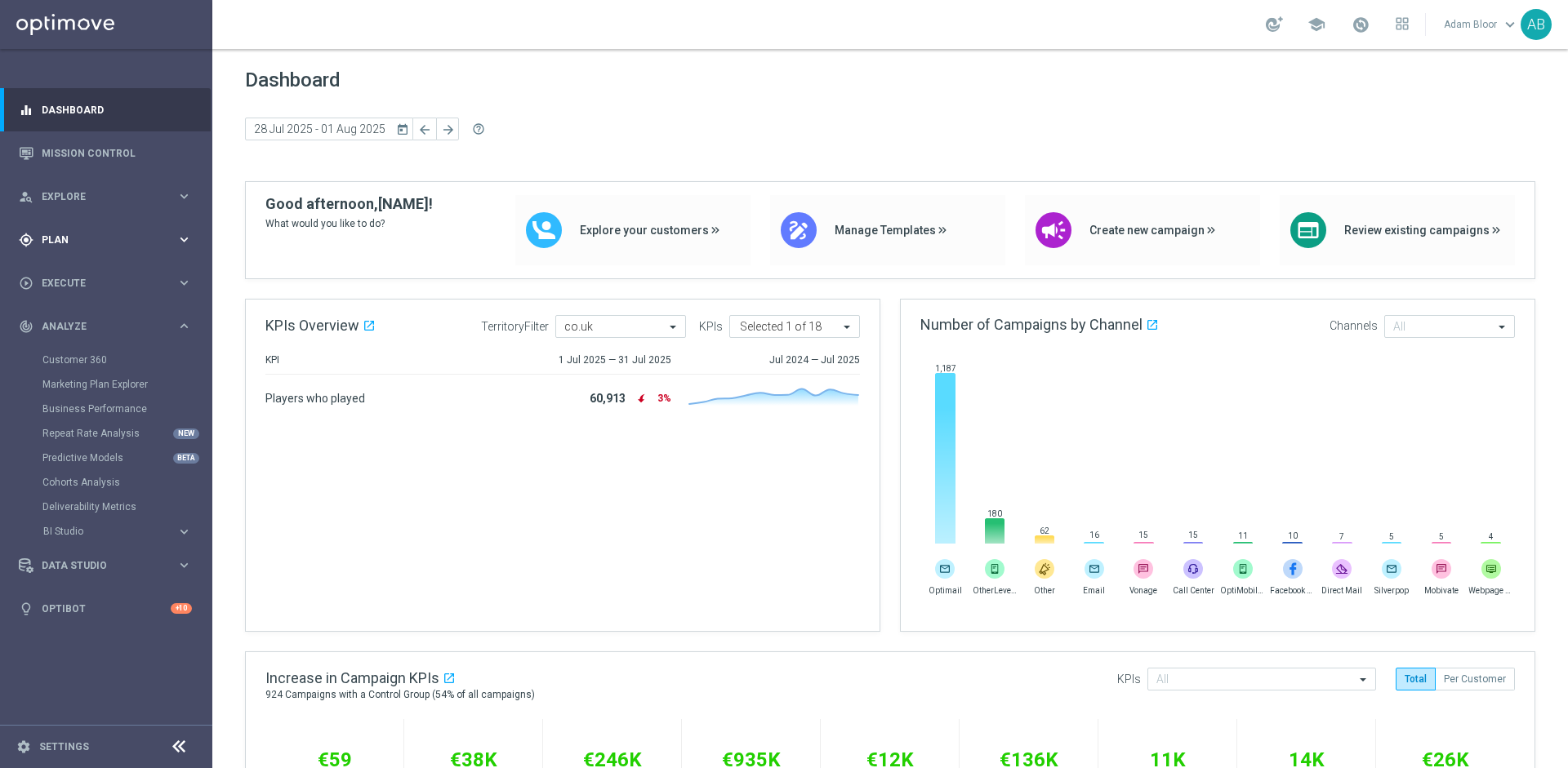 click on "Plan" at bounding box center (109, 240) 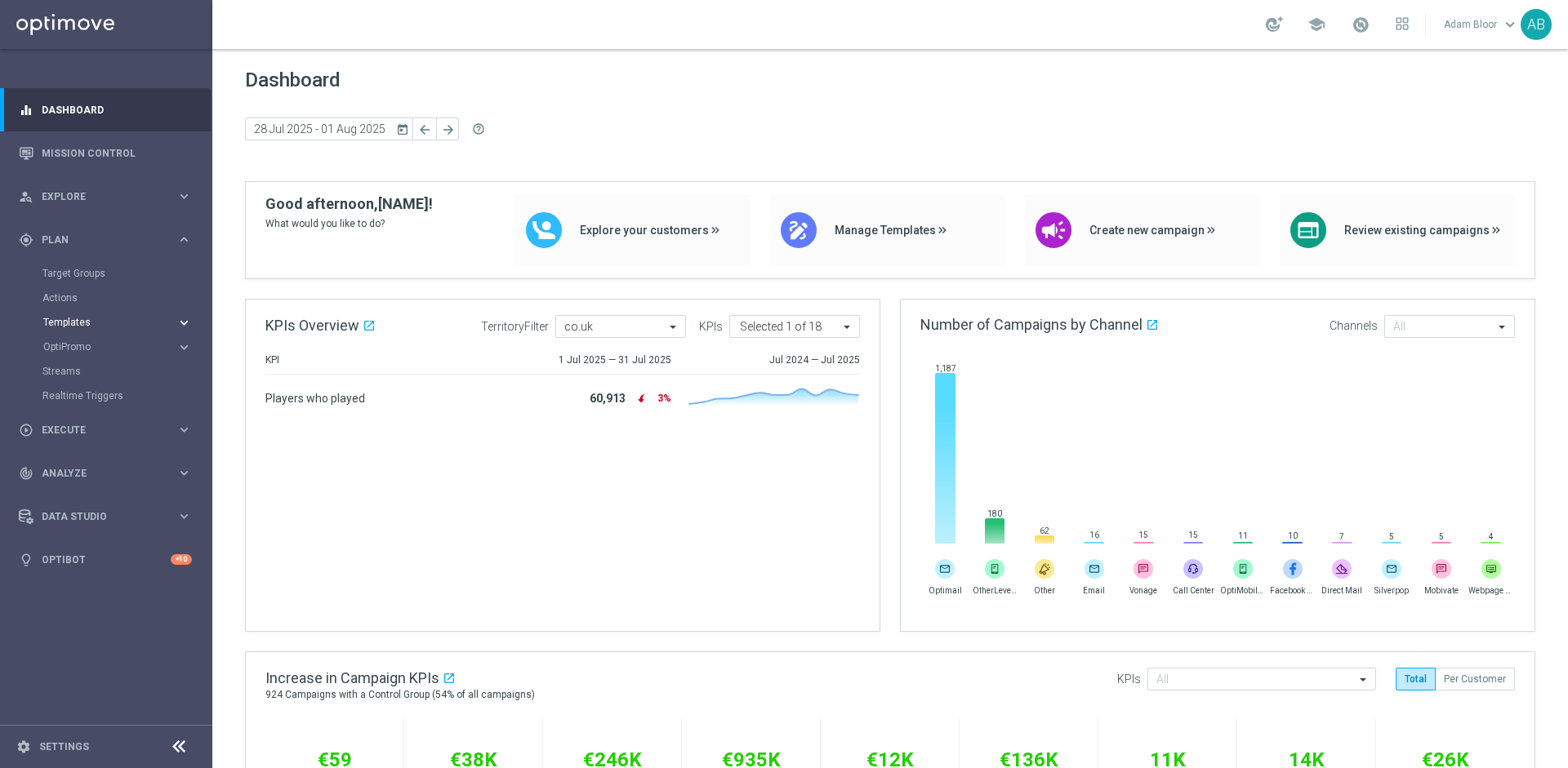 click on "Templates" at bounding box center (101, 322) 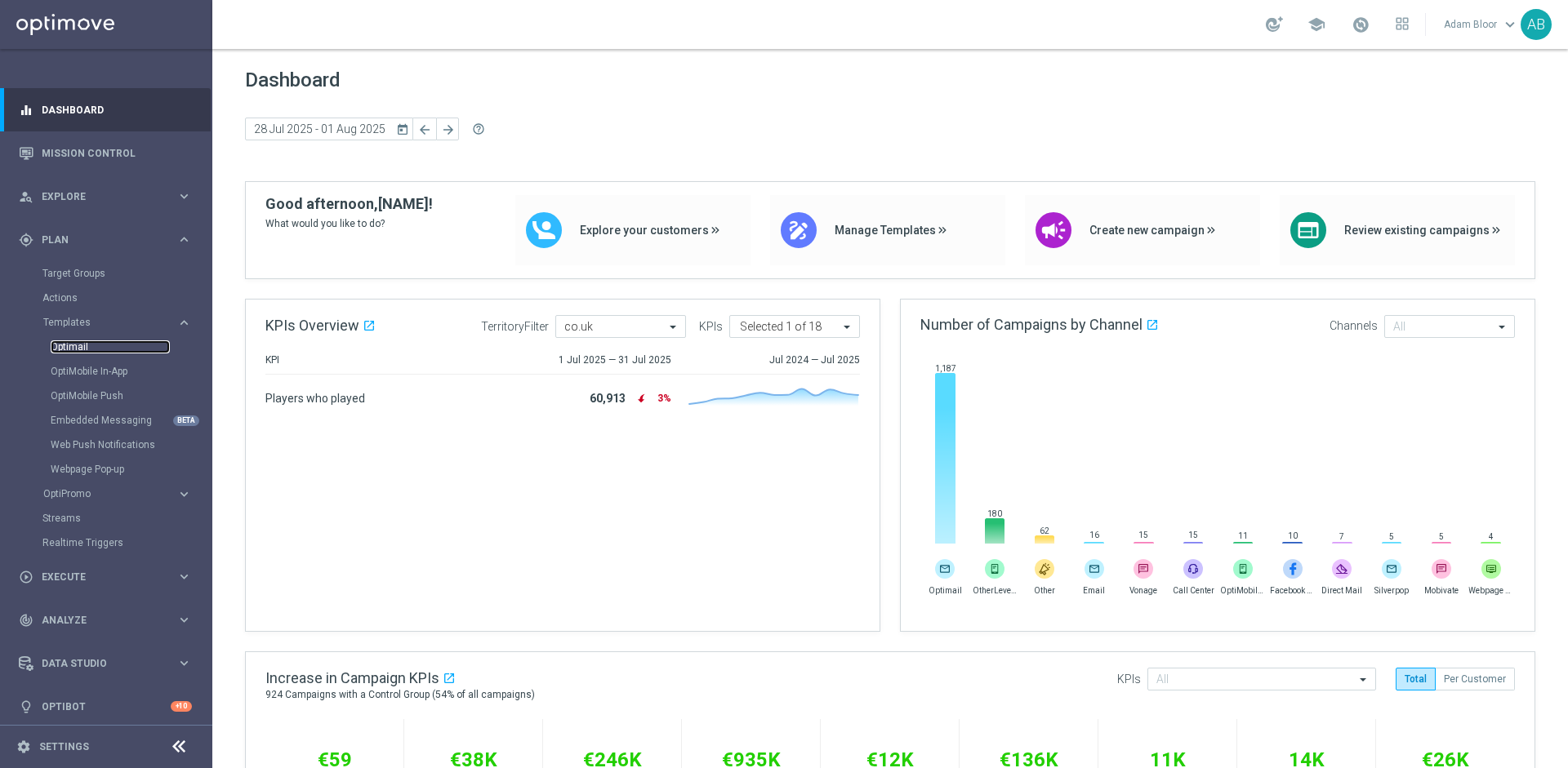 click on "Optimail" at bounding box center [110, 347] 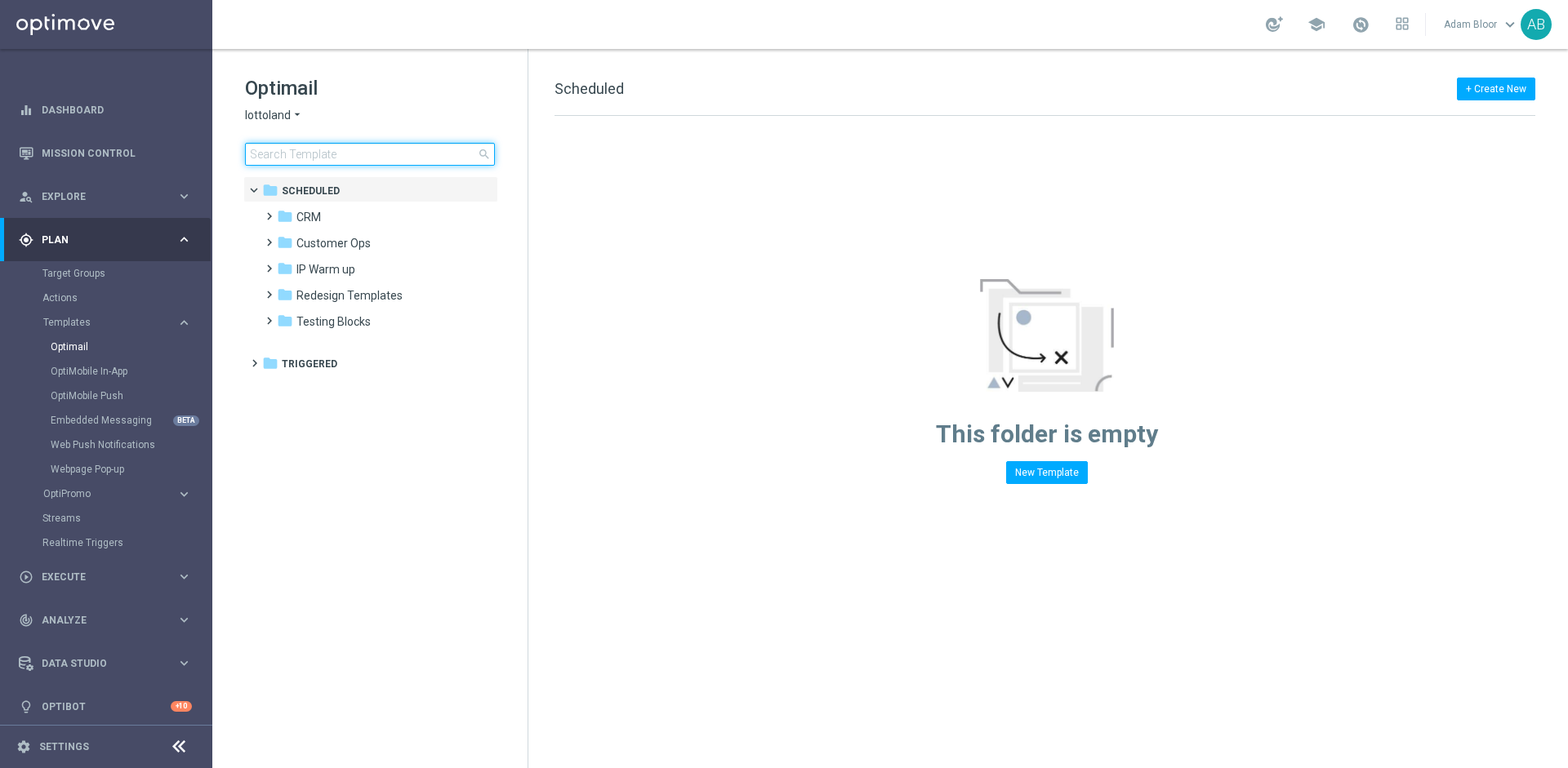 click 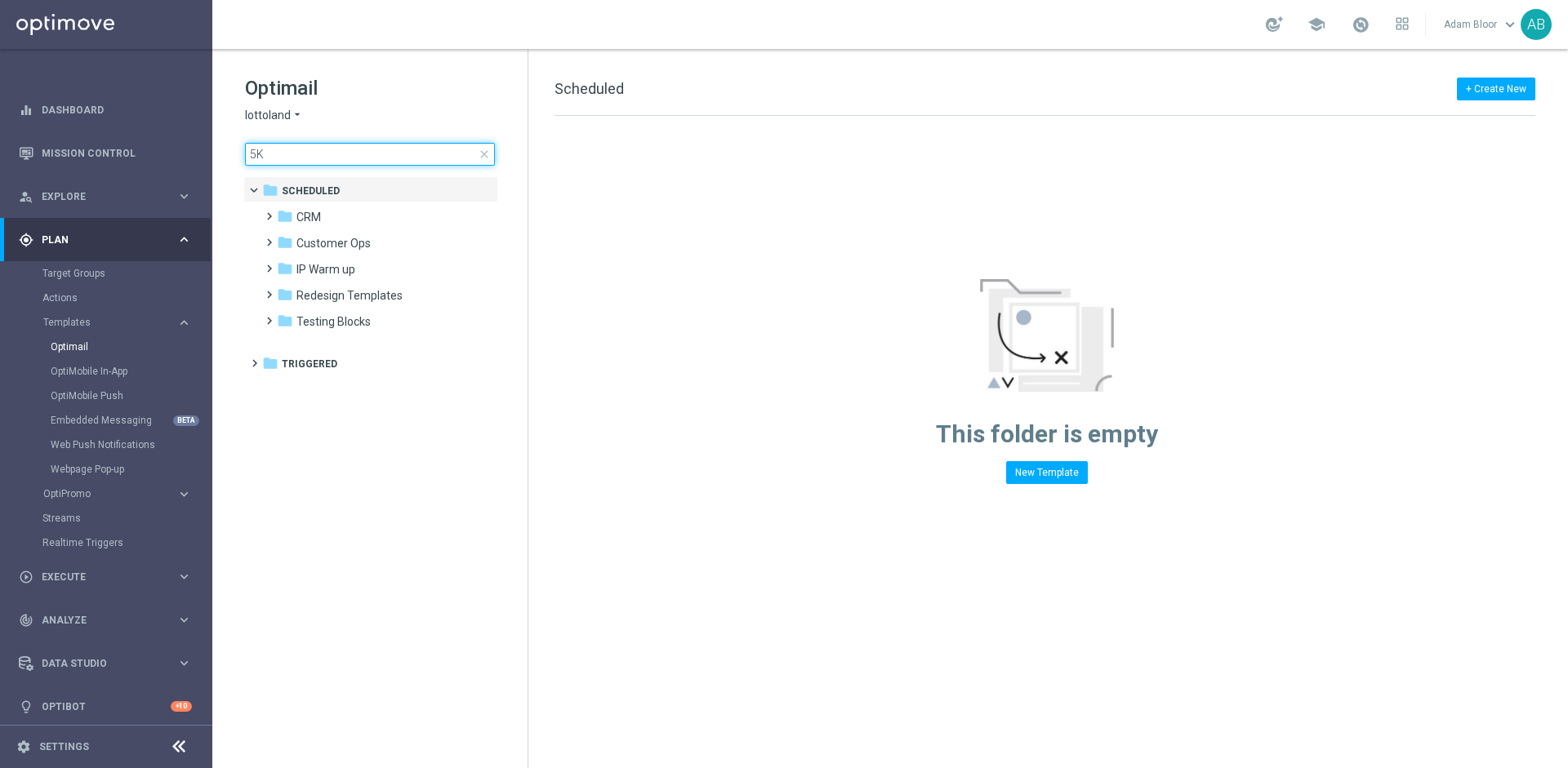 type on "5" 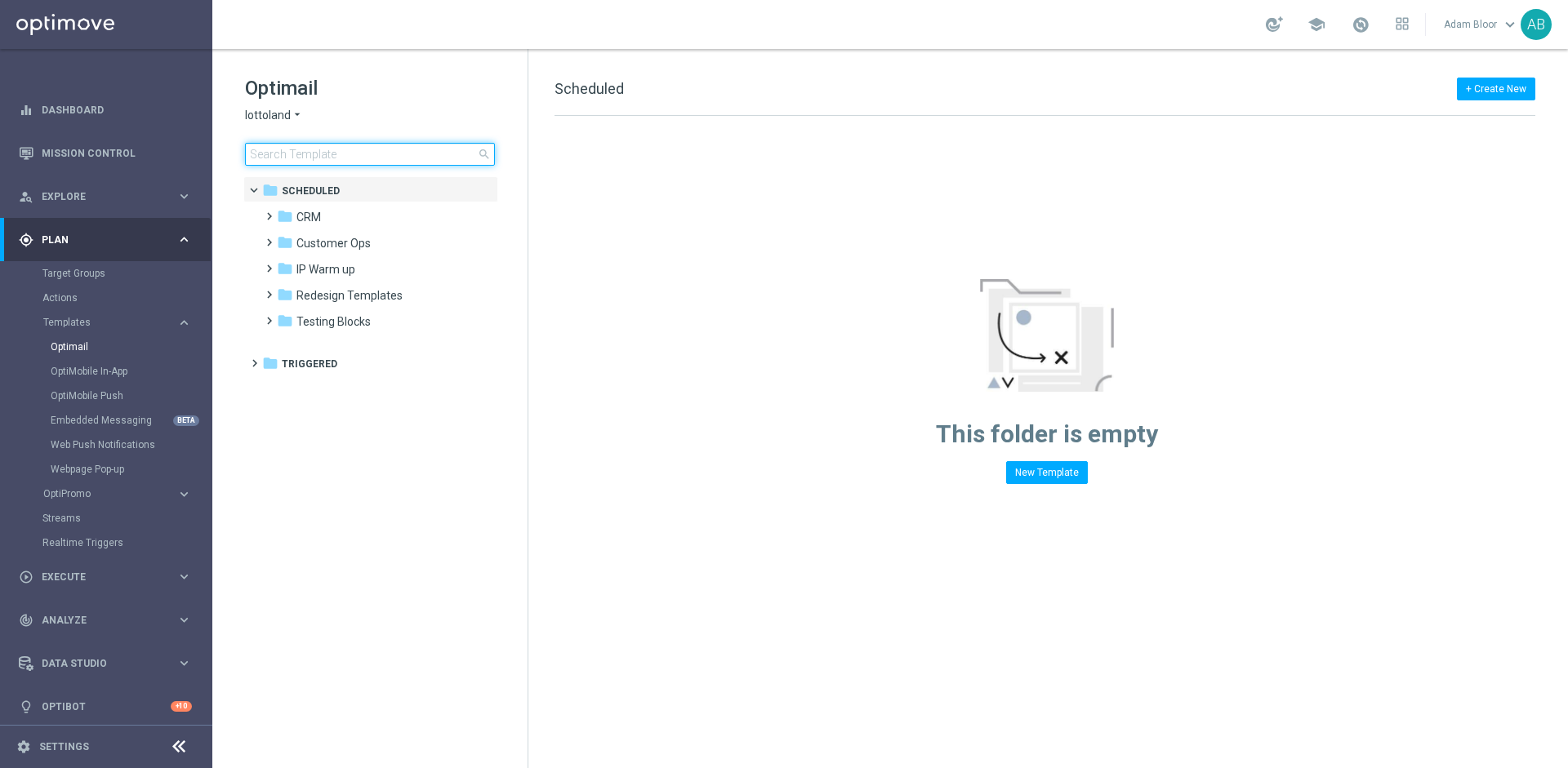 type on "V" 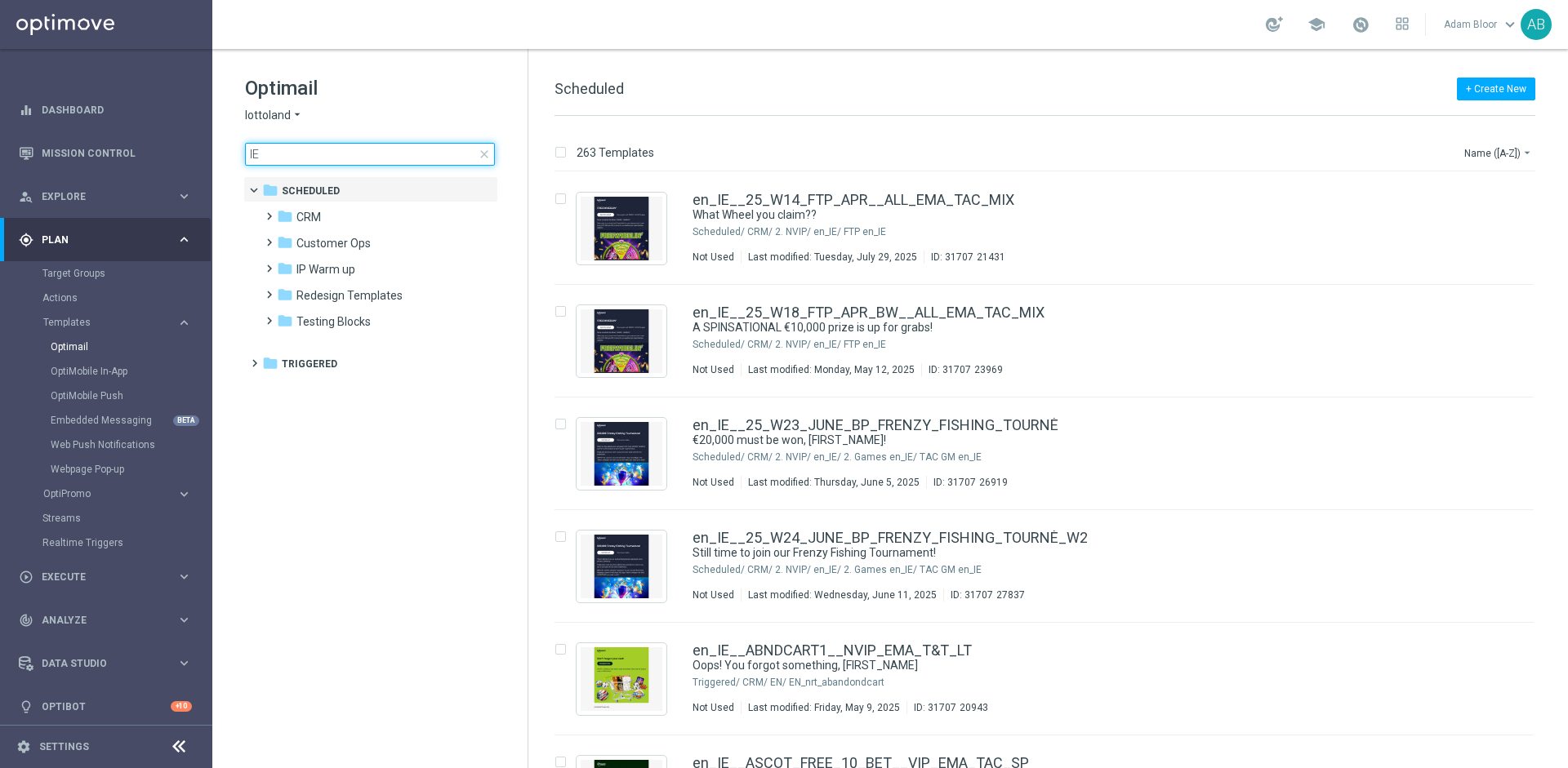 type on "I" 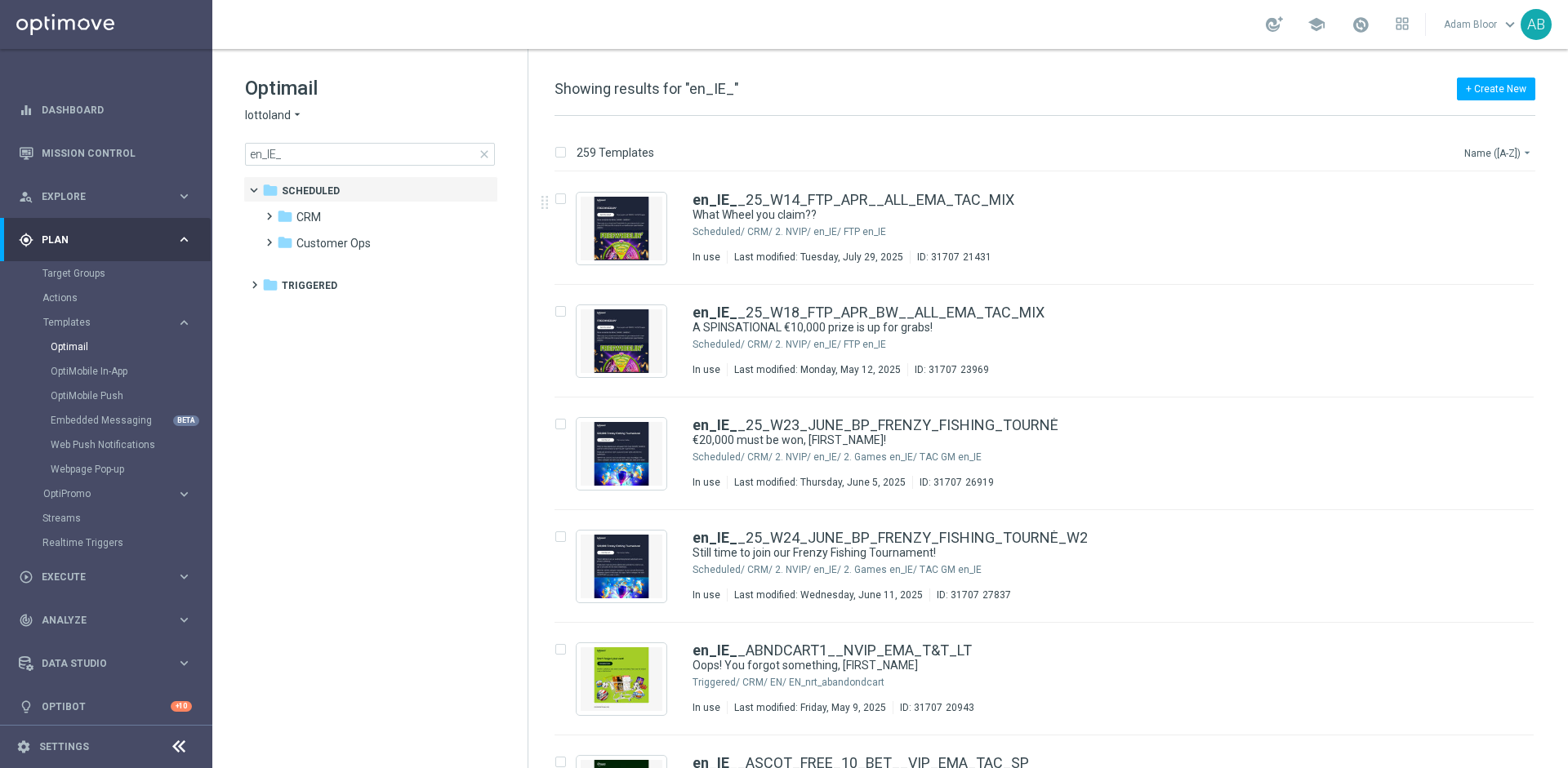 click on "Name (A-Z)
arrow_drop_down" 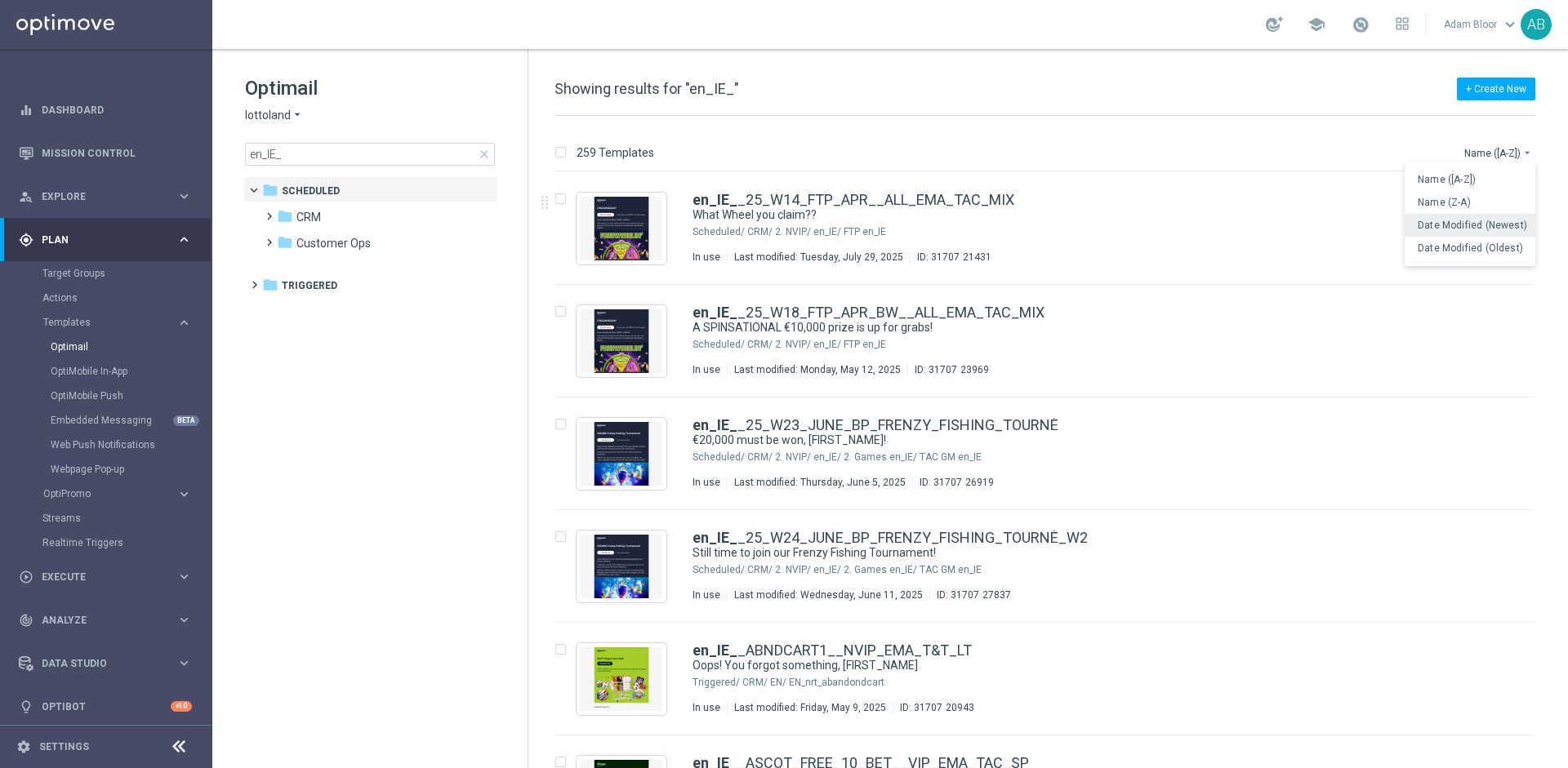 click on "Date Modified (Newest)" at bounding box center (1472, 225) 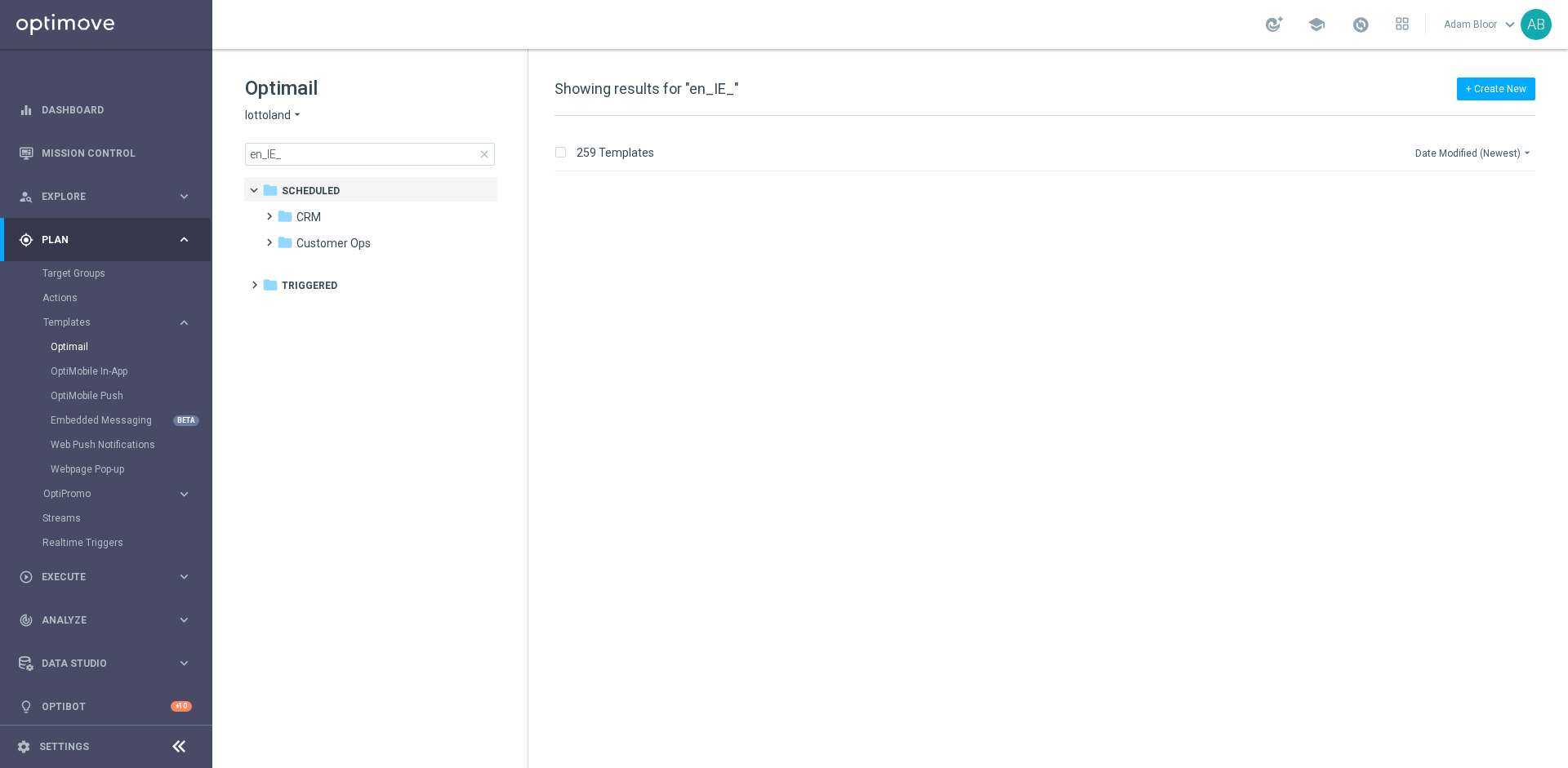 scroll, scrollTop: 0, scrollLeft: 0, axis: both 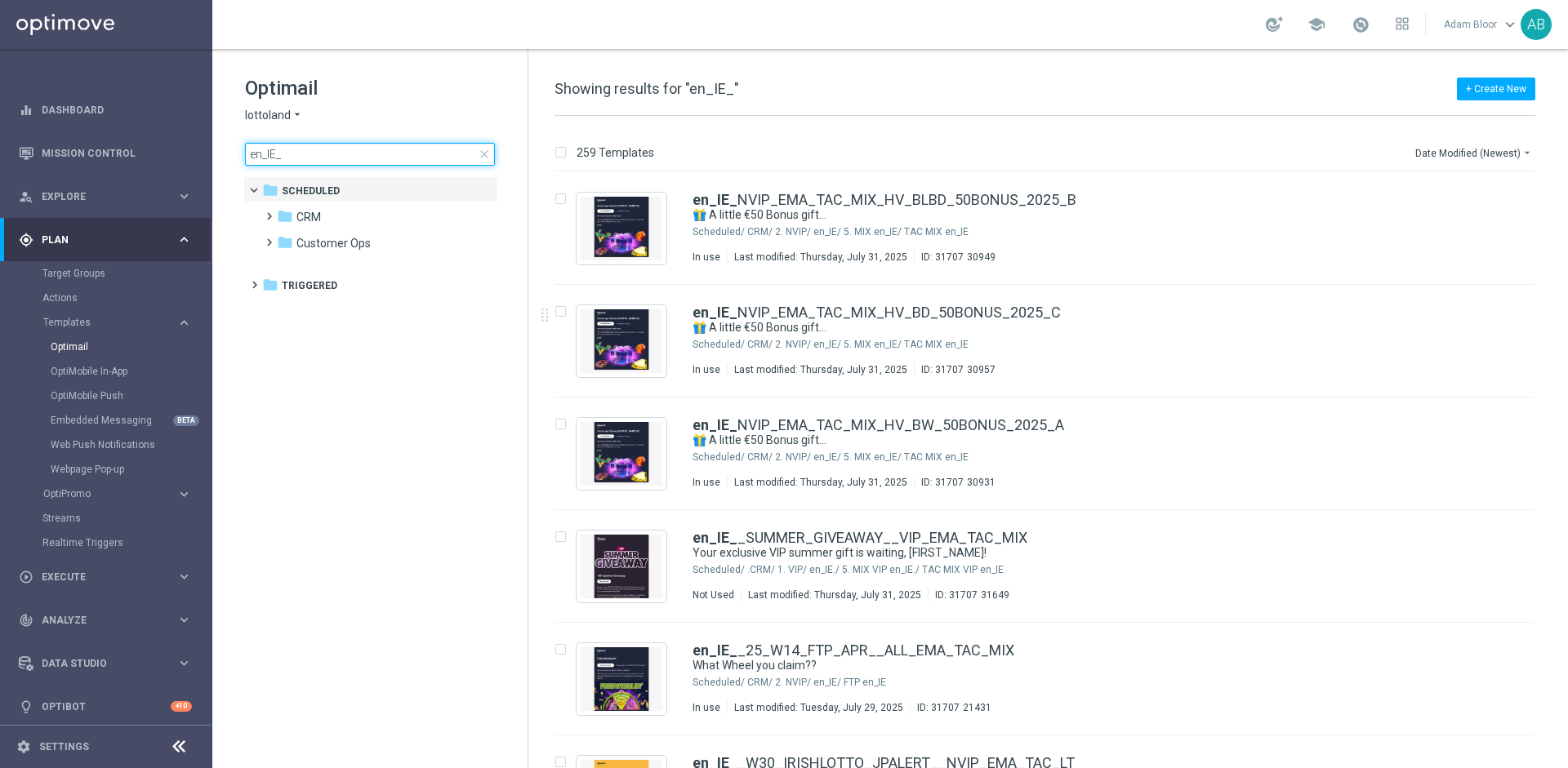 click on "en_IE_" 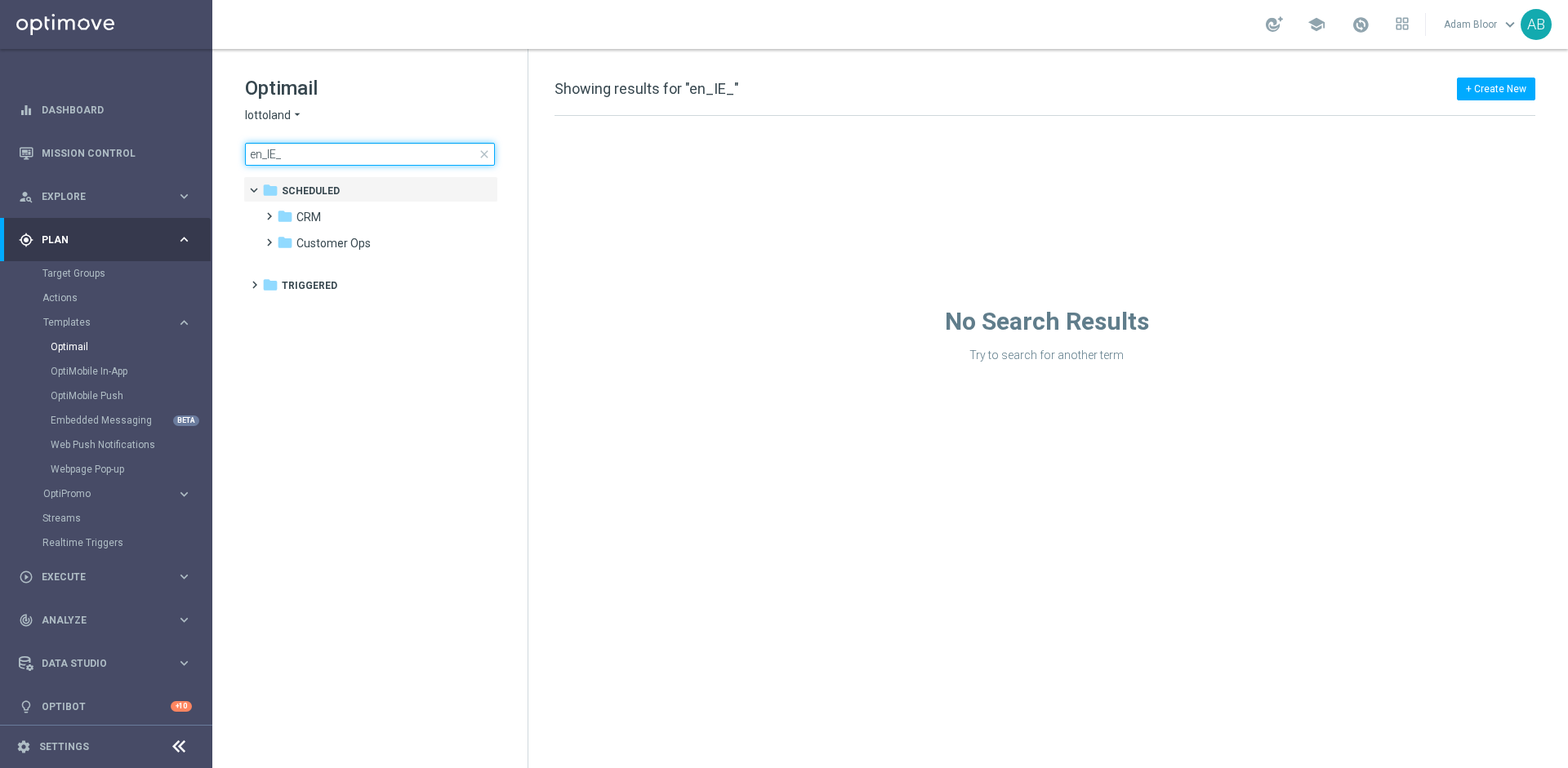 type on "en_IE_" 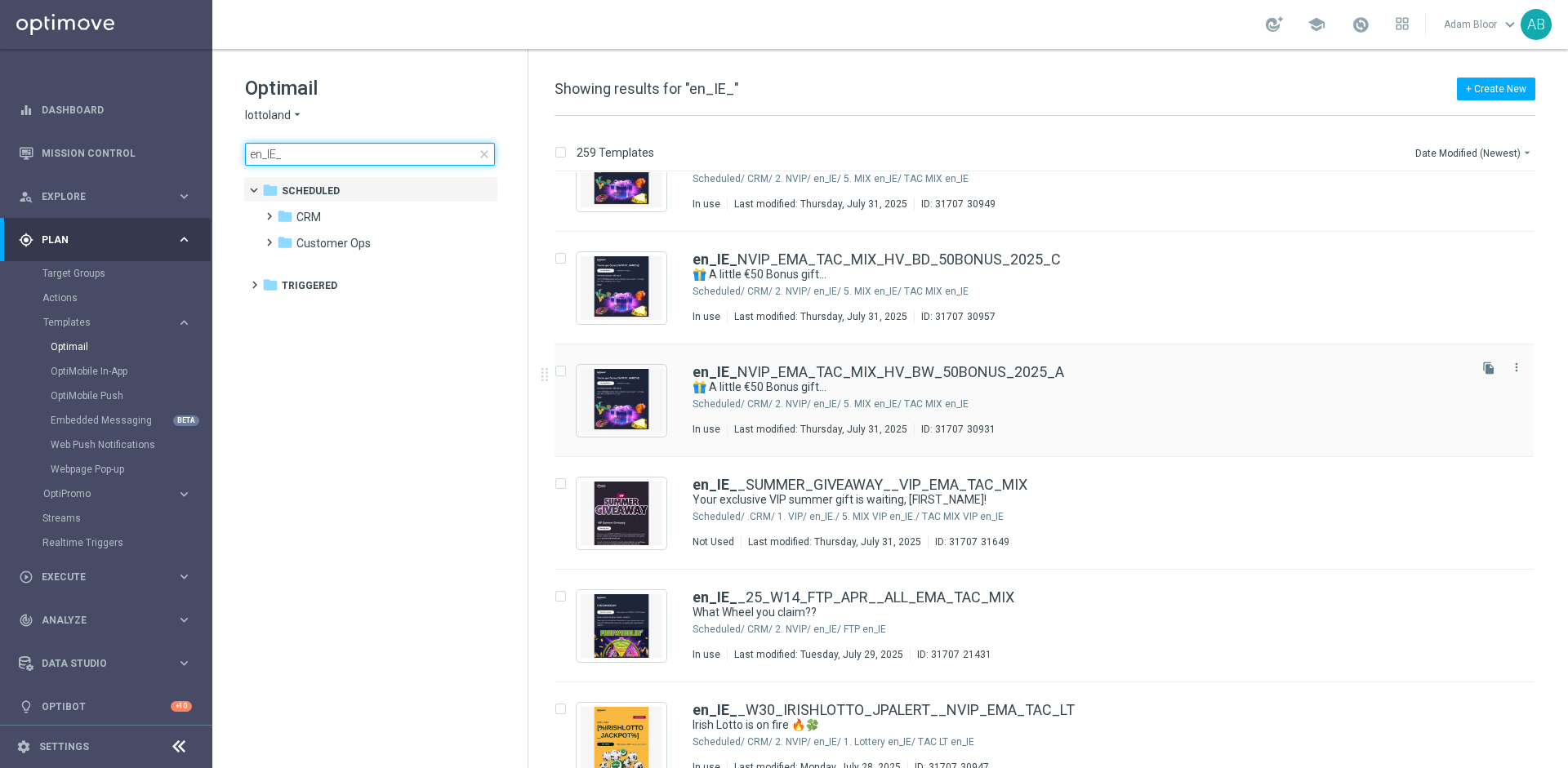 scroll, scrollTop: 55, scrollLeft: 0, axis: vertical 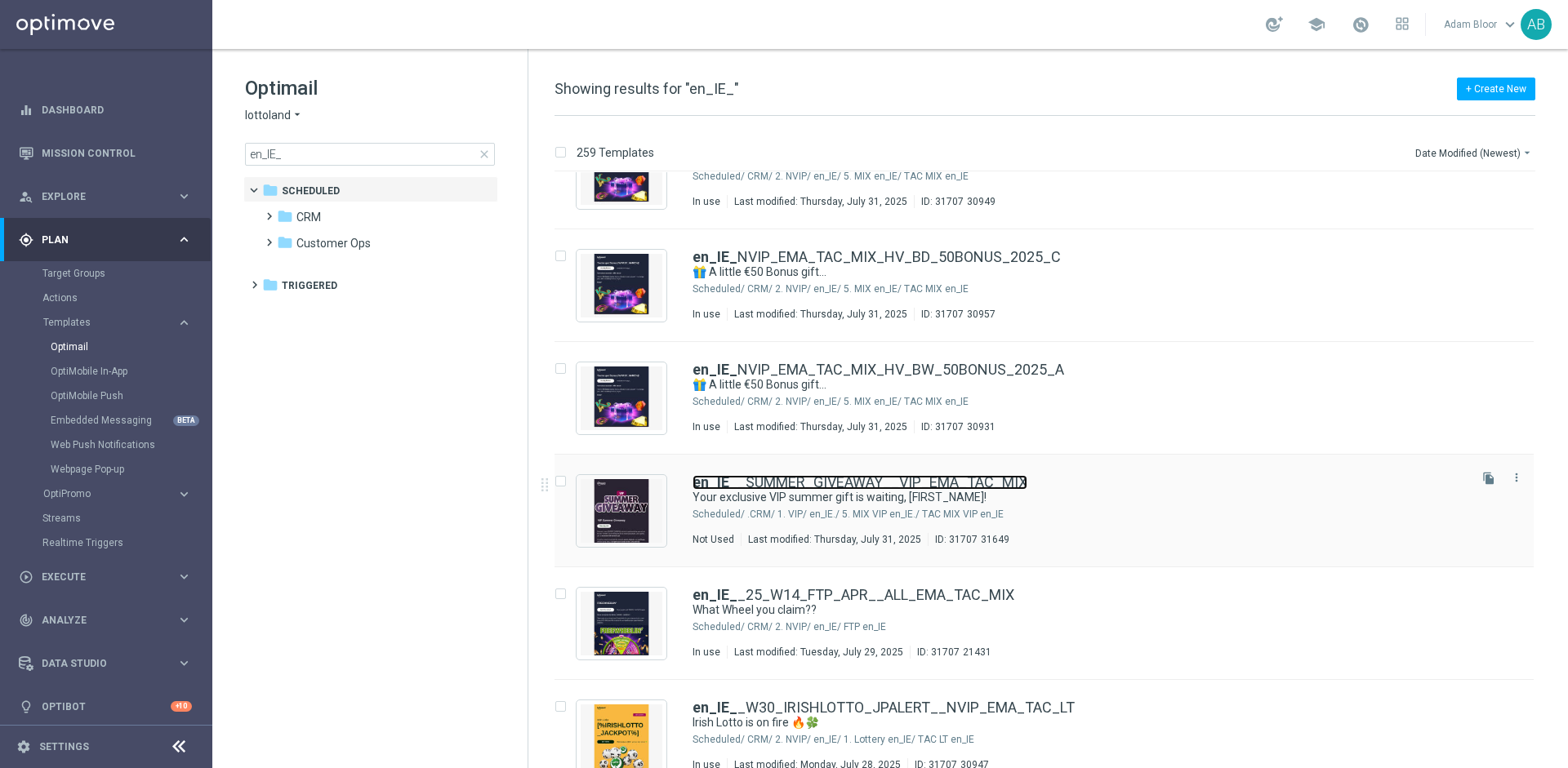 click on "en_IE_ _SUMMER_GIVEAWAY__VIP_EMA_TAC_MIX" at bounding box center [860, 482] 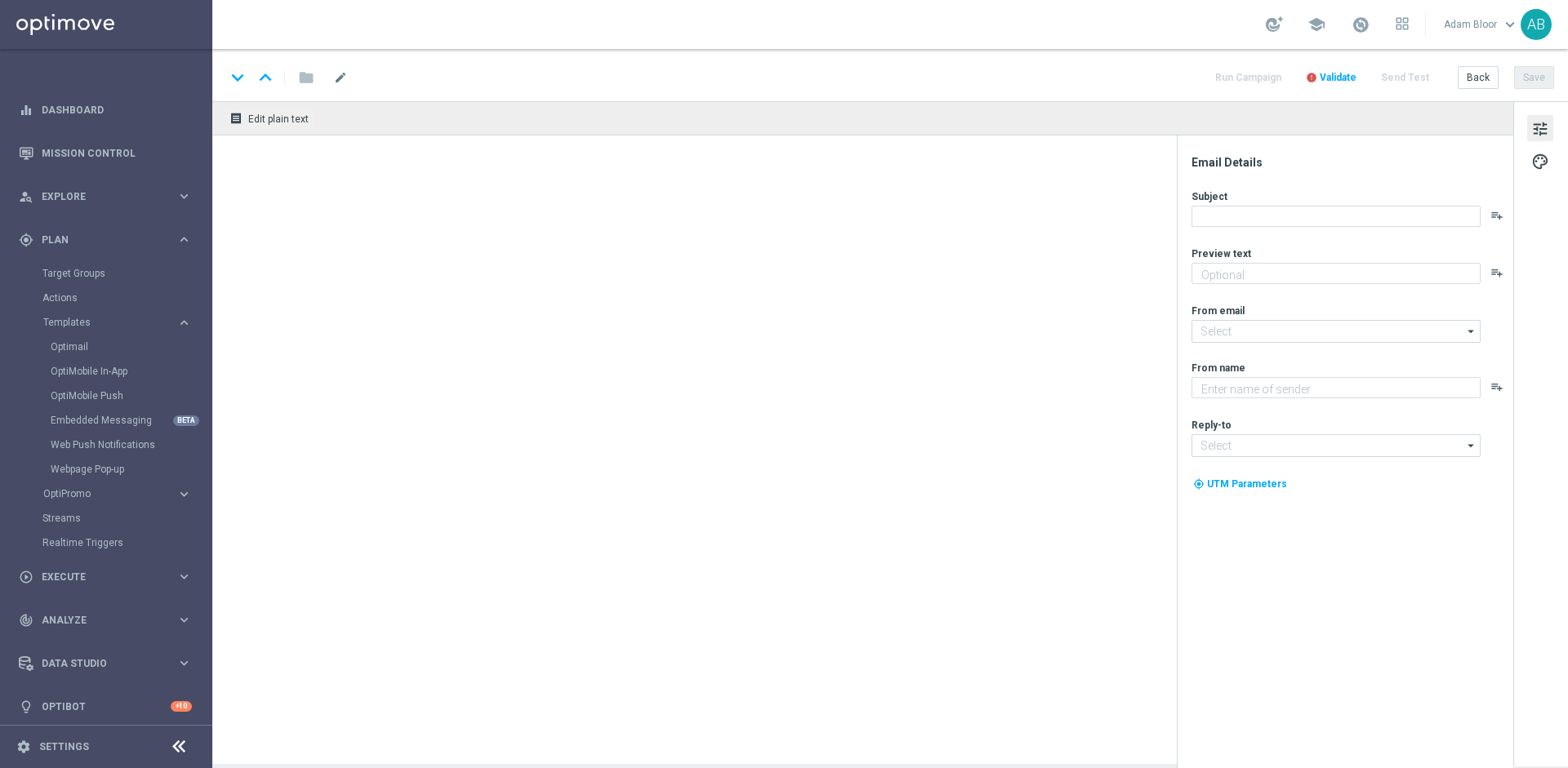 type on "From beach essentials to a luxury holiday – just our way of saying thanks for being VIP!" 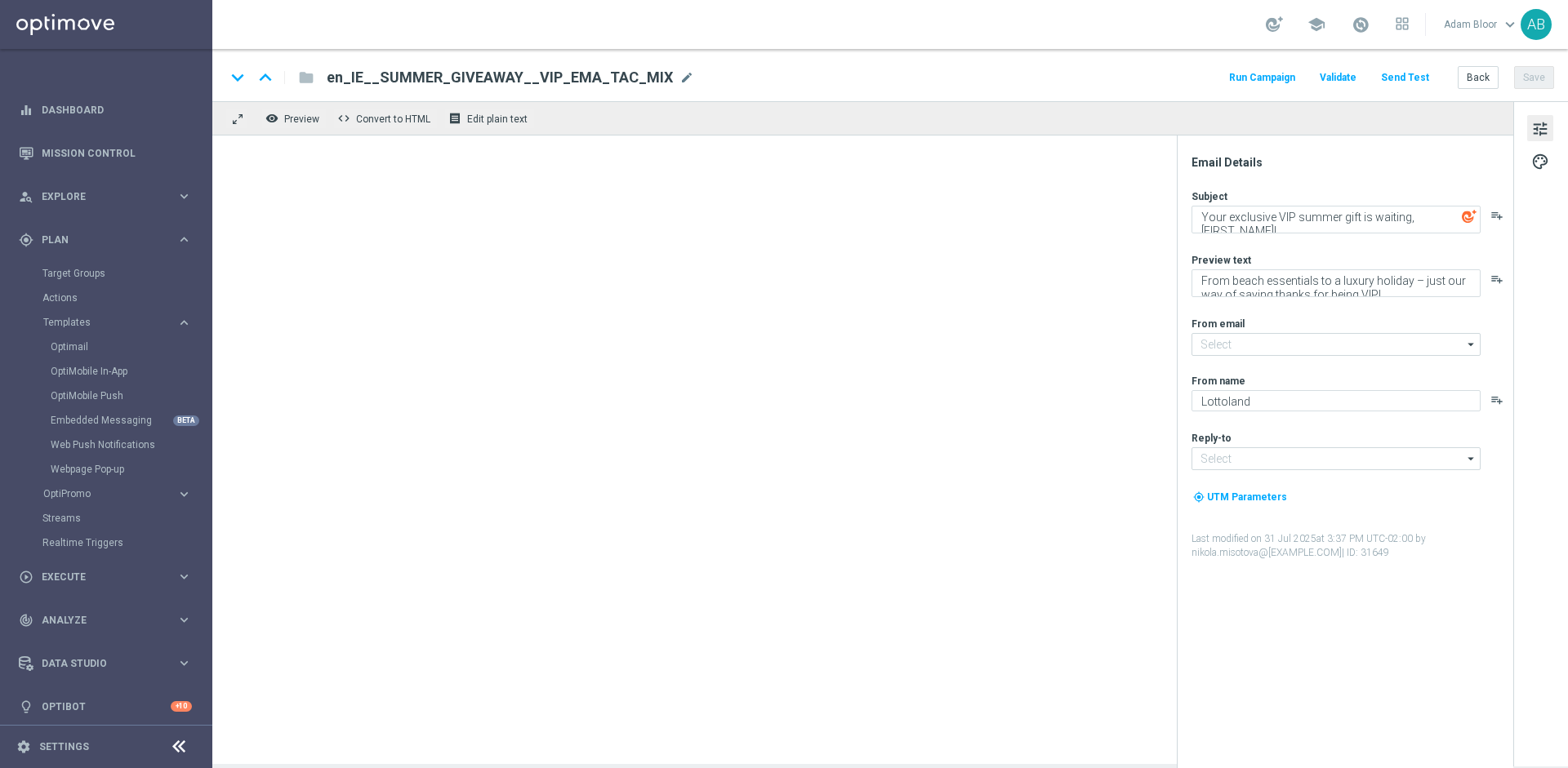 type on "mail@example.com" 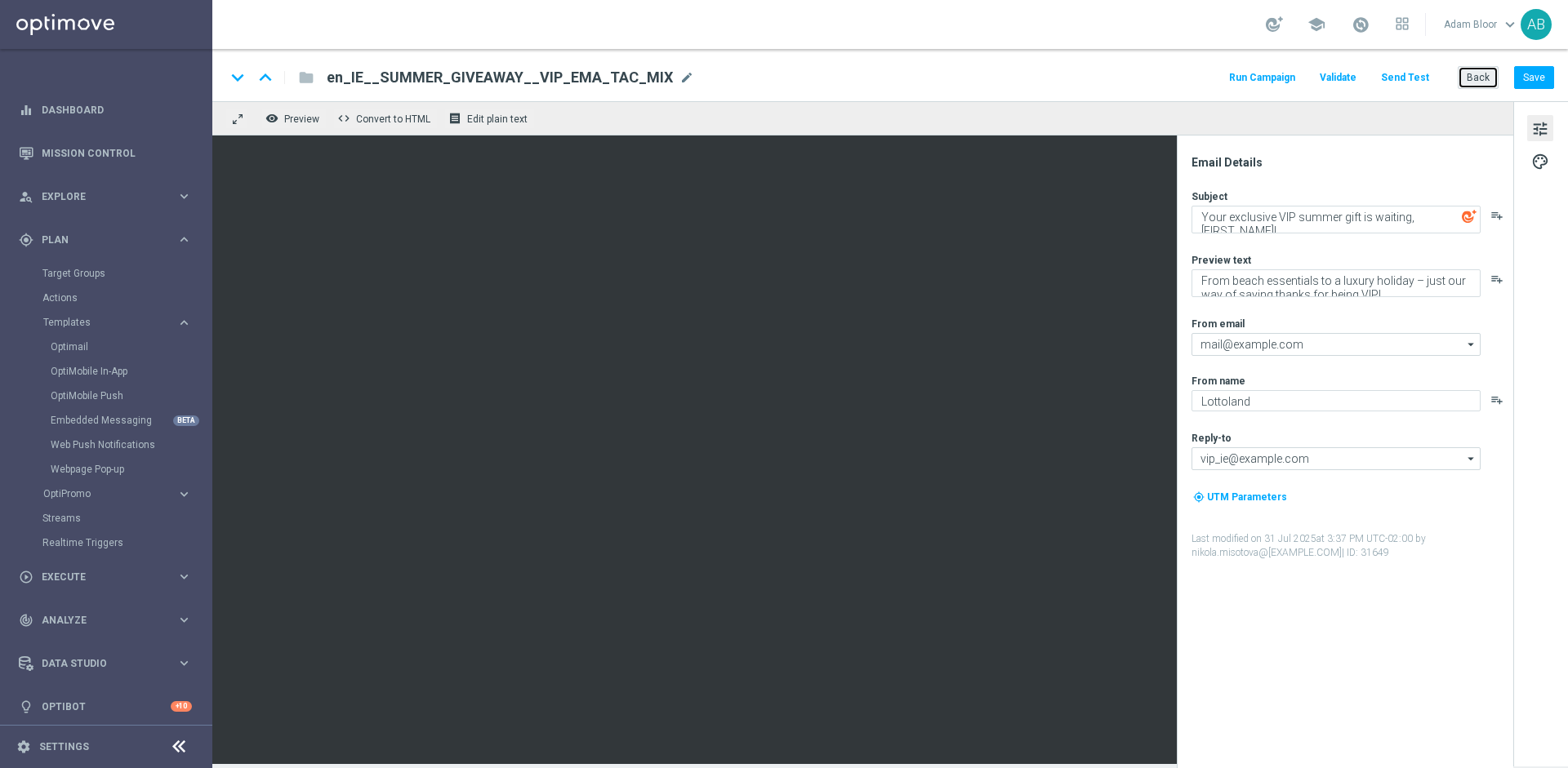 click on "Back" 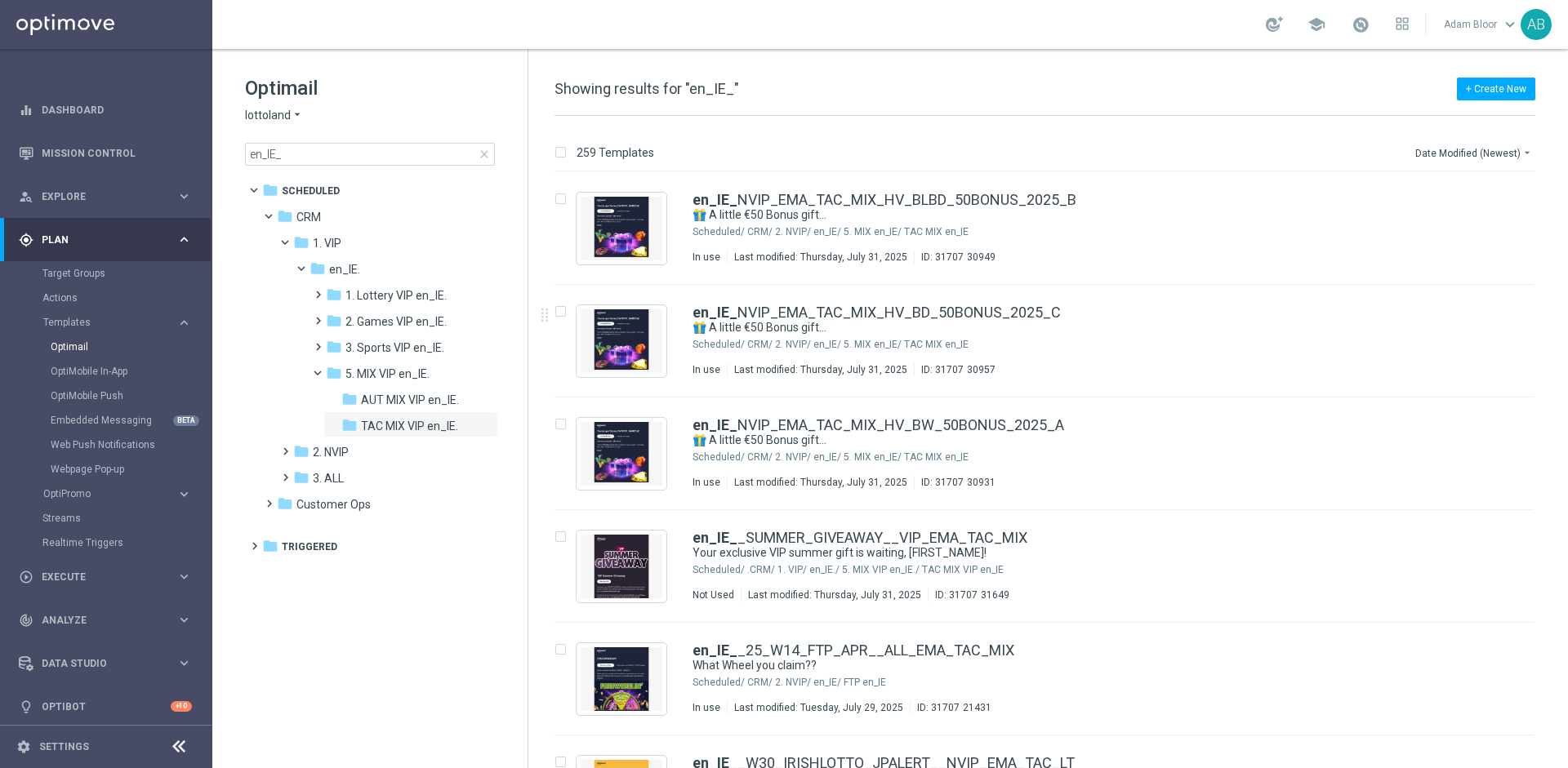 scroll, scrollTop: 47, scrollLeft: 0, axis: vertical 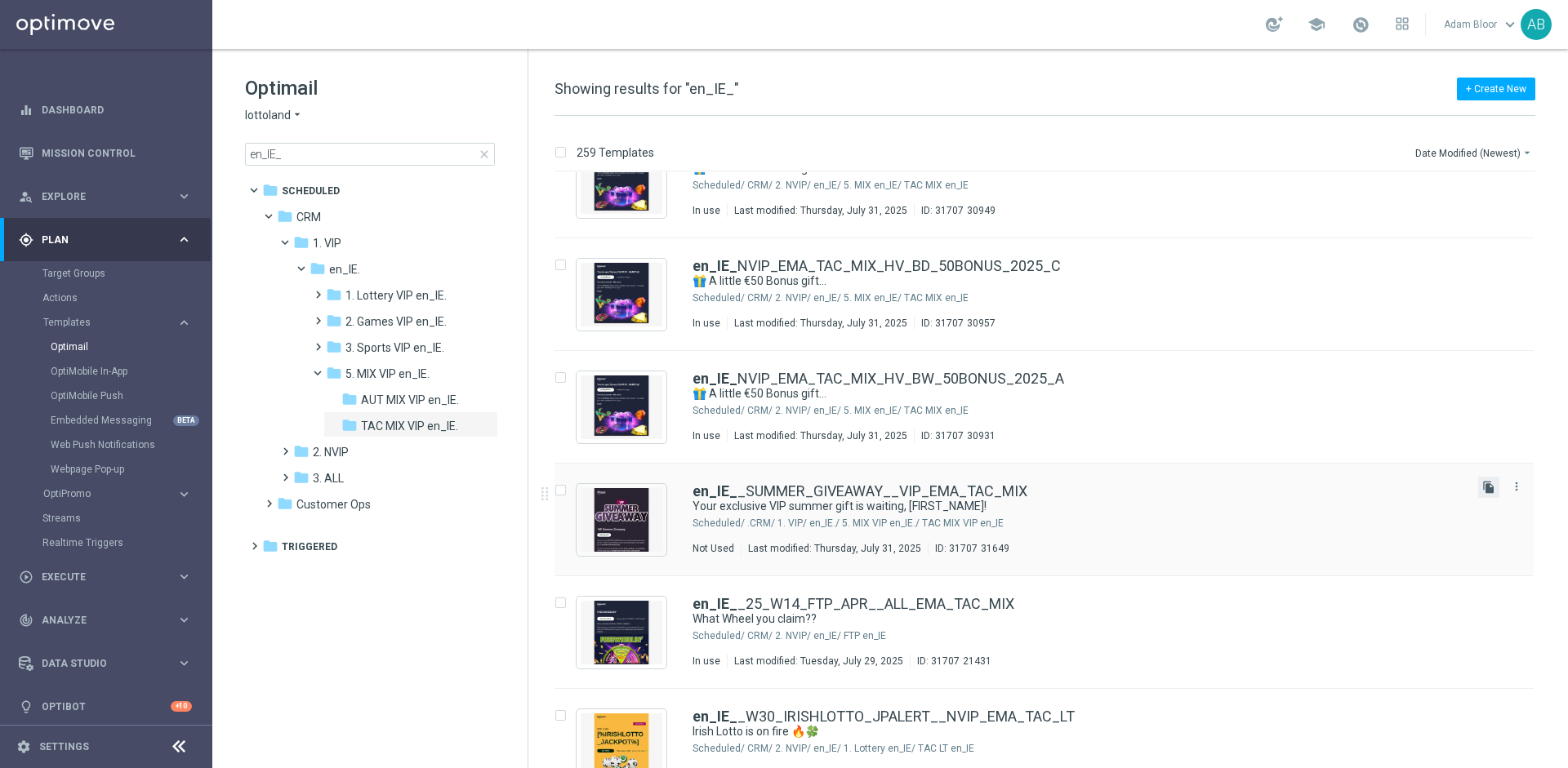 click on "file_copy" at bounding box center [1489, 487] 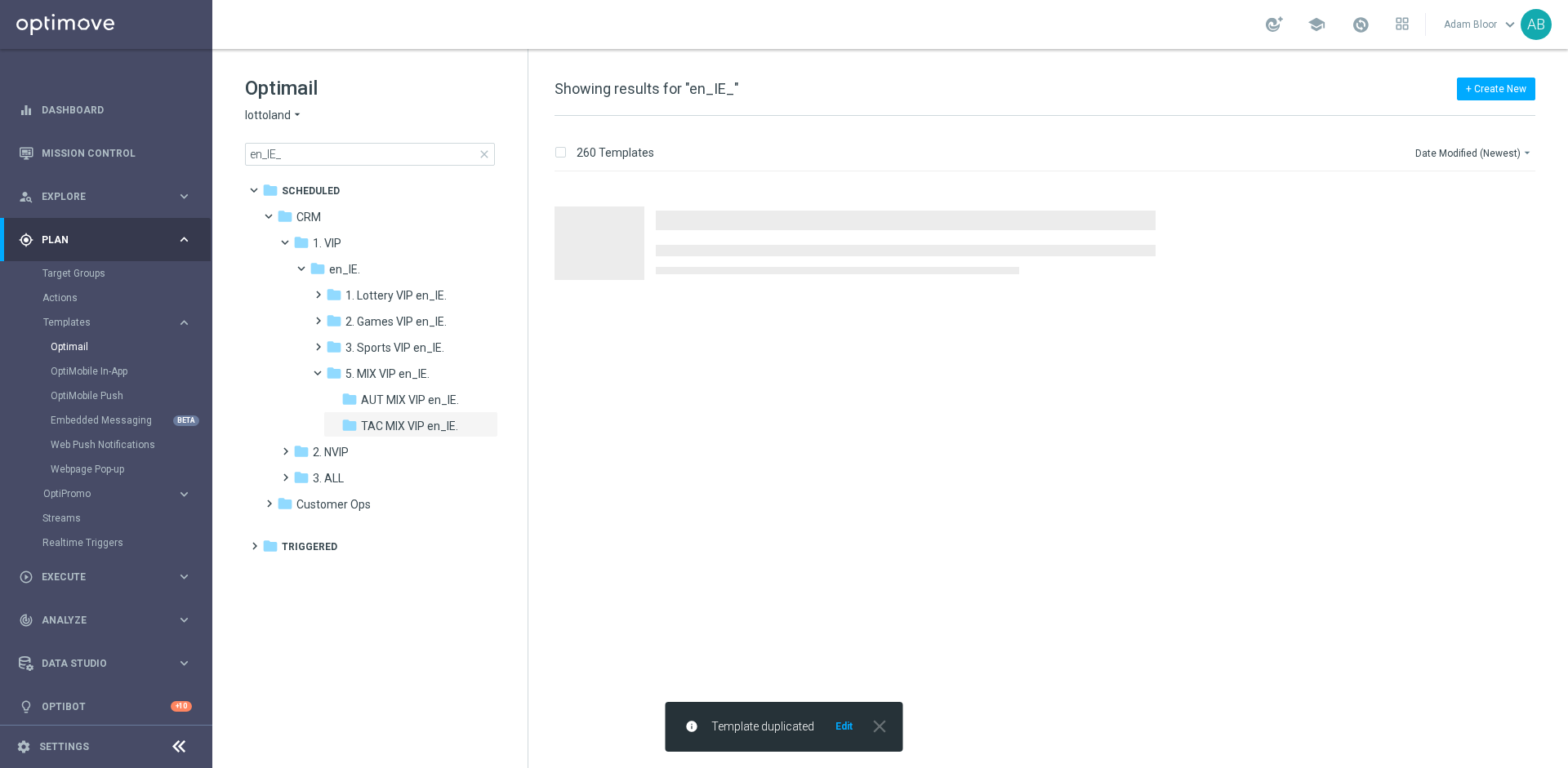 scroll, scrollTop: 0, scrollLeft: 0, axis: both 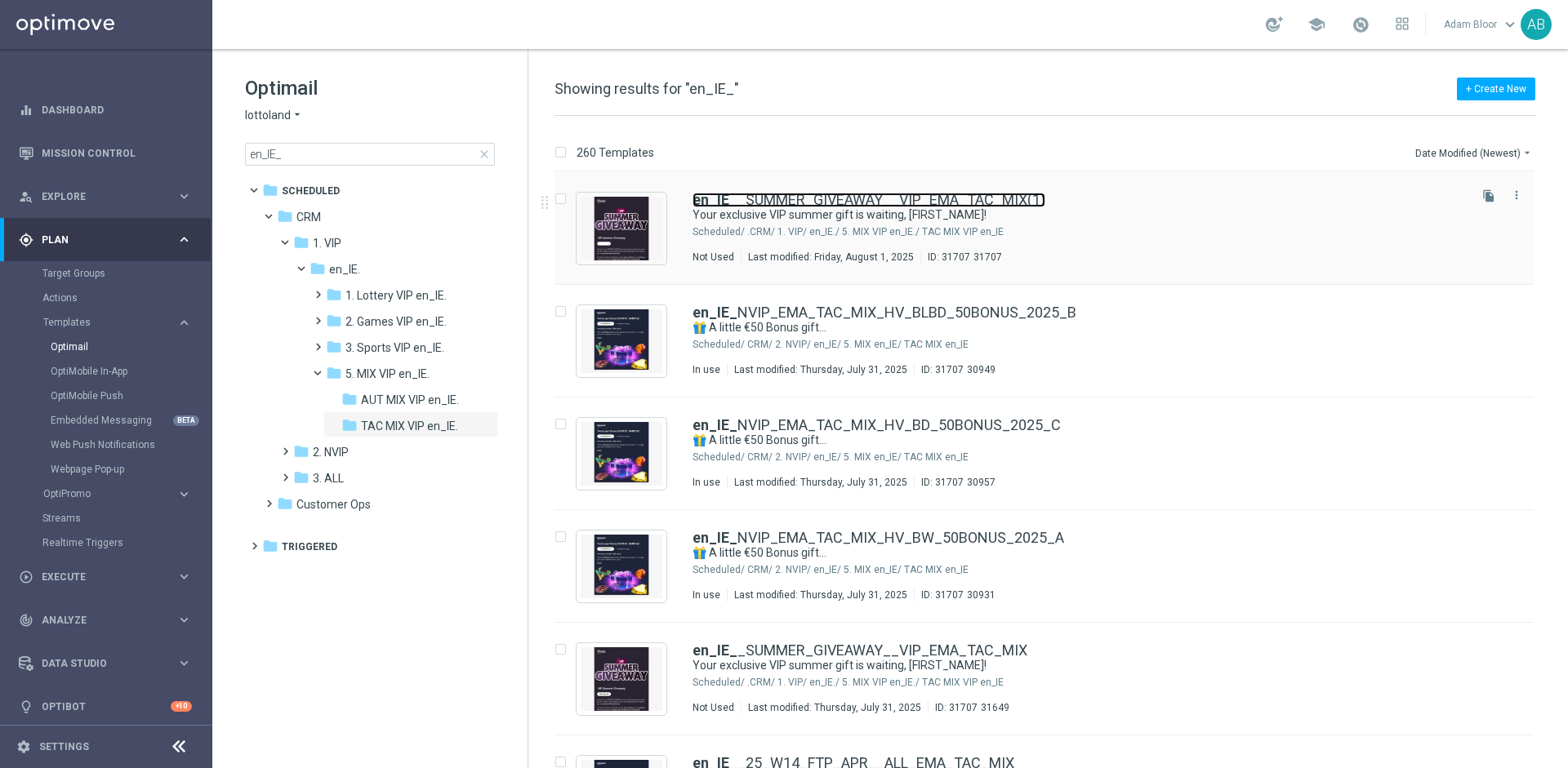 click on "en_IE_ _SUMMER_GIVEAWAY__VIP_EMA_TAC_MIX(1)" at bounding box center (869, 200) 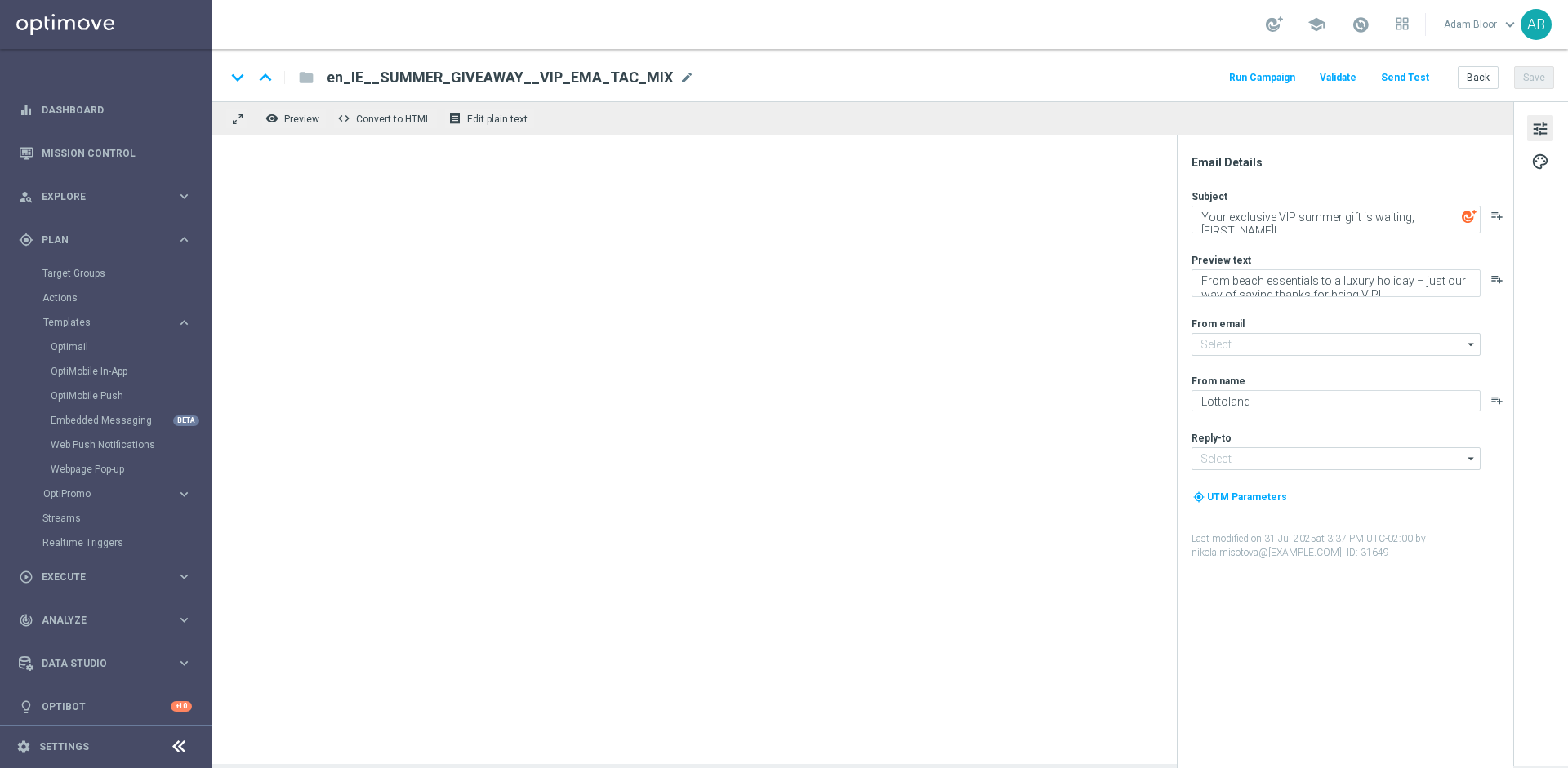 type on "mail@example.com" 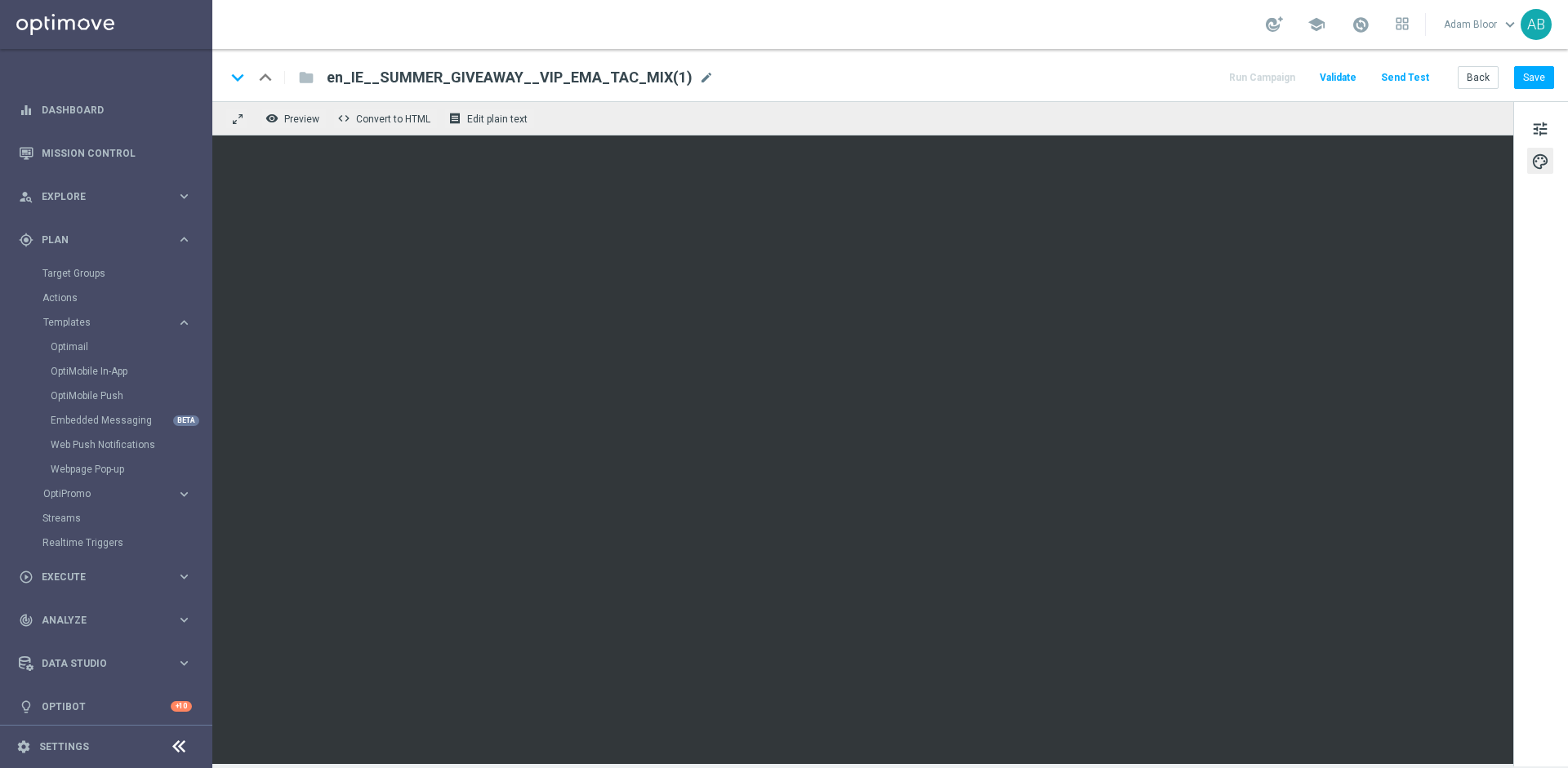 click on "remove_red_eye
Preview
code
Convert to HTML
receipt
Edit plain text" 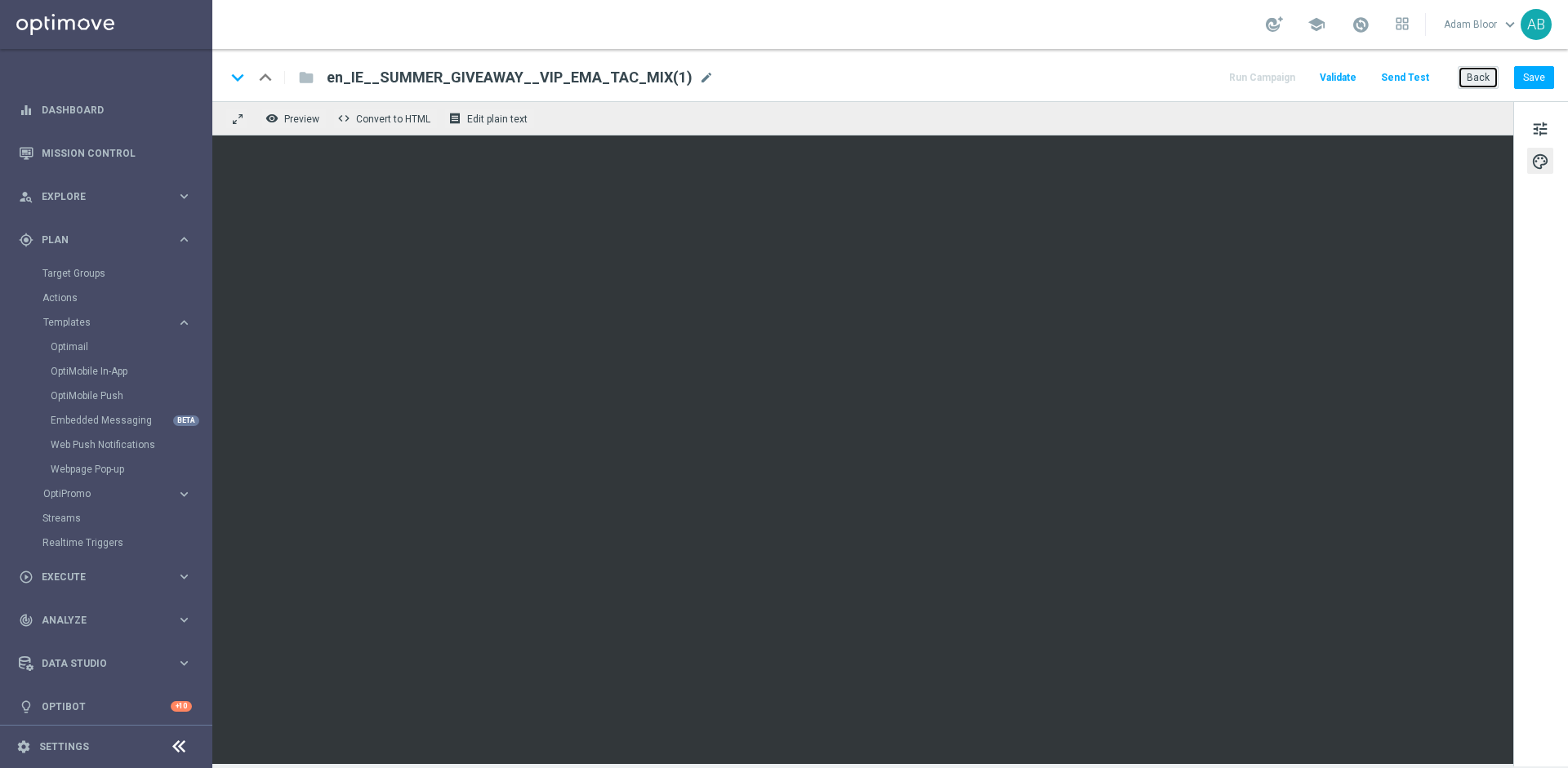 click on "Back" 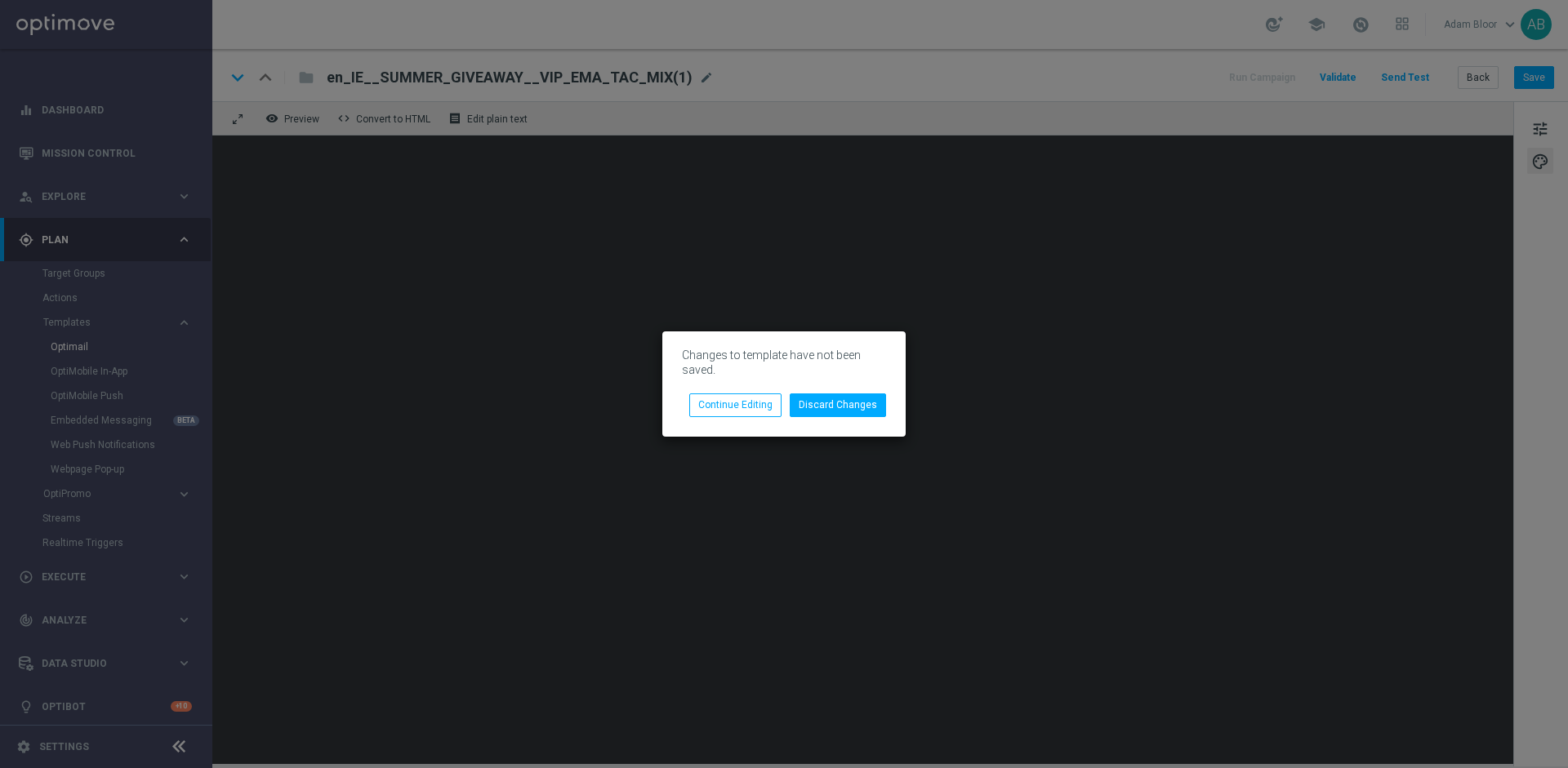 click on "Discard Changes
Continue Editing" 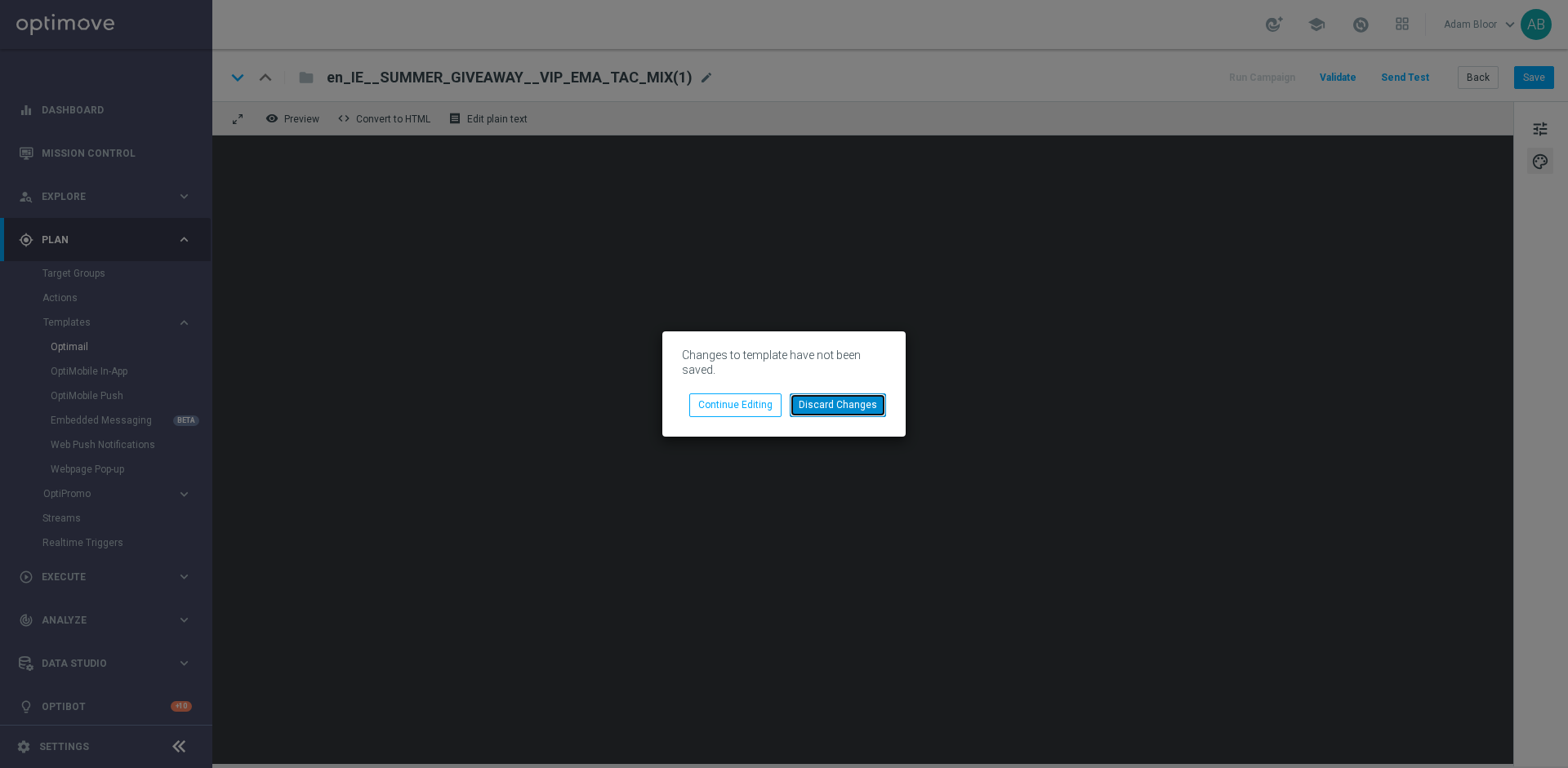 click on "Discard Changes" 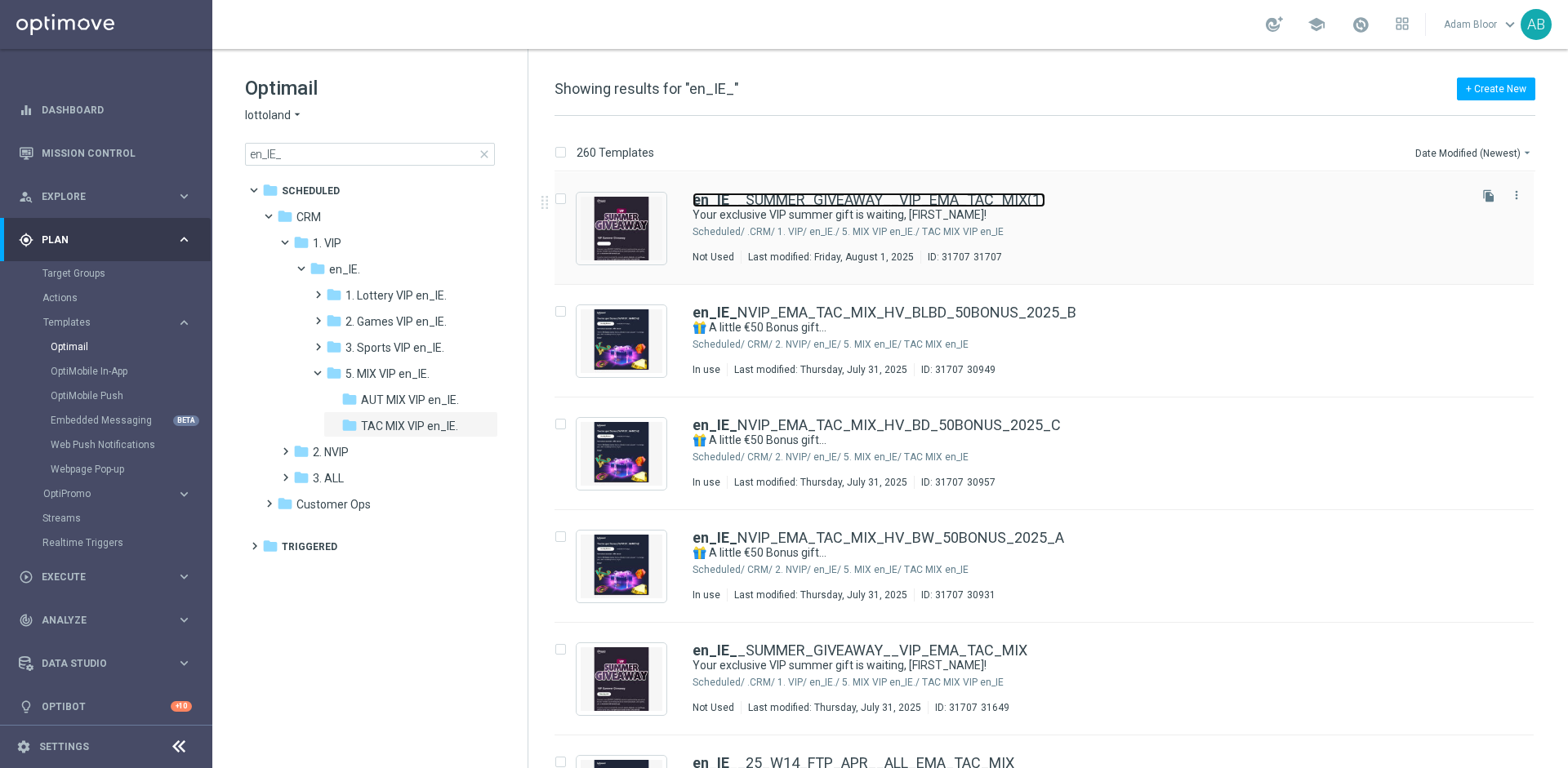 click on "en_IE_ _SUMMER_GIVEAWAY__VIP_EMA_TAC_MIX(1)" at bounding box center (869, 200) 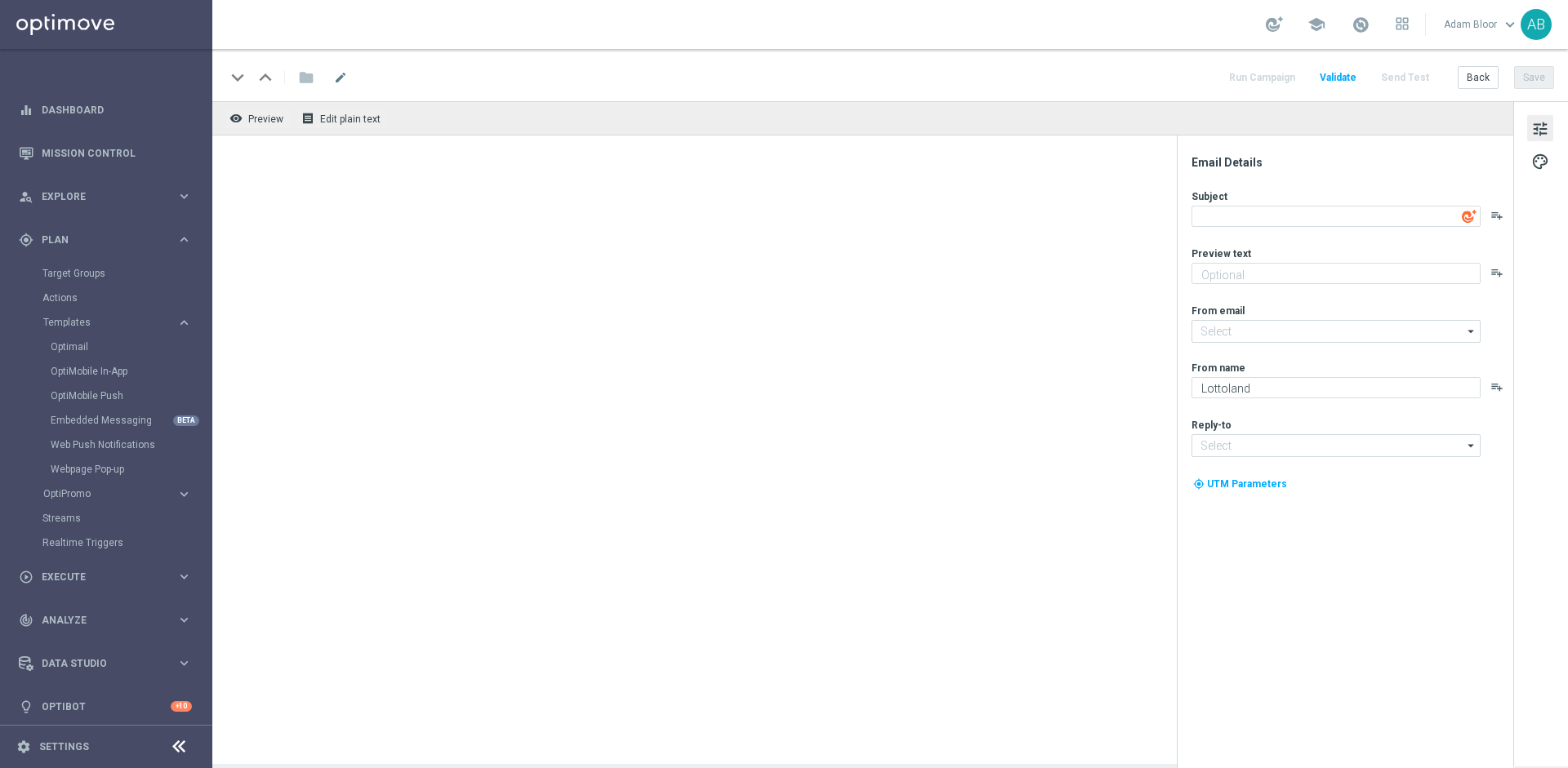 type on "mail@example.com" 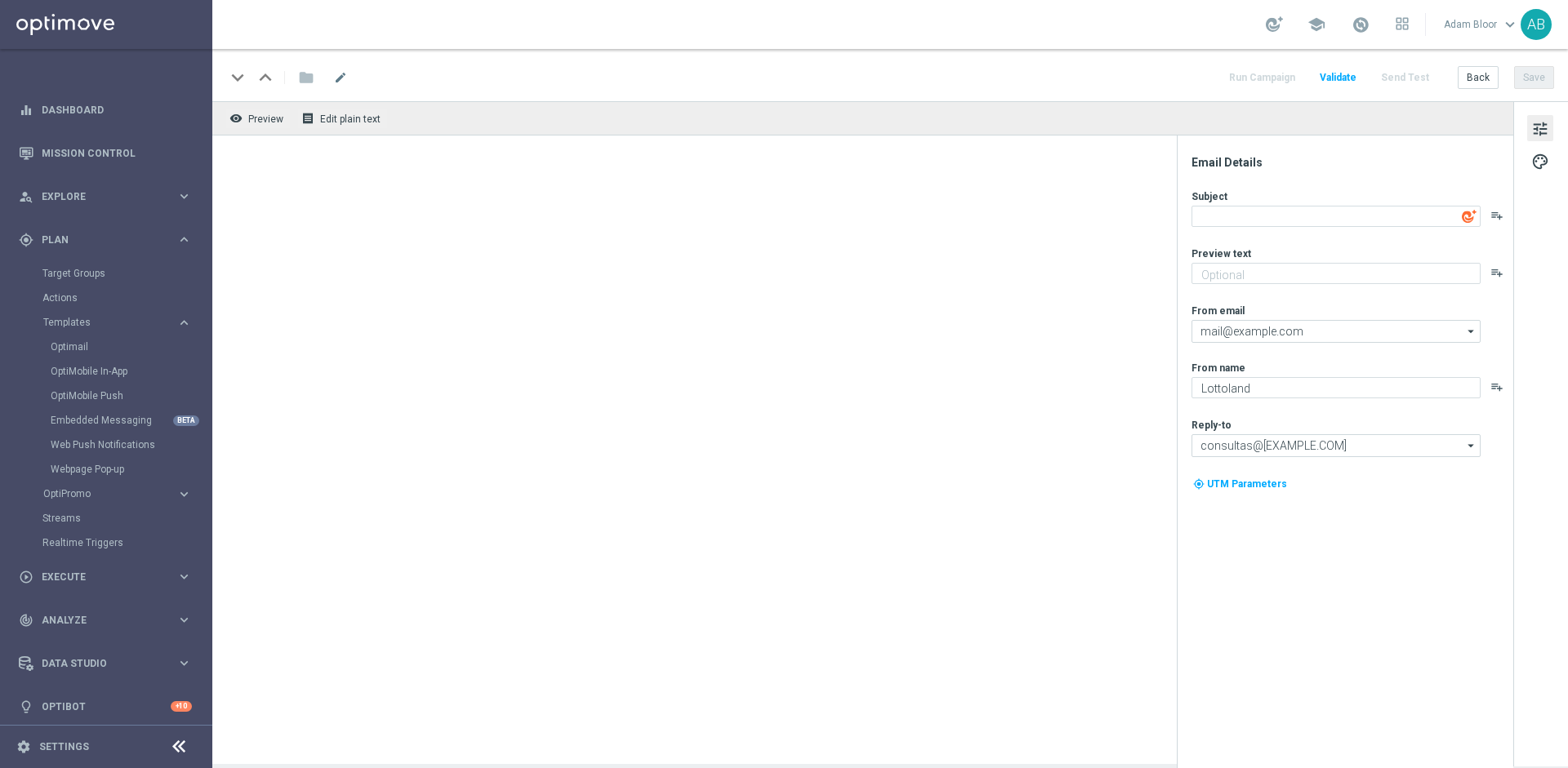 type on "Your exclusive VIP summer gift is waiting, [FIRST_NAME]!" 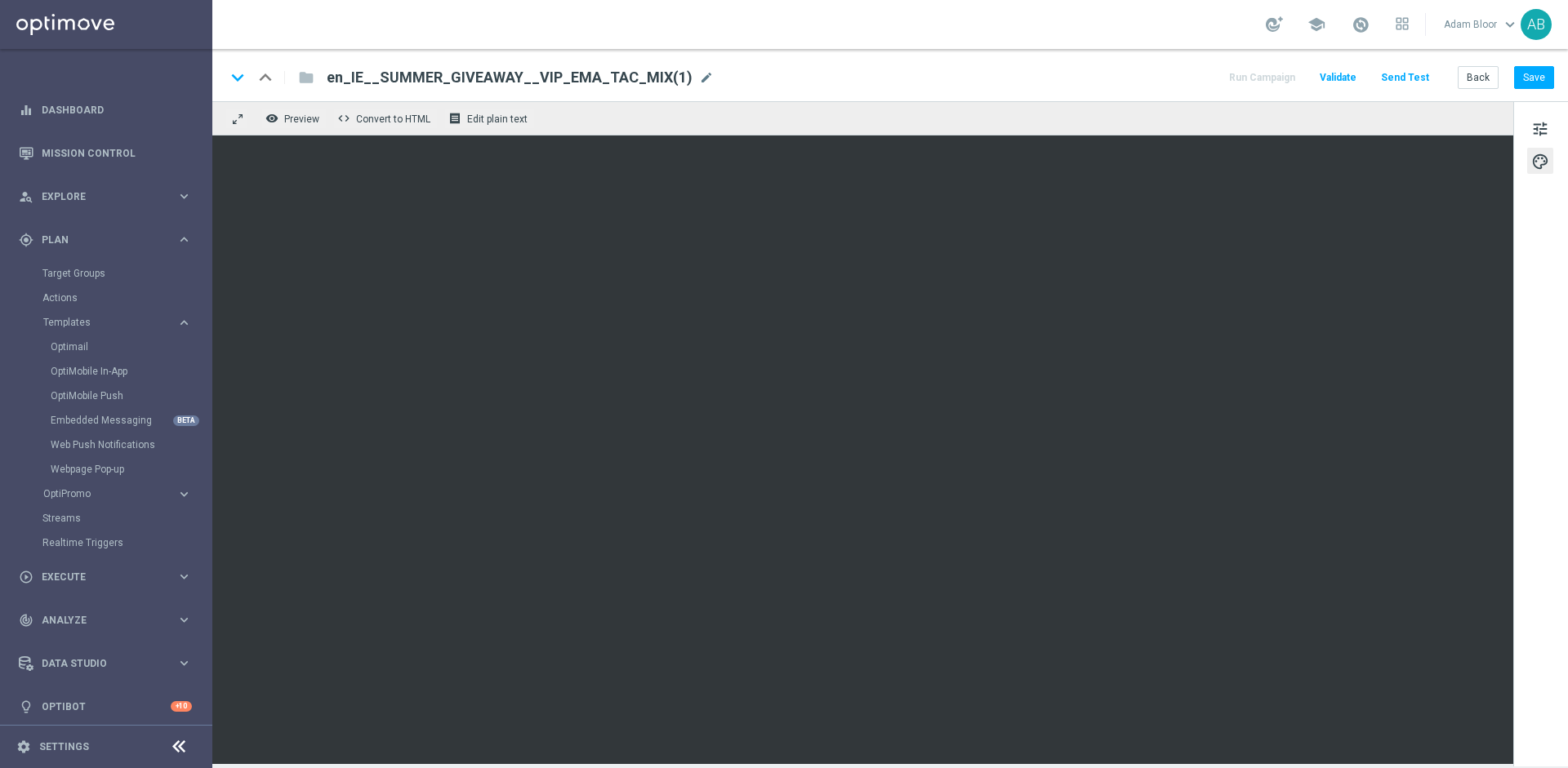 click on "tune
palette" 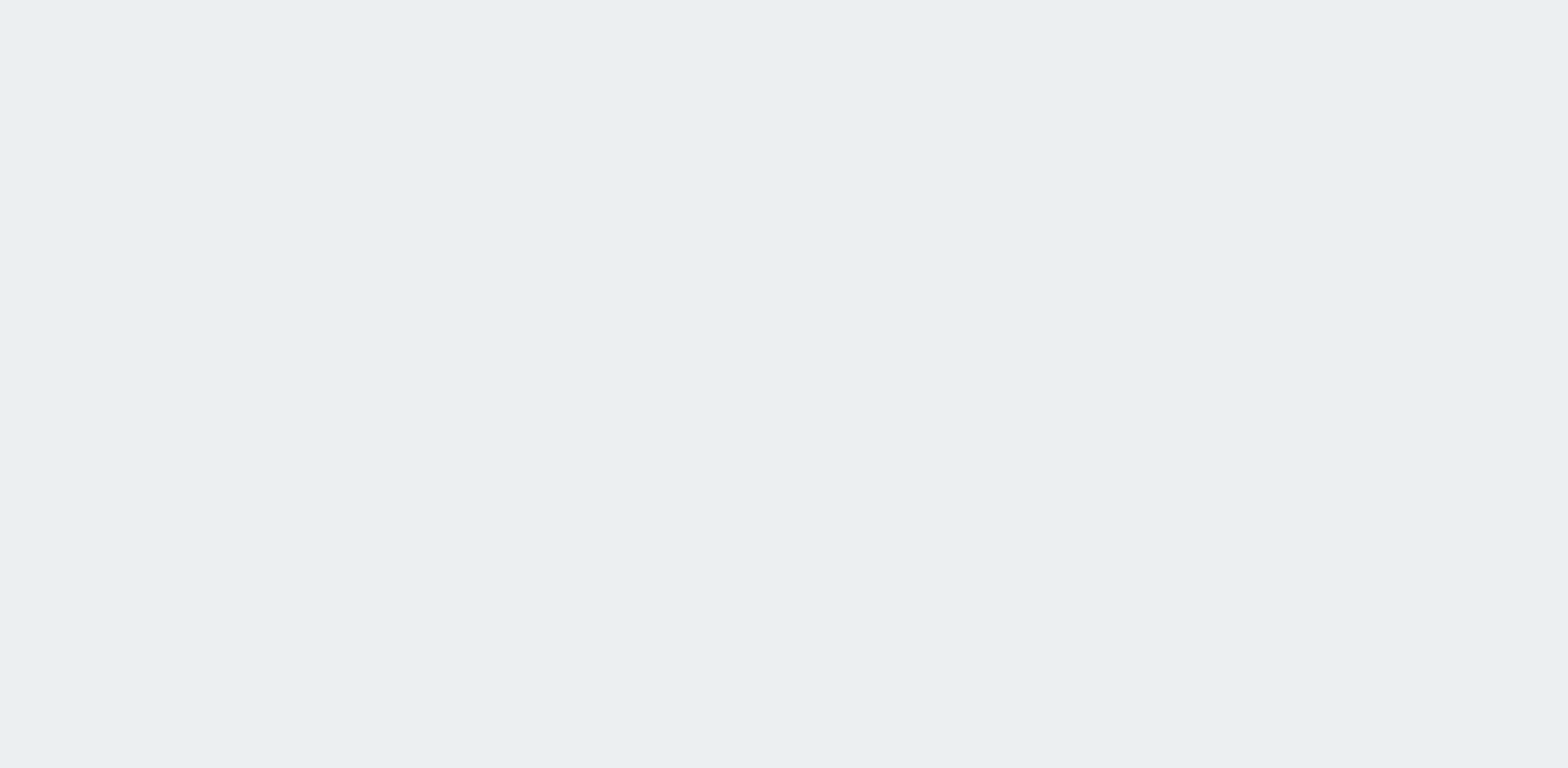 scroll, scrollTop: 0, scrollLeft: 0, axis: both 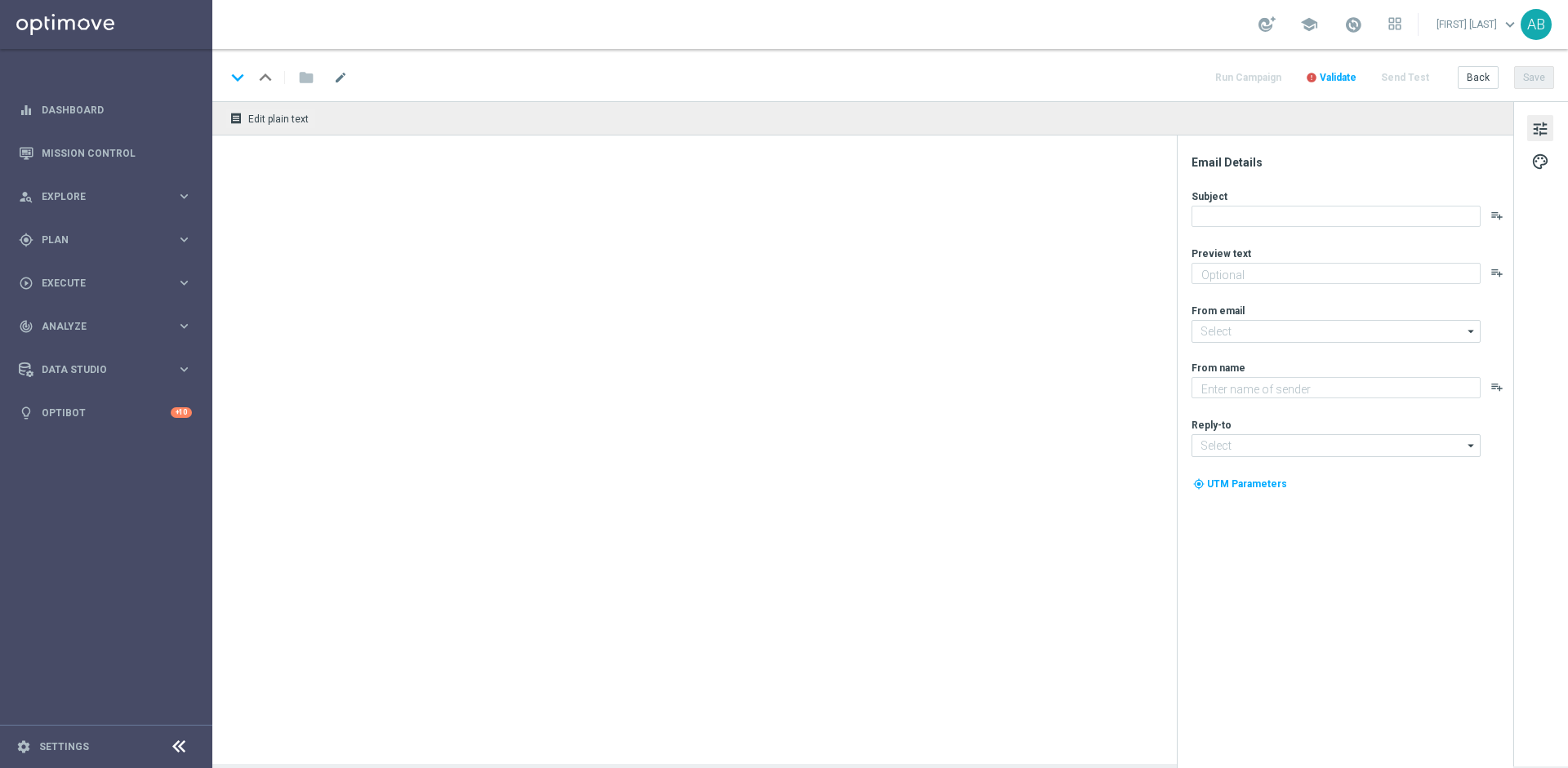 type on "From beach essentials to a luxury holiday – just our way of saying thanks for being VIP!" 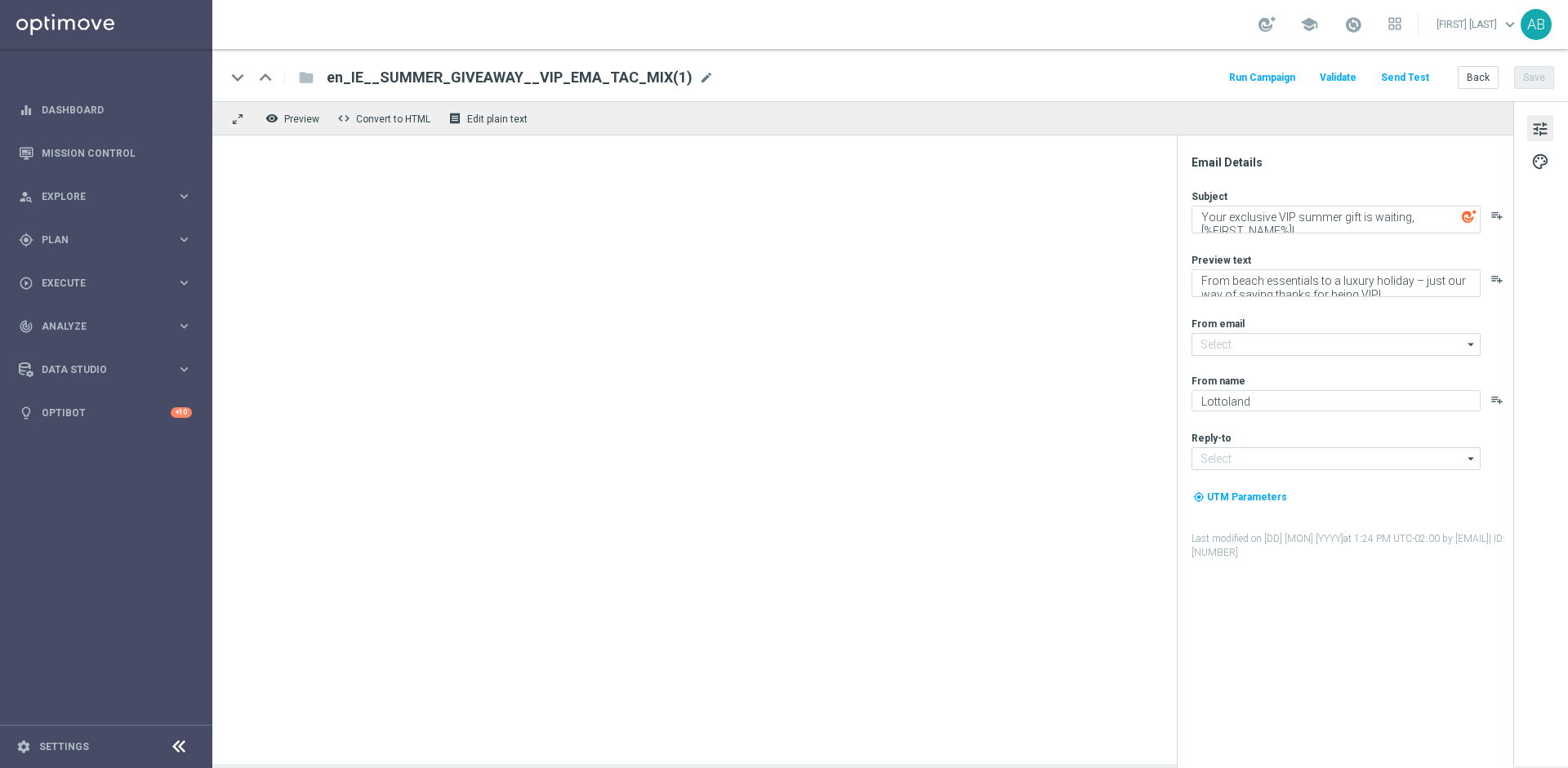 type on "mail@example.com" 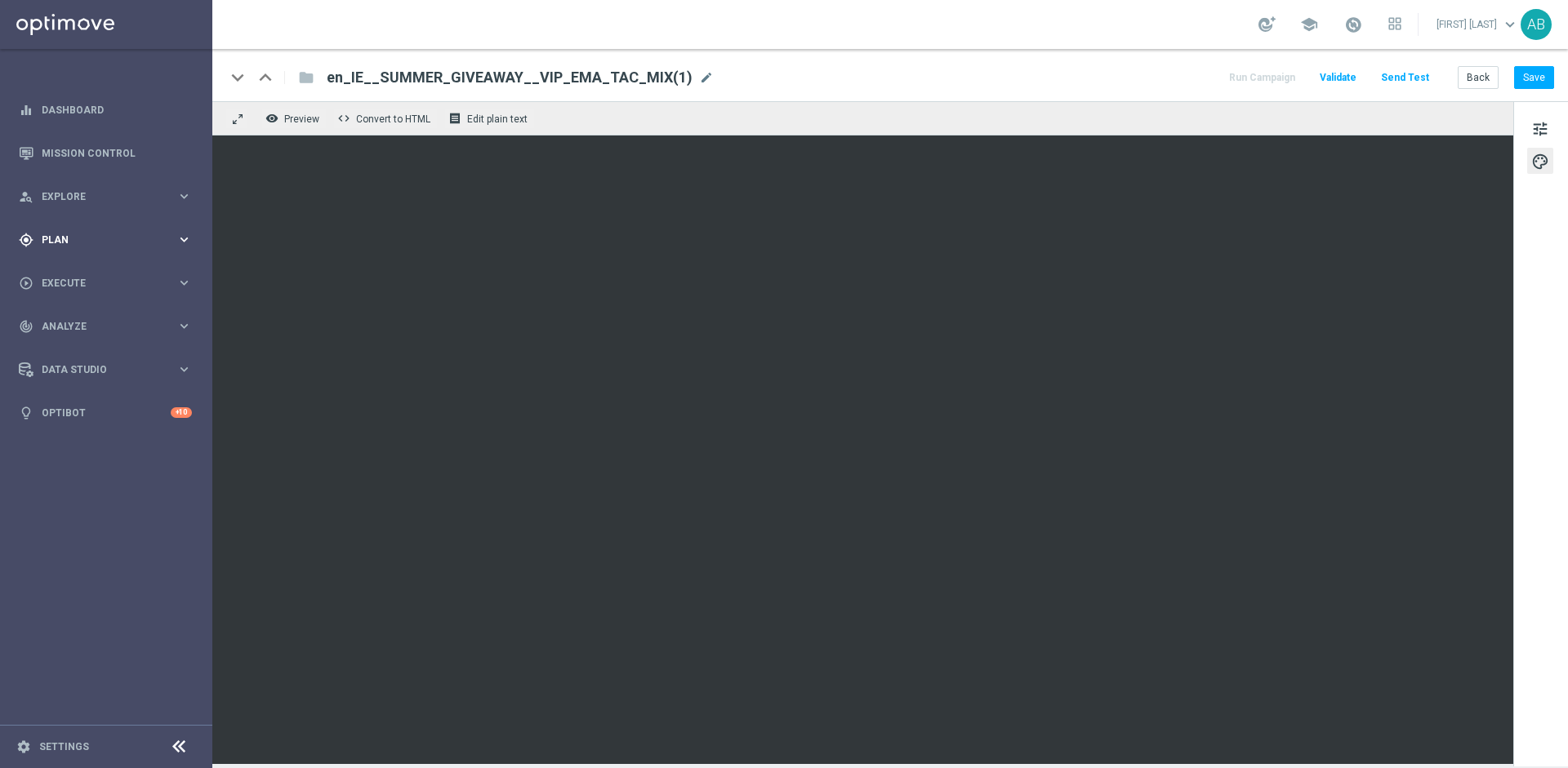 click on "Plan" at bounding box center (109, 240) 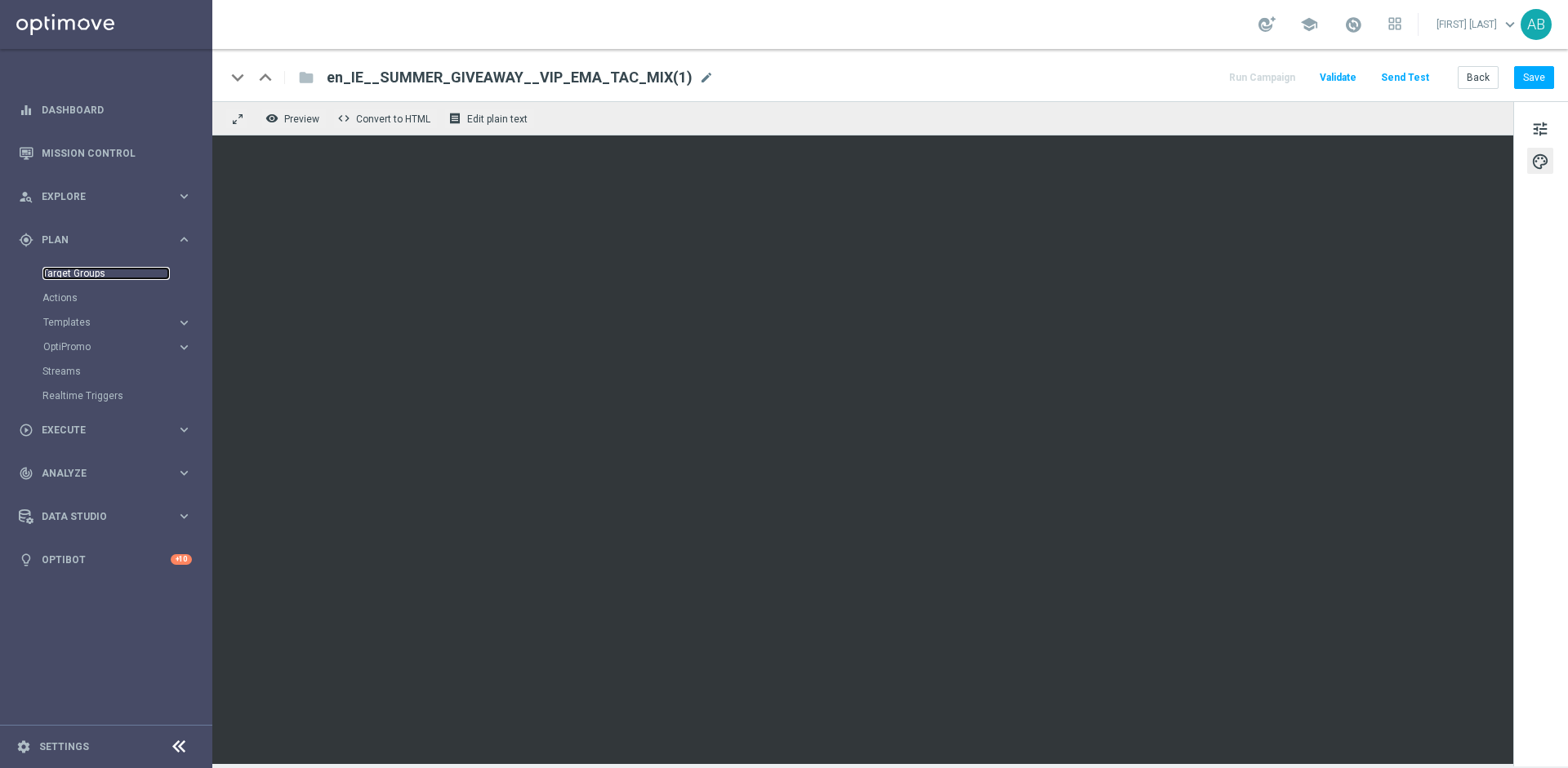 click on "Target Groups" at bounding box center [106, 273] 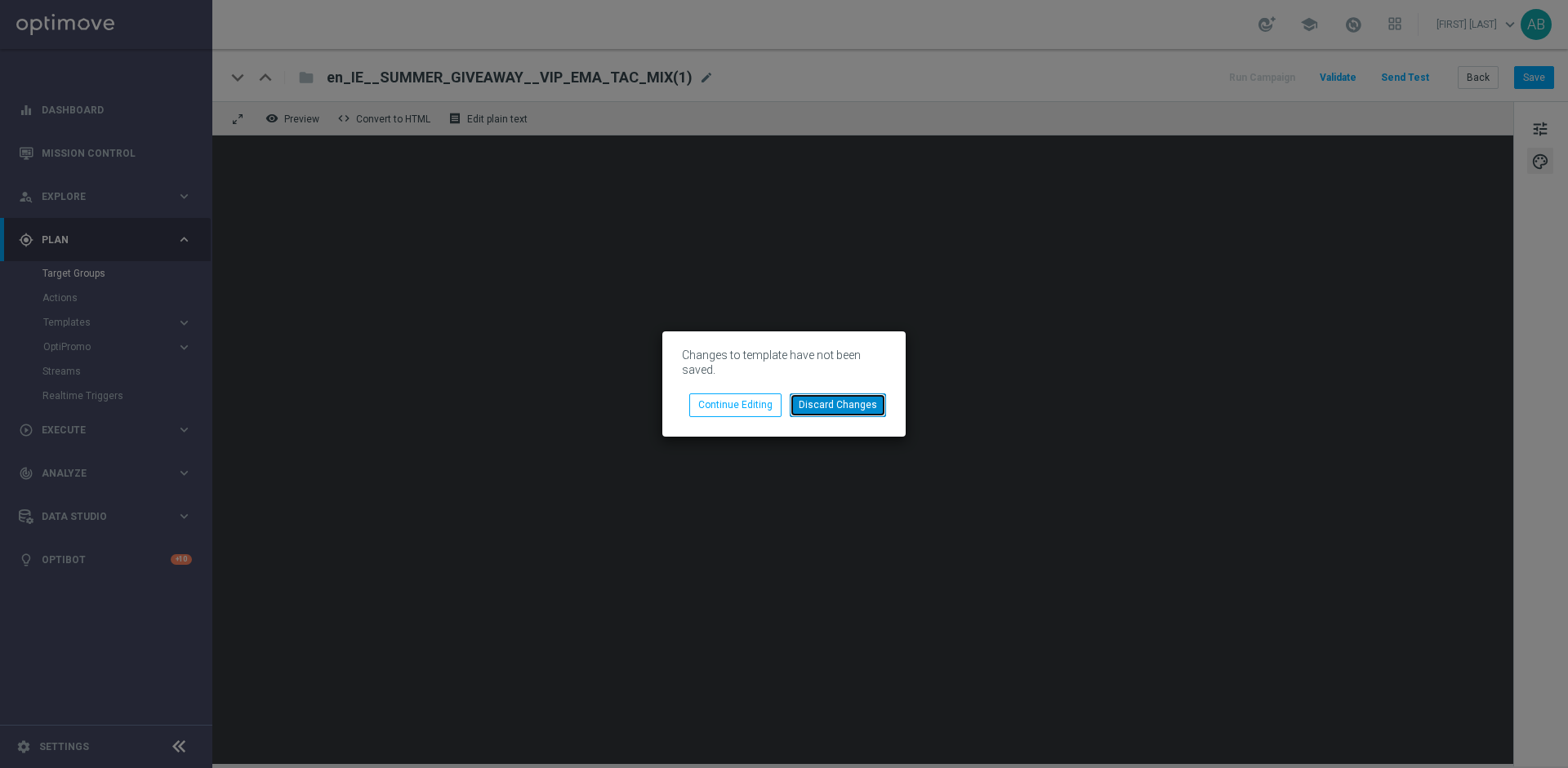 click on "Discard Changes" 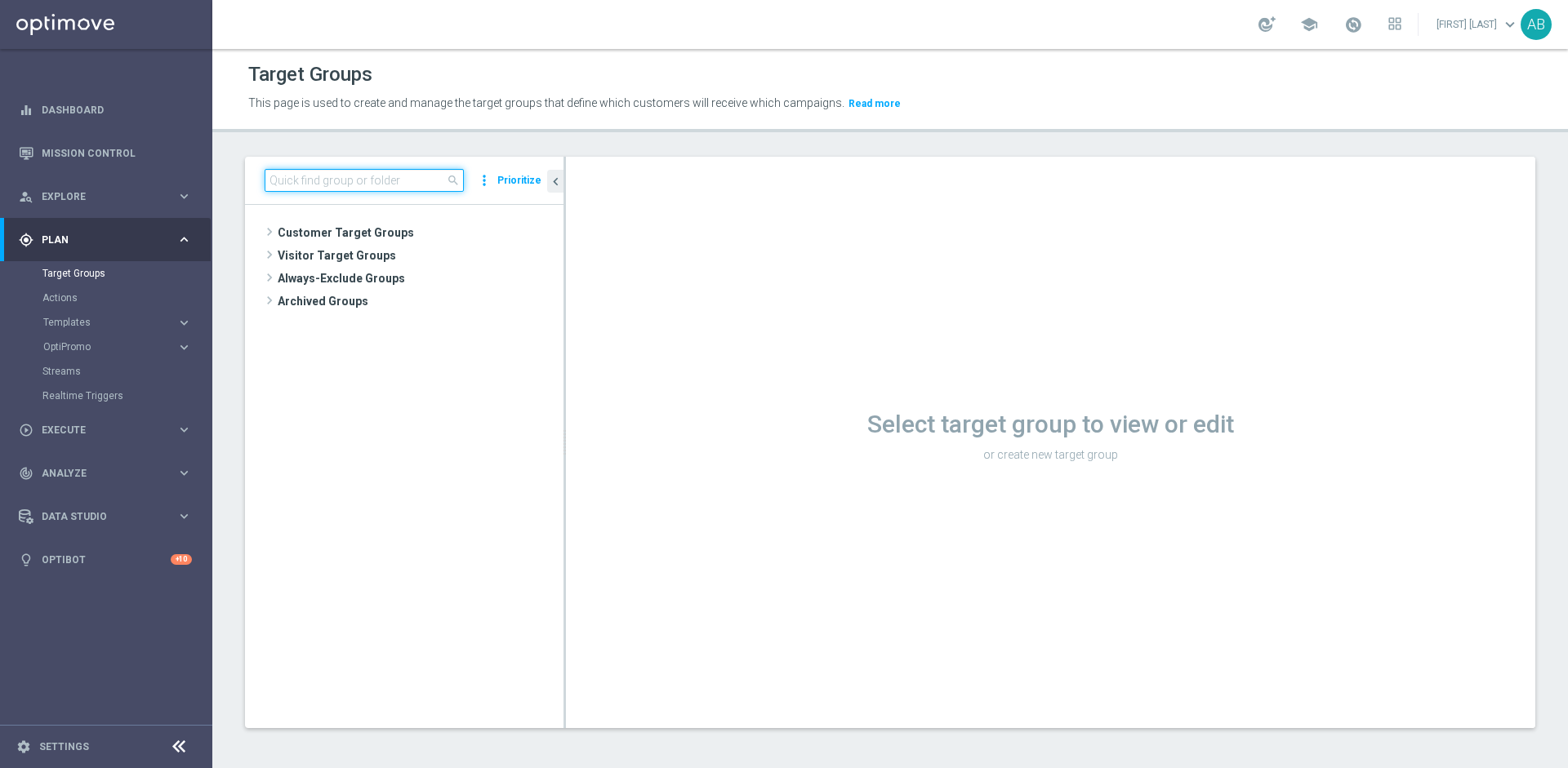 click at bounding box center (364, 180) 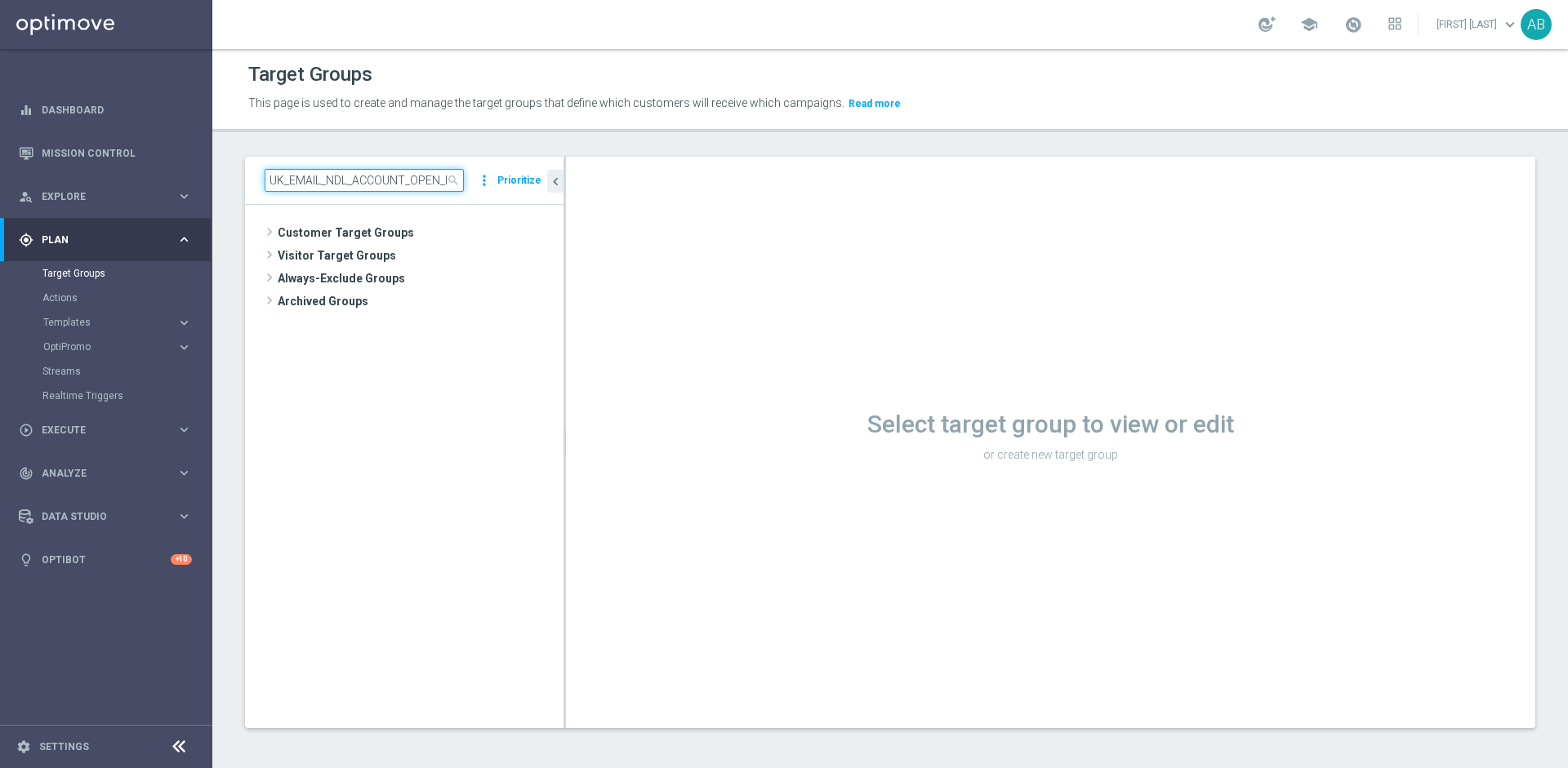 scroll, scrollTop: 0, scrollLeft: 70, axis: horizontal 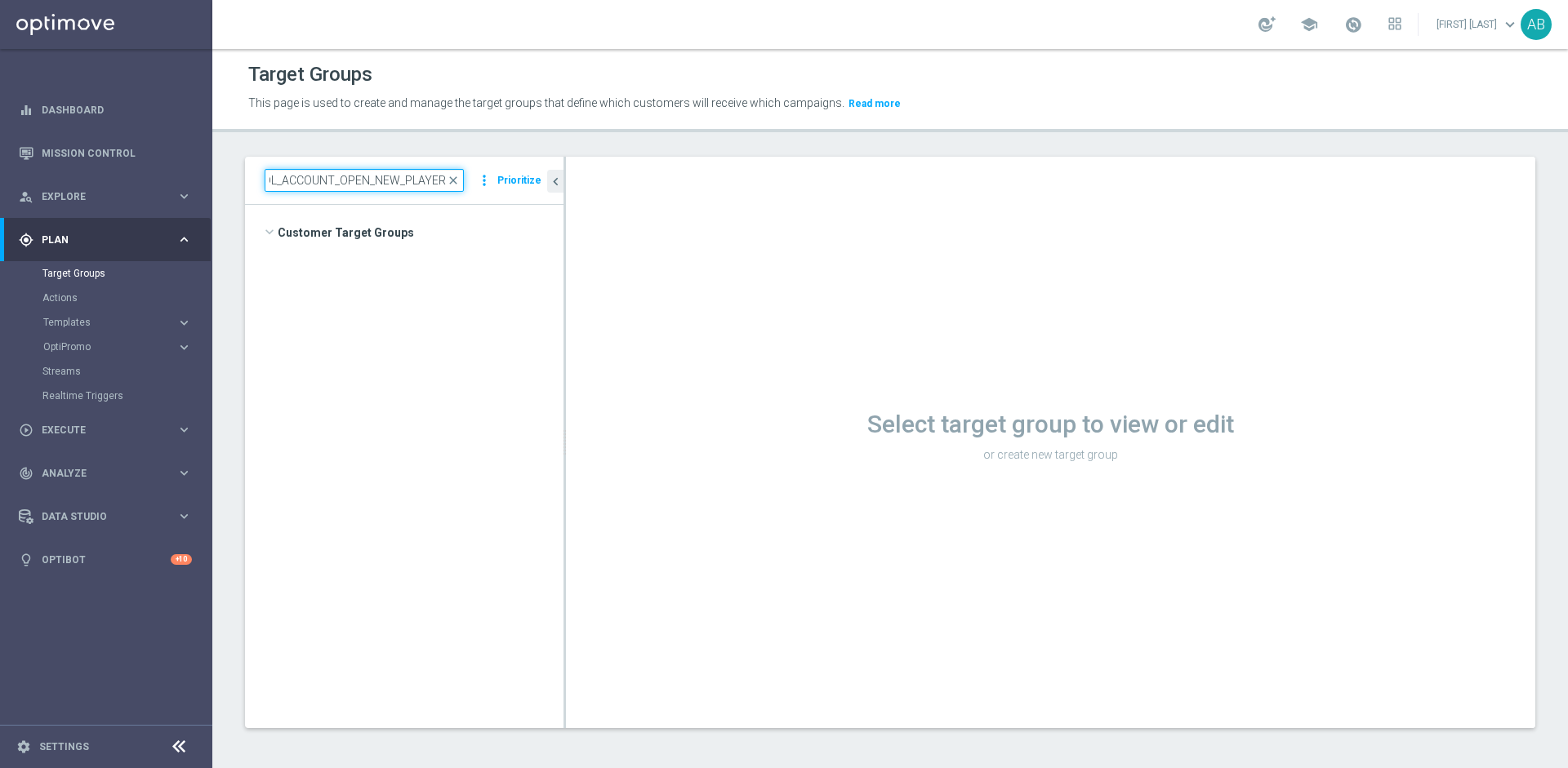 type on "UK_EMAIL_NDL_ACCOUNT_OPEN_NEW_PLAYERS" 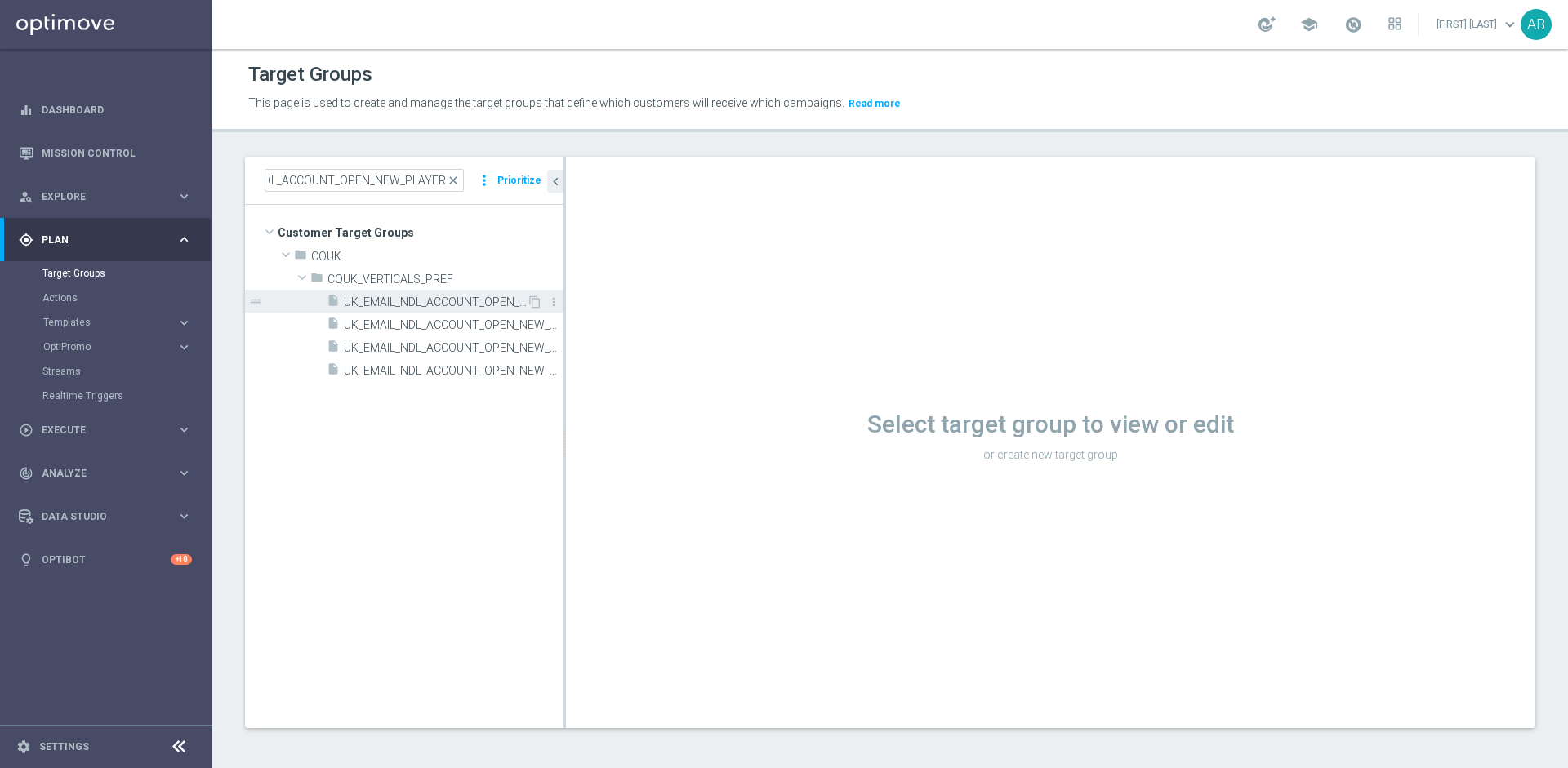 click on "UK_EMAIL_NDL_ACCOUNT_OPEN_NEW_PLAYERS" at bounding box center (435, 302) 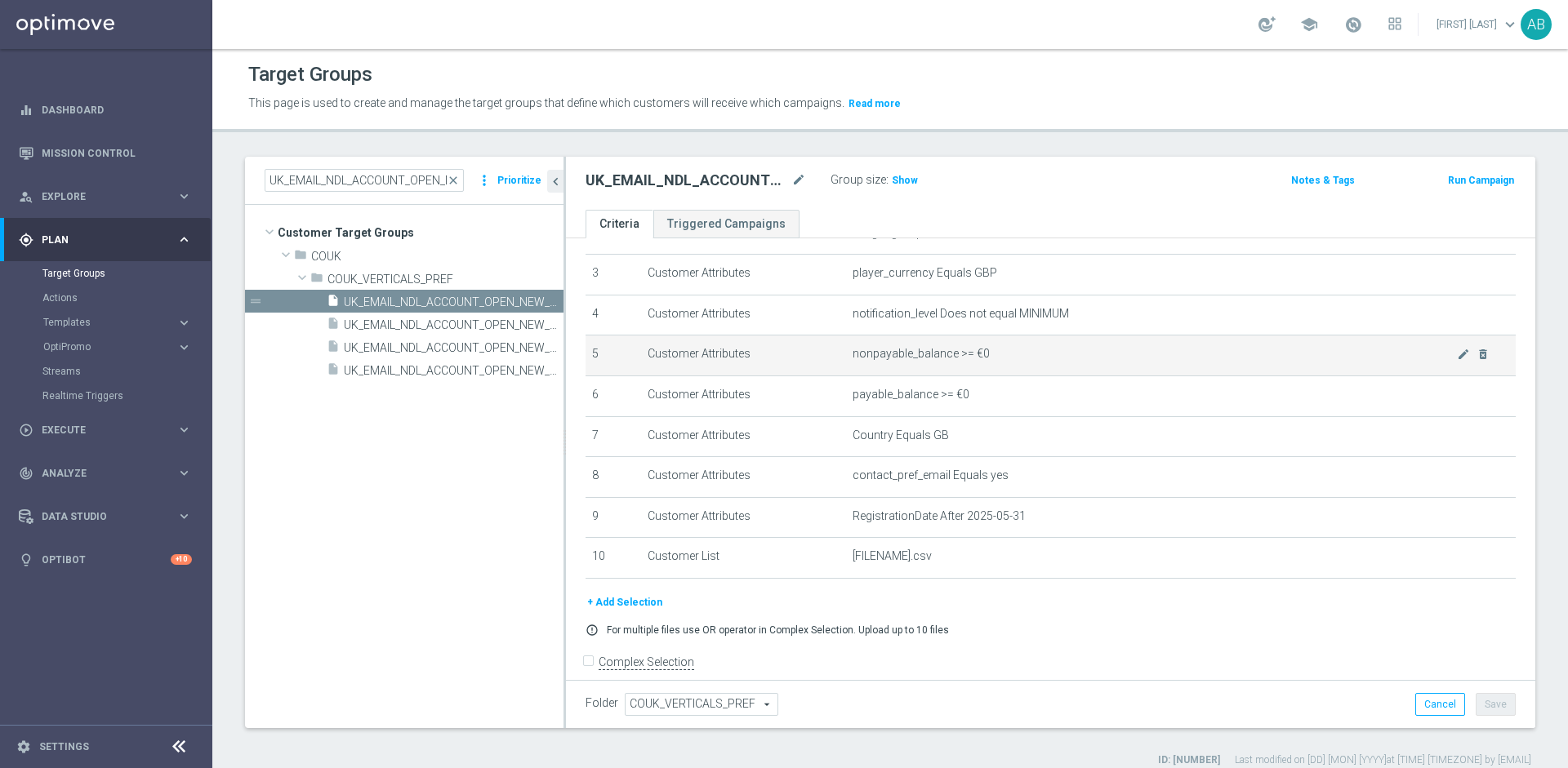 scroll, scrollTop: 136, scrollLeft: 0, axis: vertical 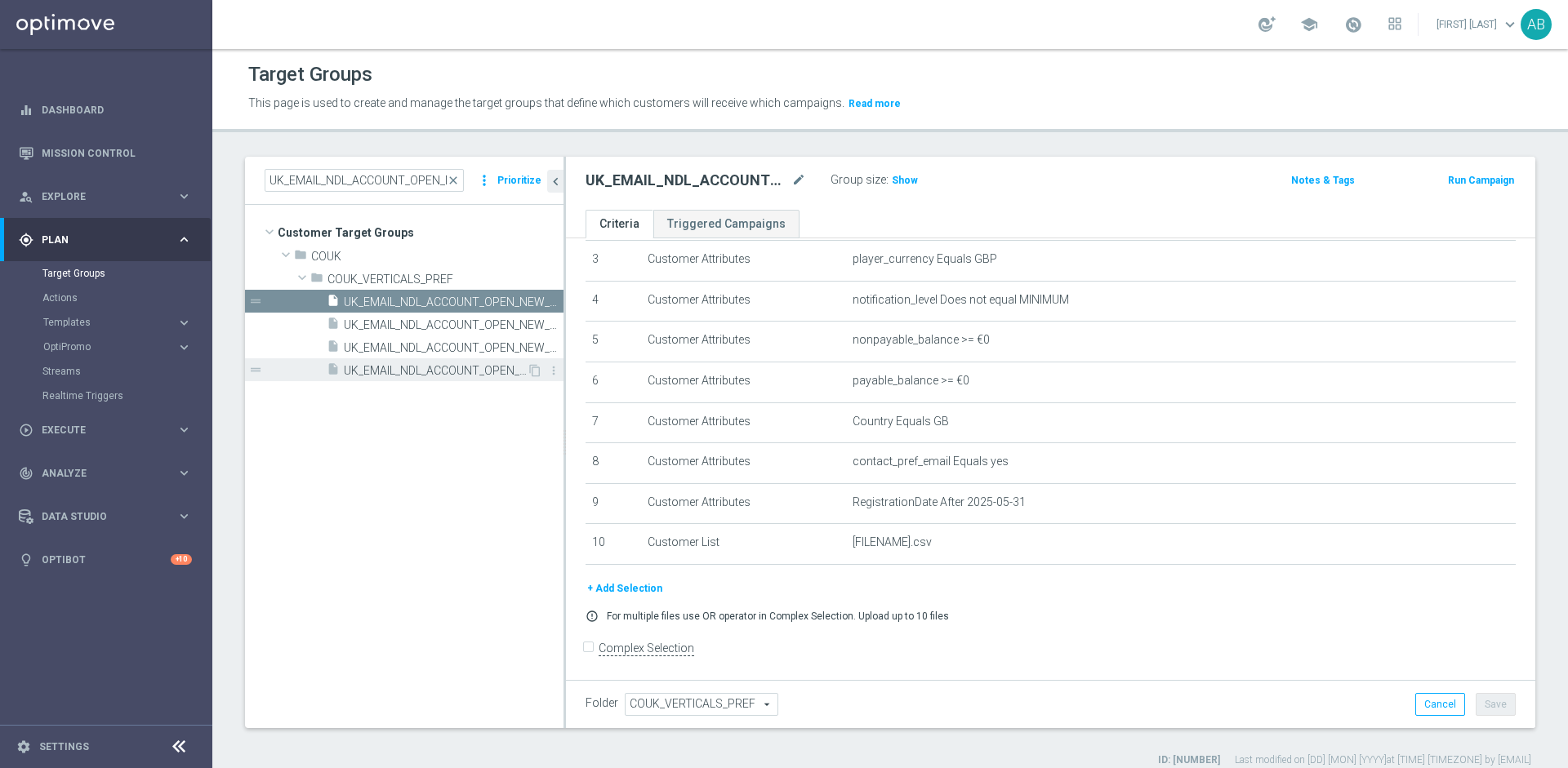 click on "UK_EMAIL_NDL_ACCOUNT_OPEN_NEW_PLAYERS_V3" at bounding box center (435, 371) 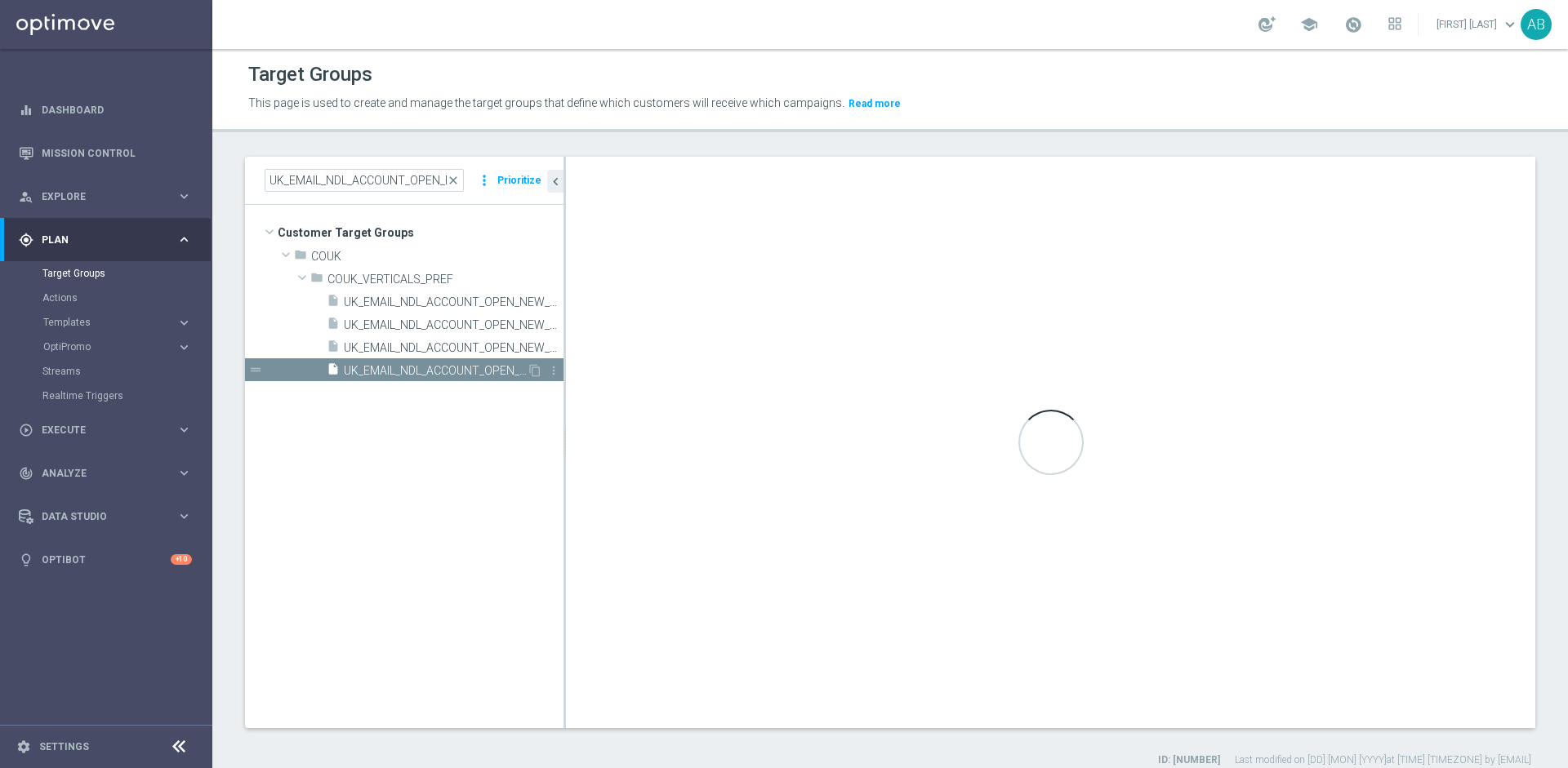 scroll, scrollTop: 96, scrollLeft: 0, axis: vertical 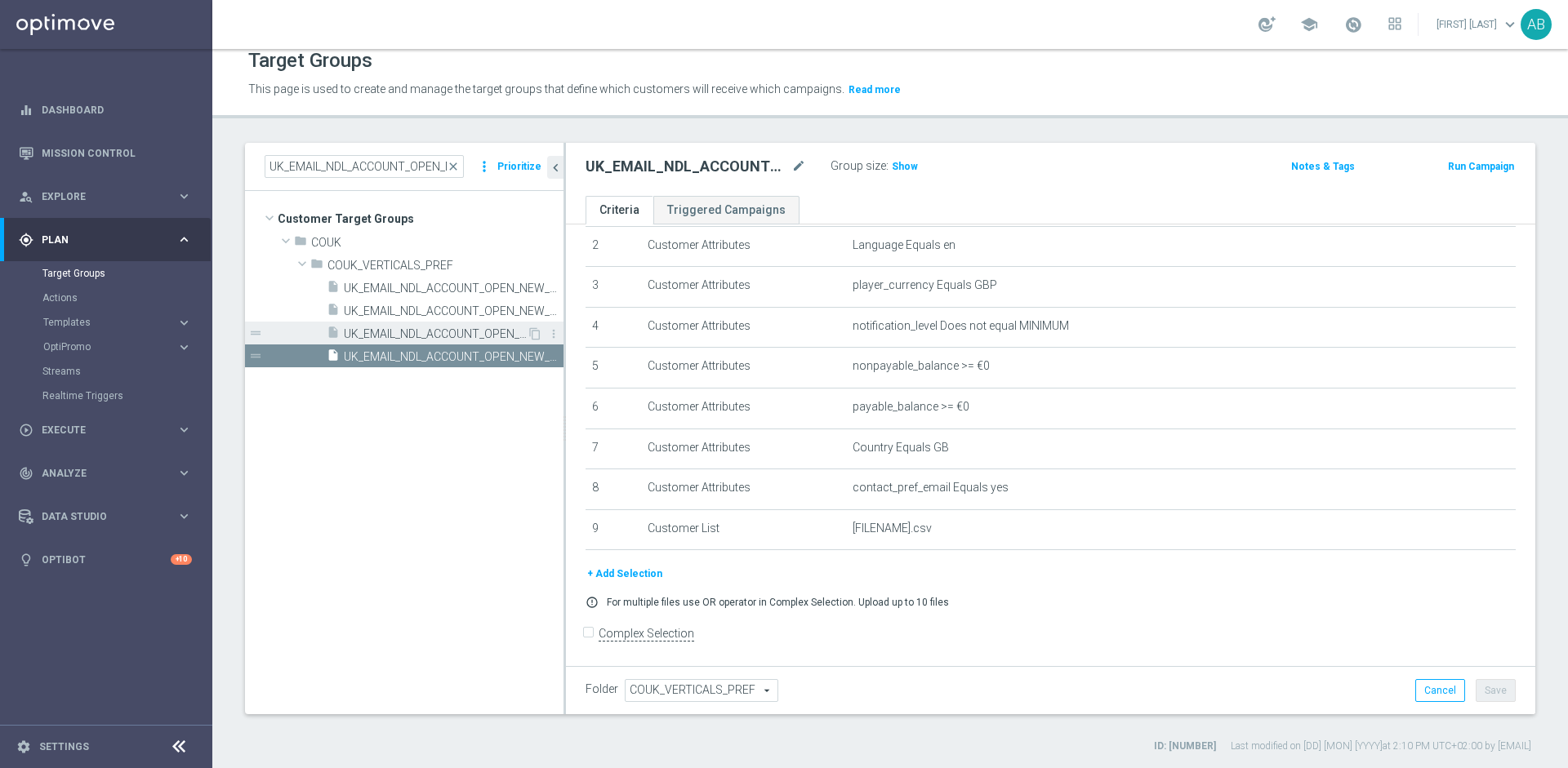 click on "UK_EMAIL_NDL_ACCOUNT_OPEN_NEW_PLAYERS_V2" at bounding box center [435, 334] 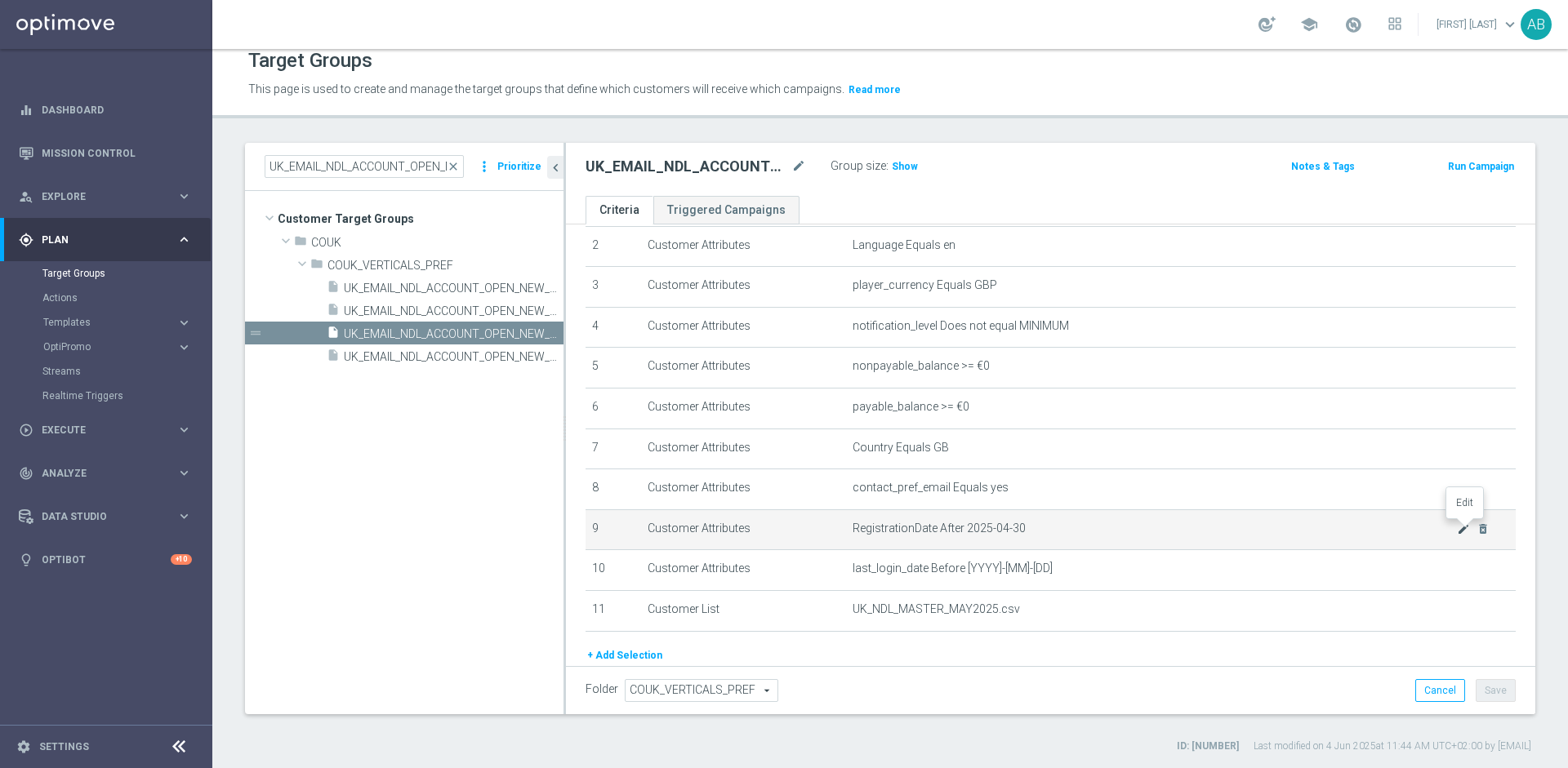 click on "mode_edit" 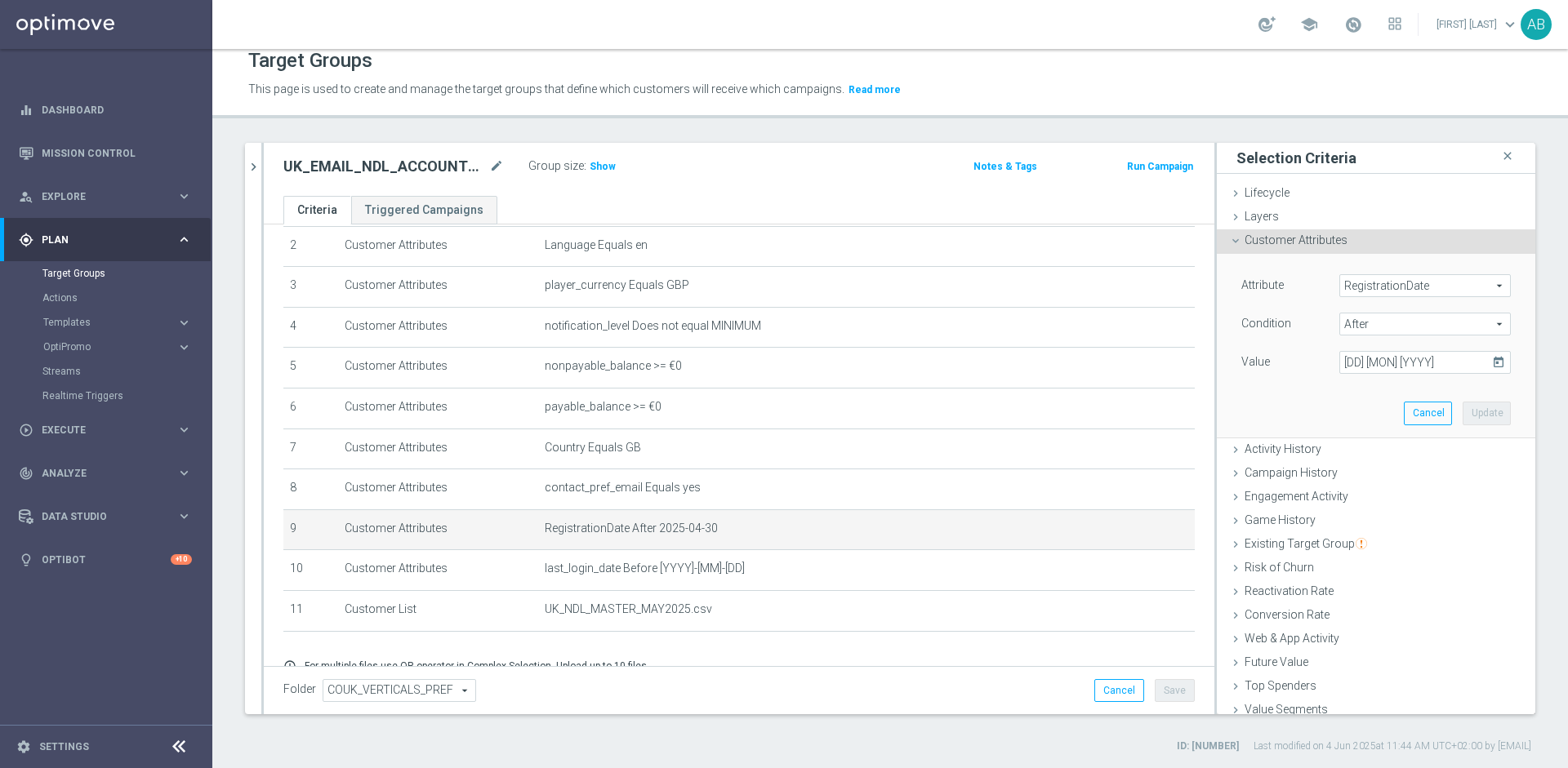 click on "today" at bounding box center [1501, 360] 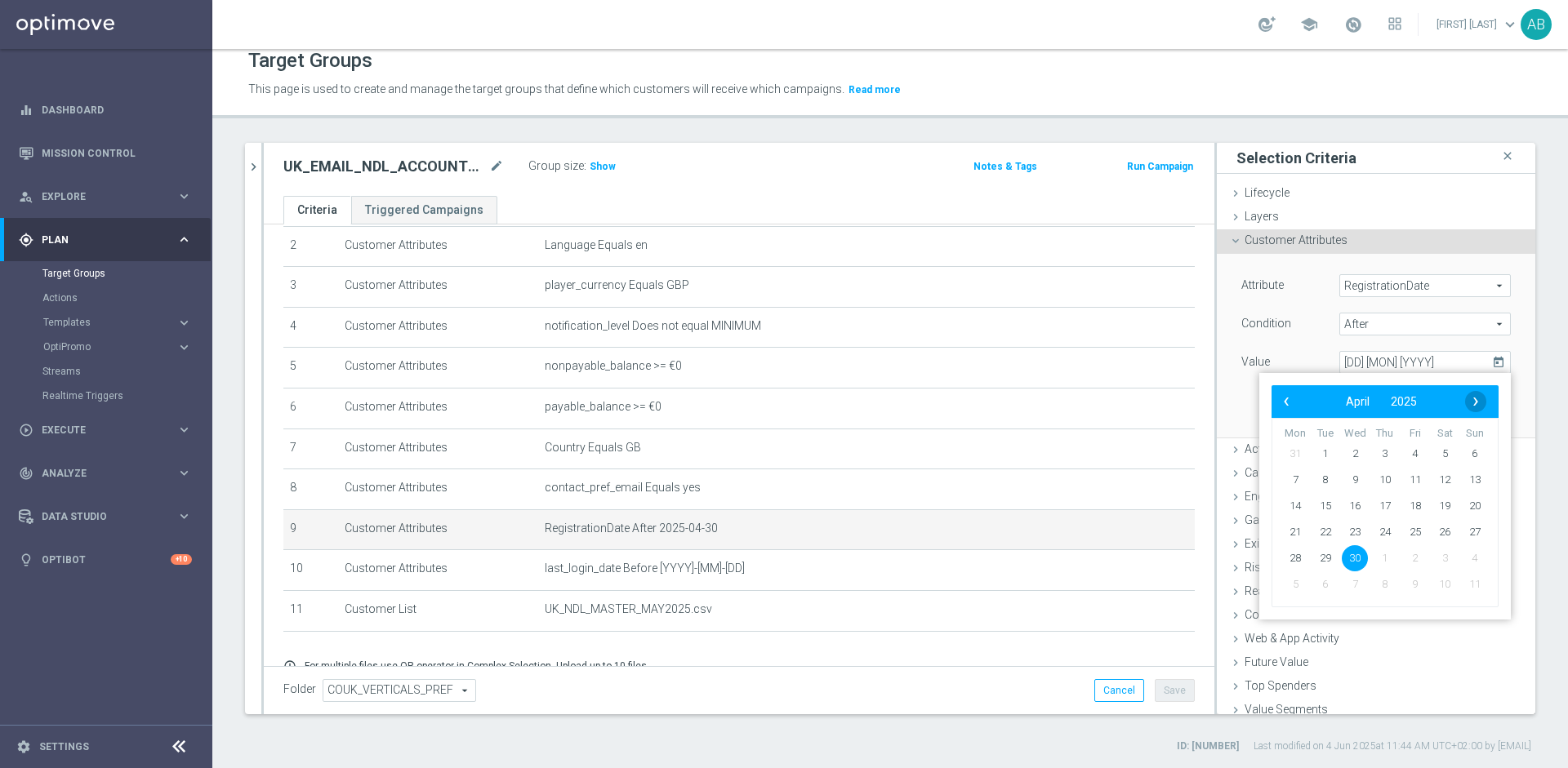click on "›" 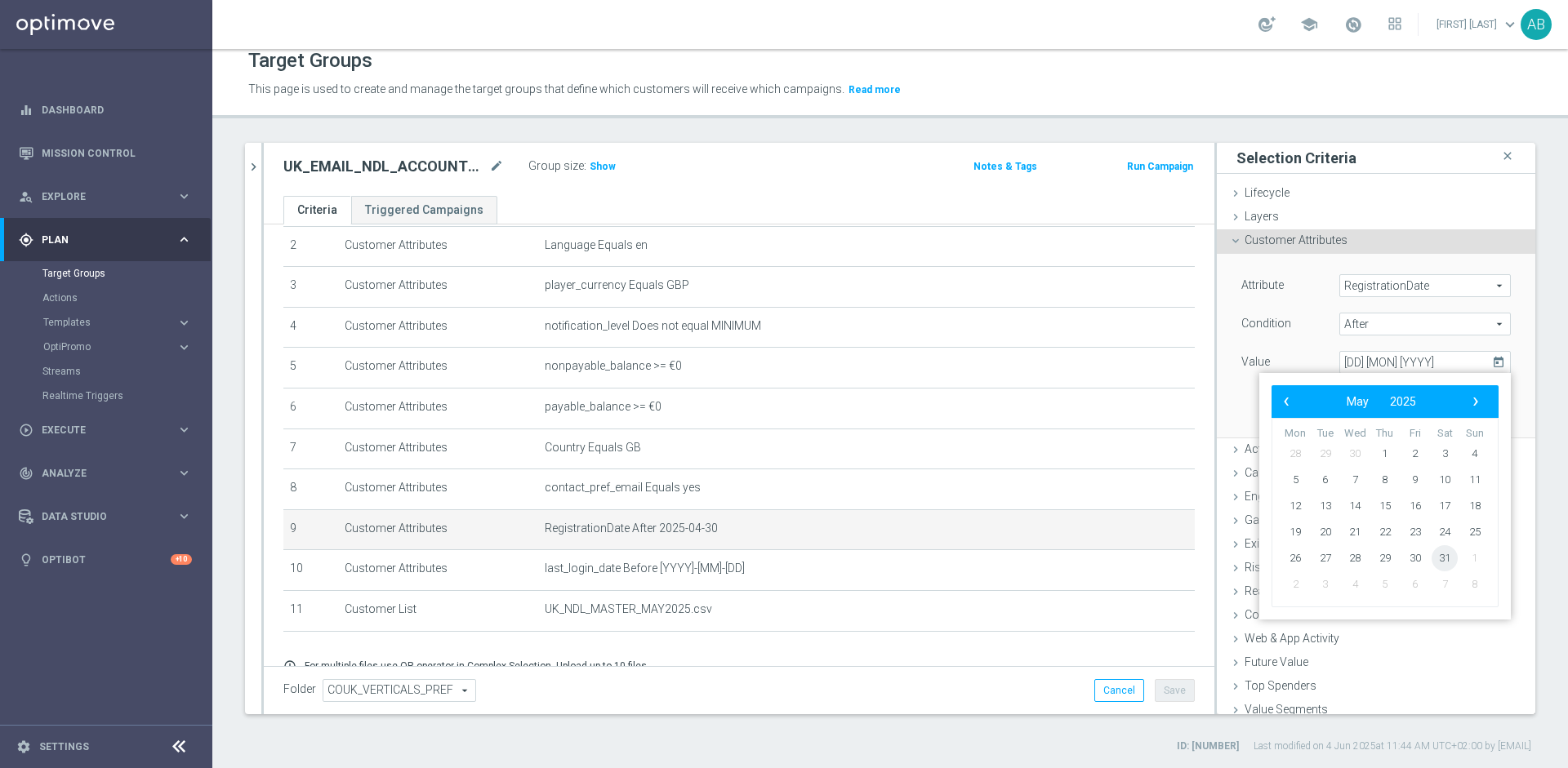 click on "31" 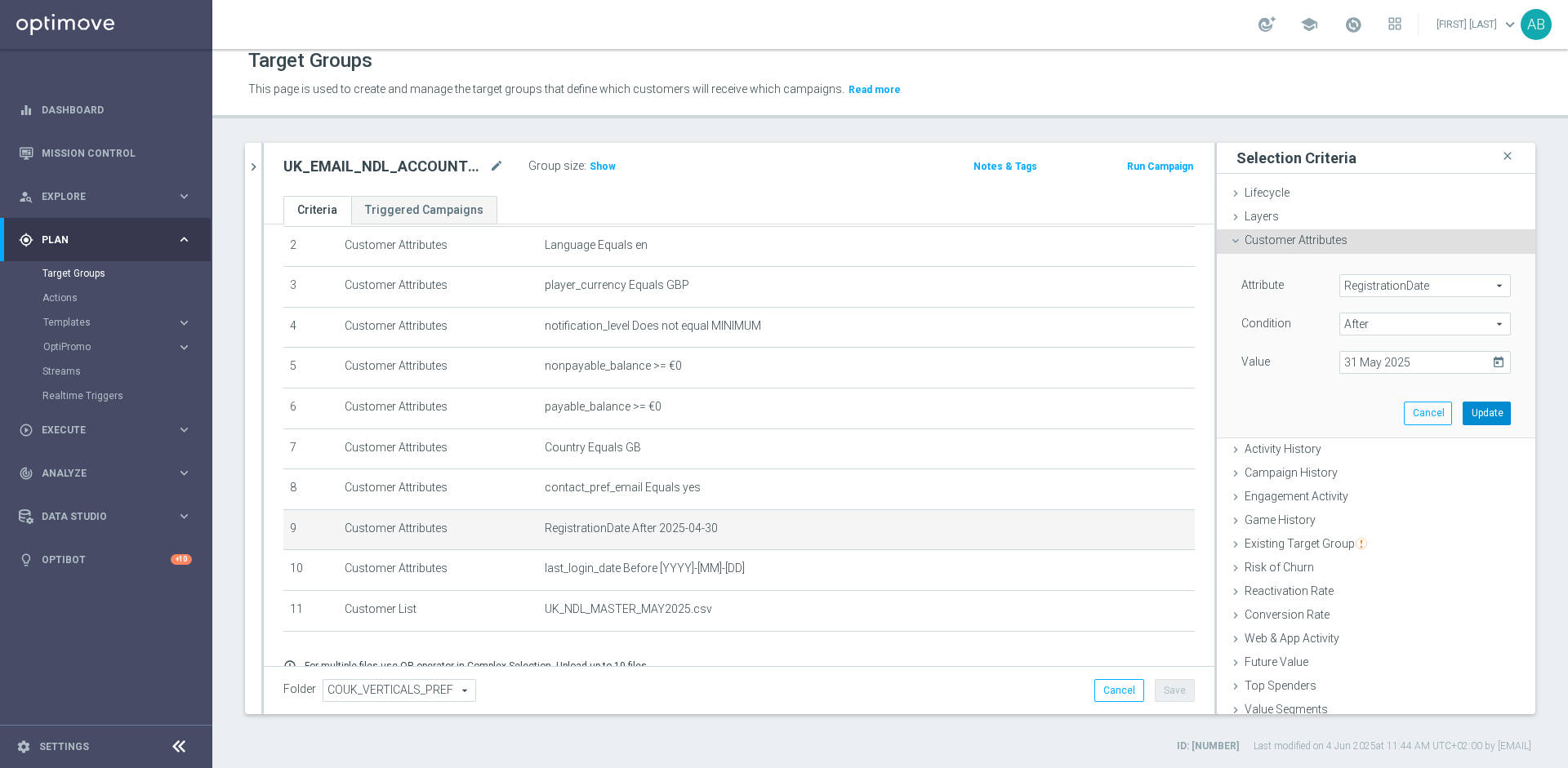 click on "Update" at bounding box center (1486, 413) 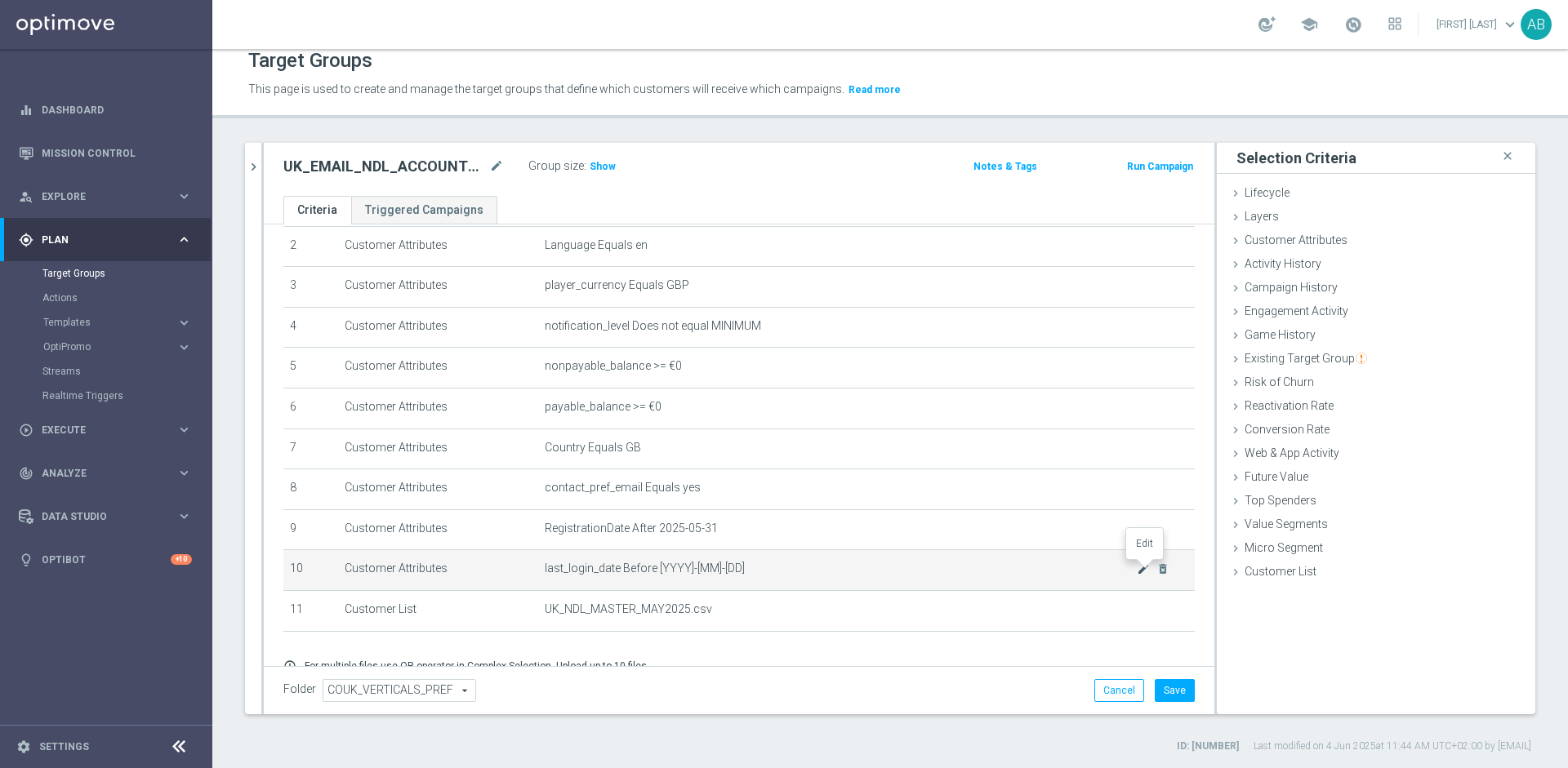 click on "mode_edit" 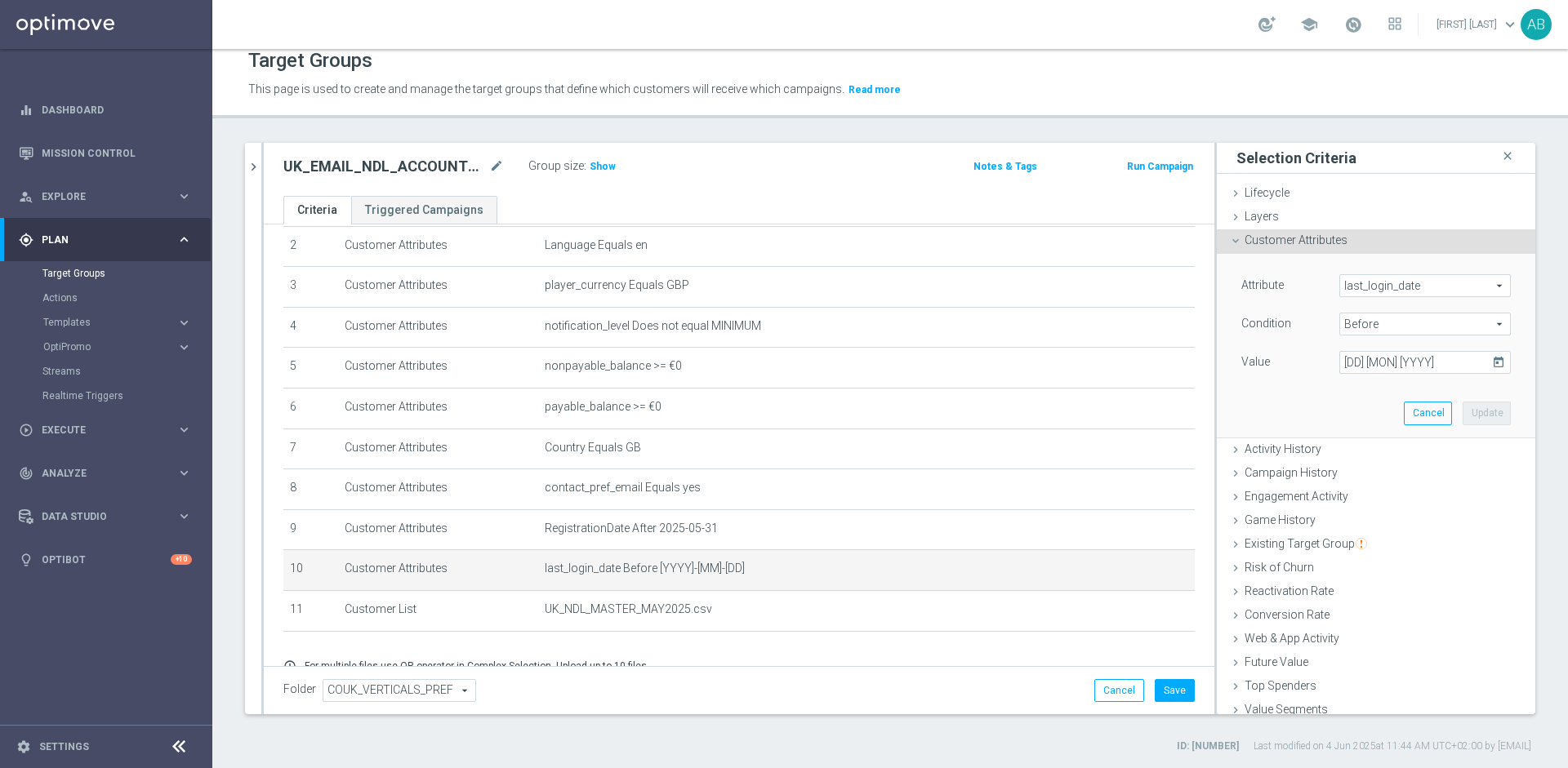click on "today" at bounding box center (1501, 360) 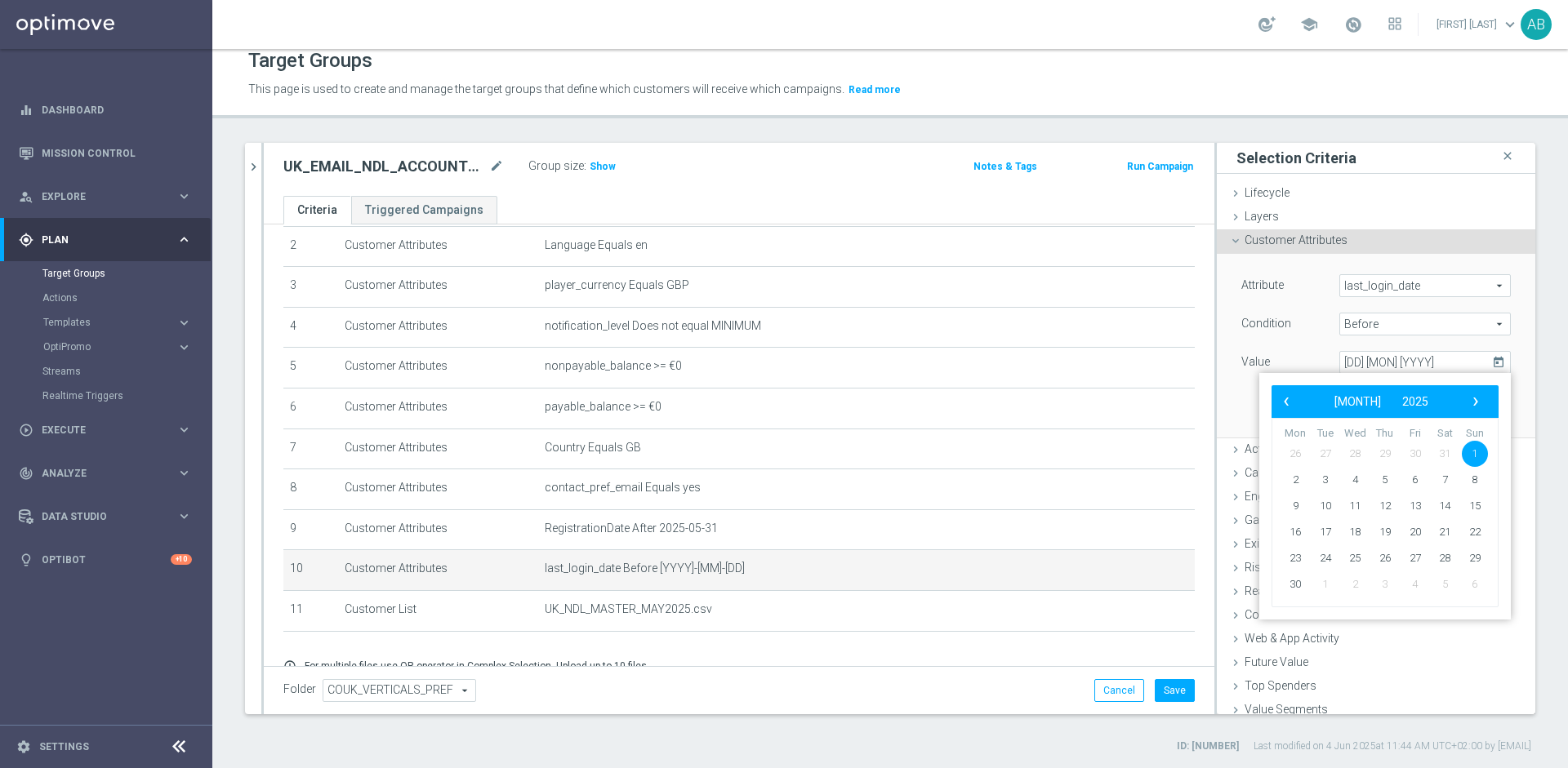 click on "‹
​
June
​
2025
​
›" 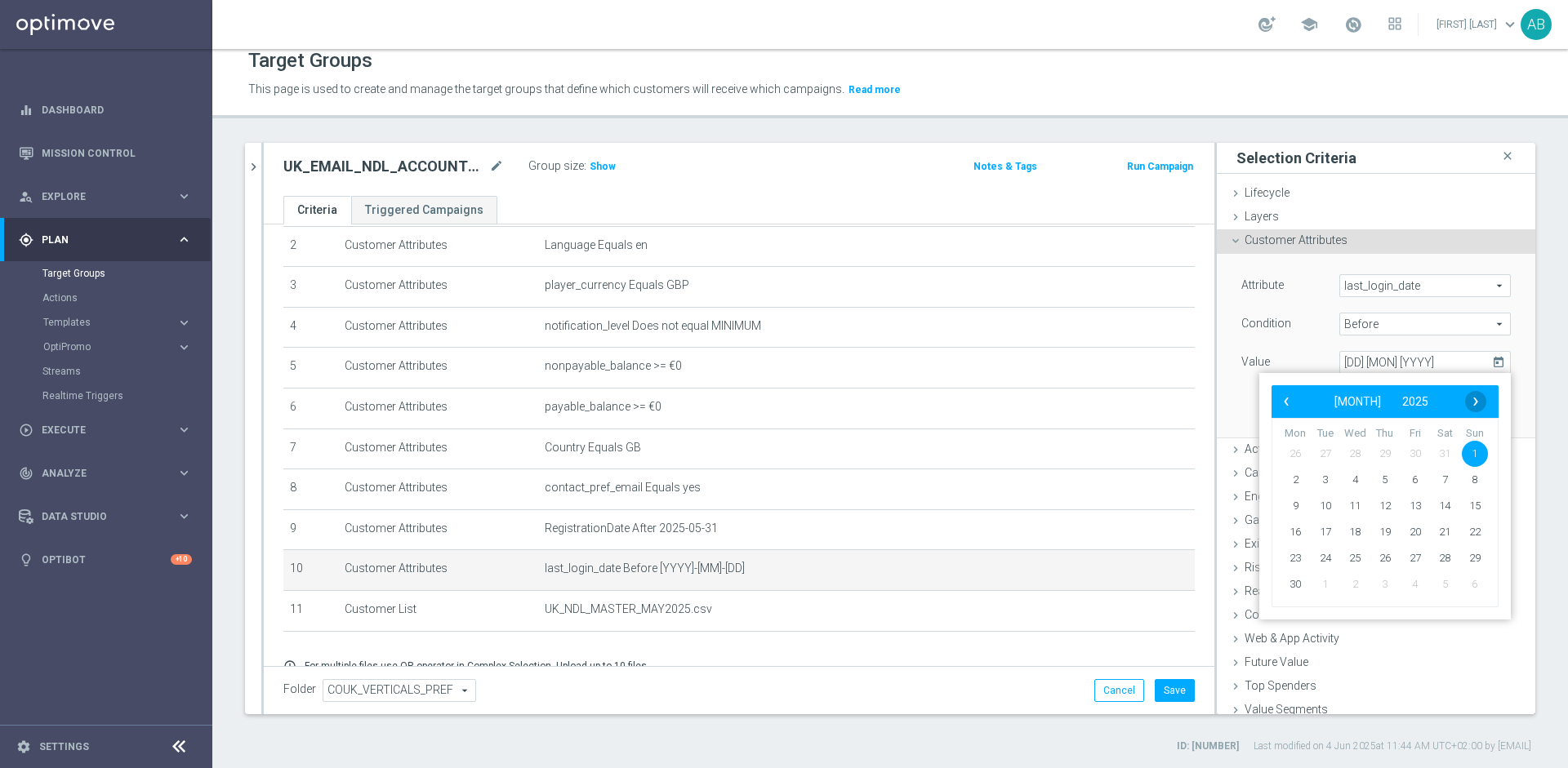click on "›" 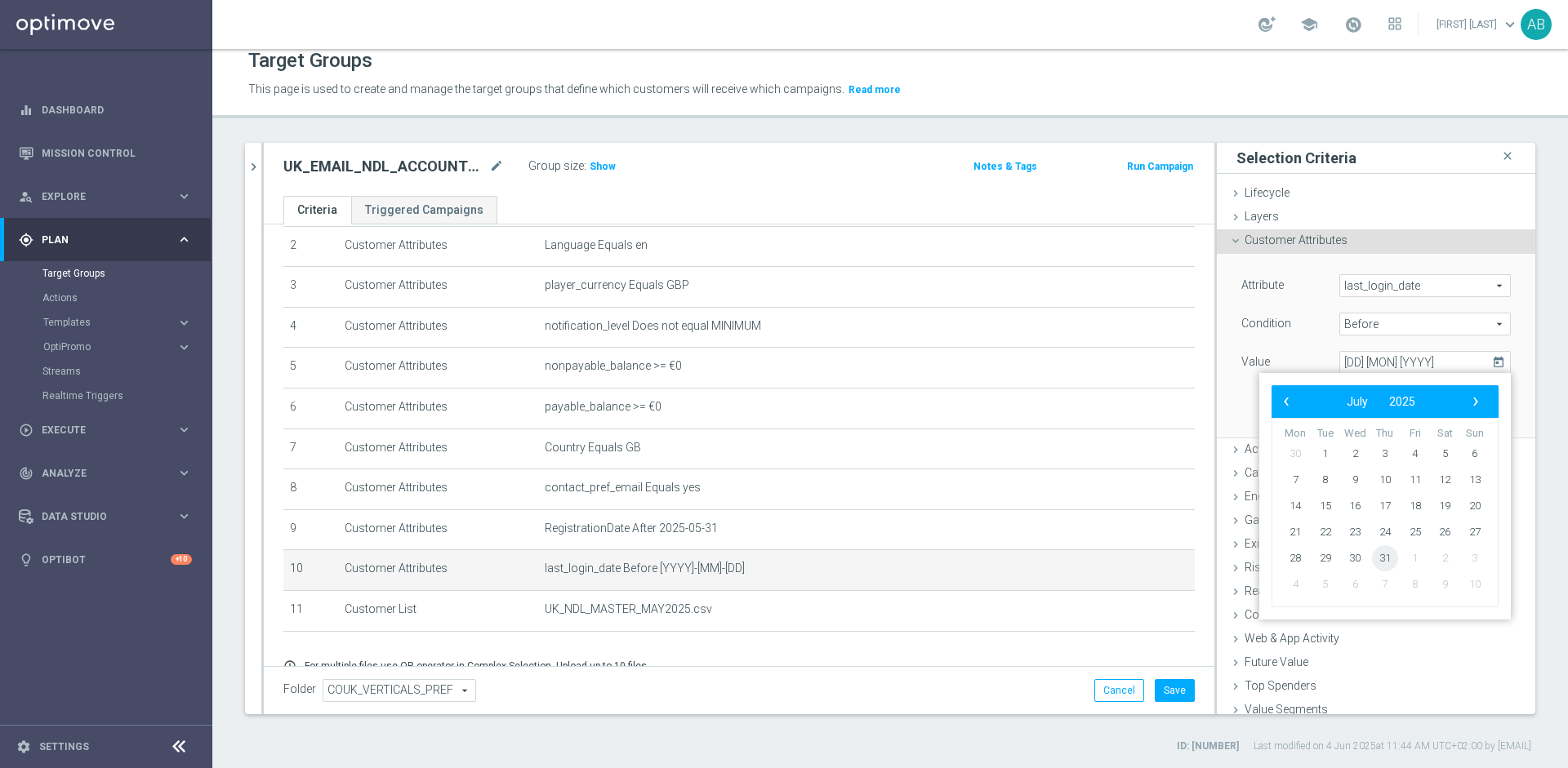 click on "31" 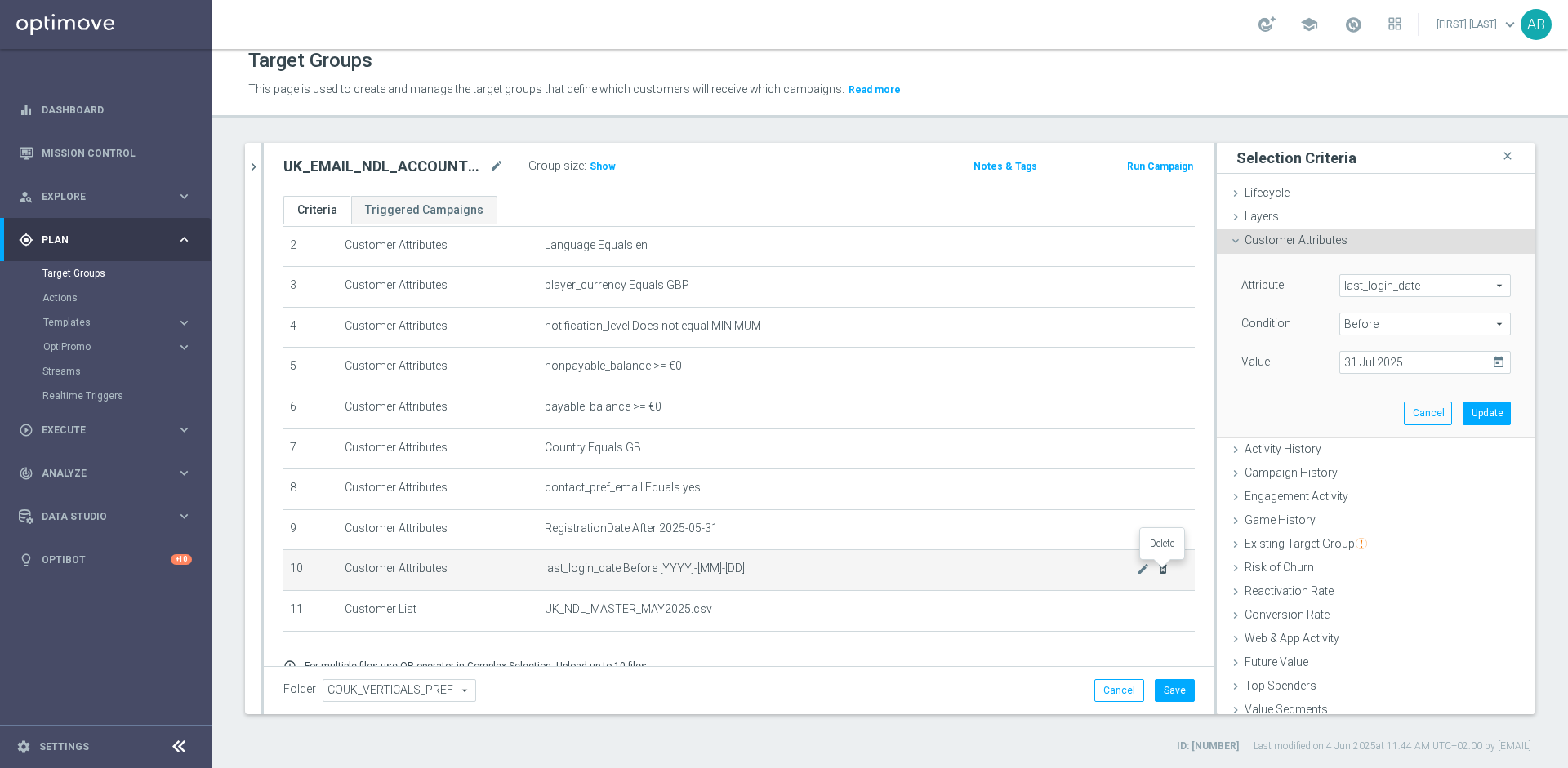 click on "delete_forever" 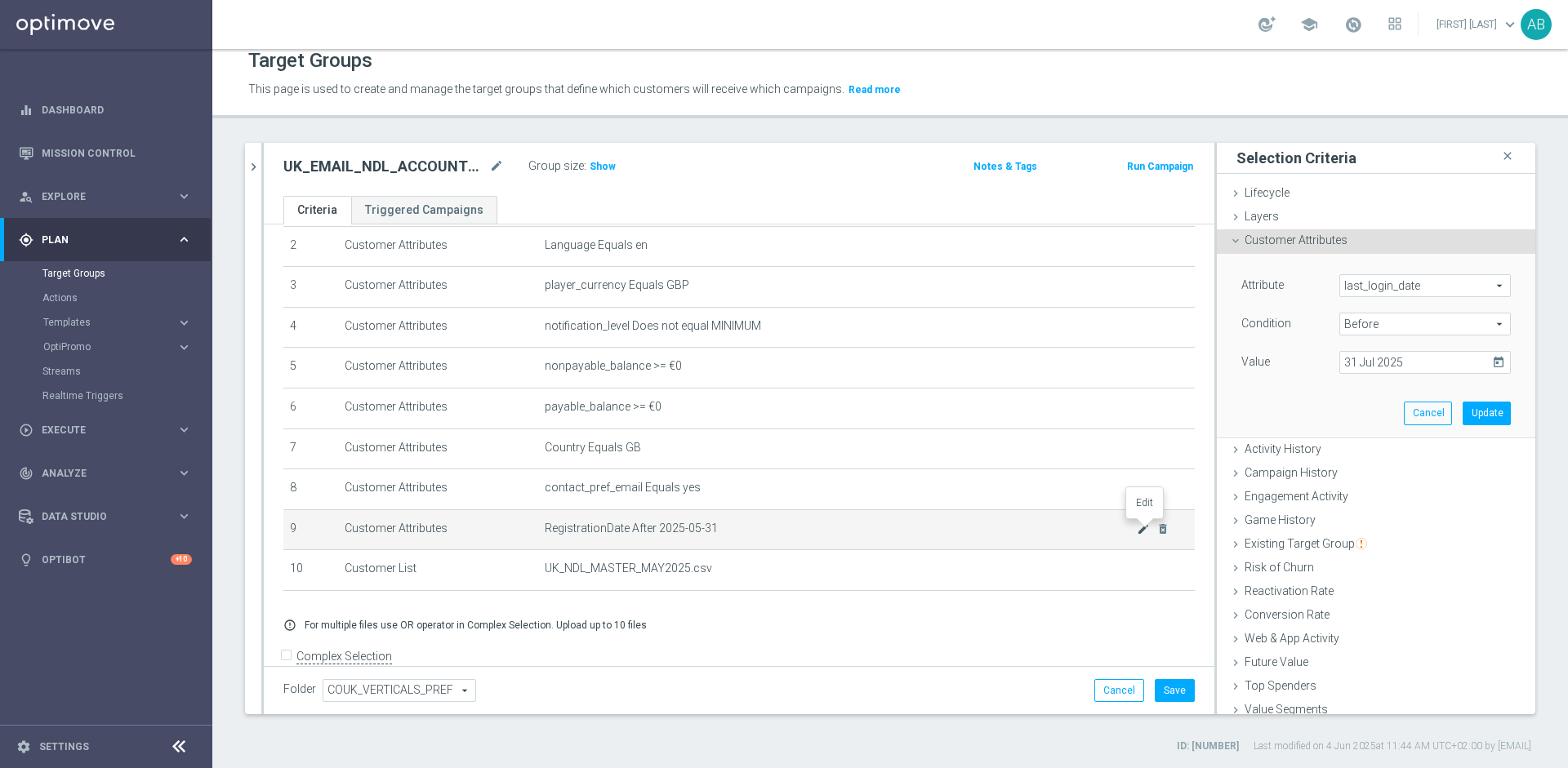 click on "mode_edit" 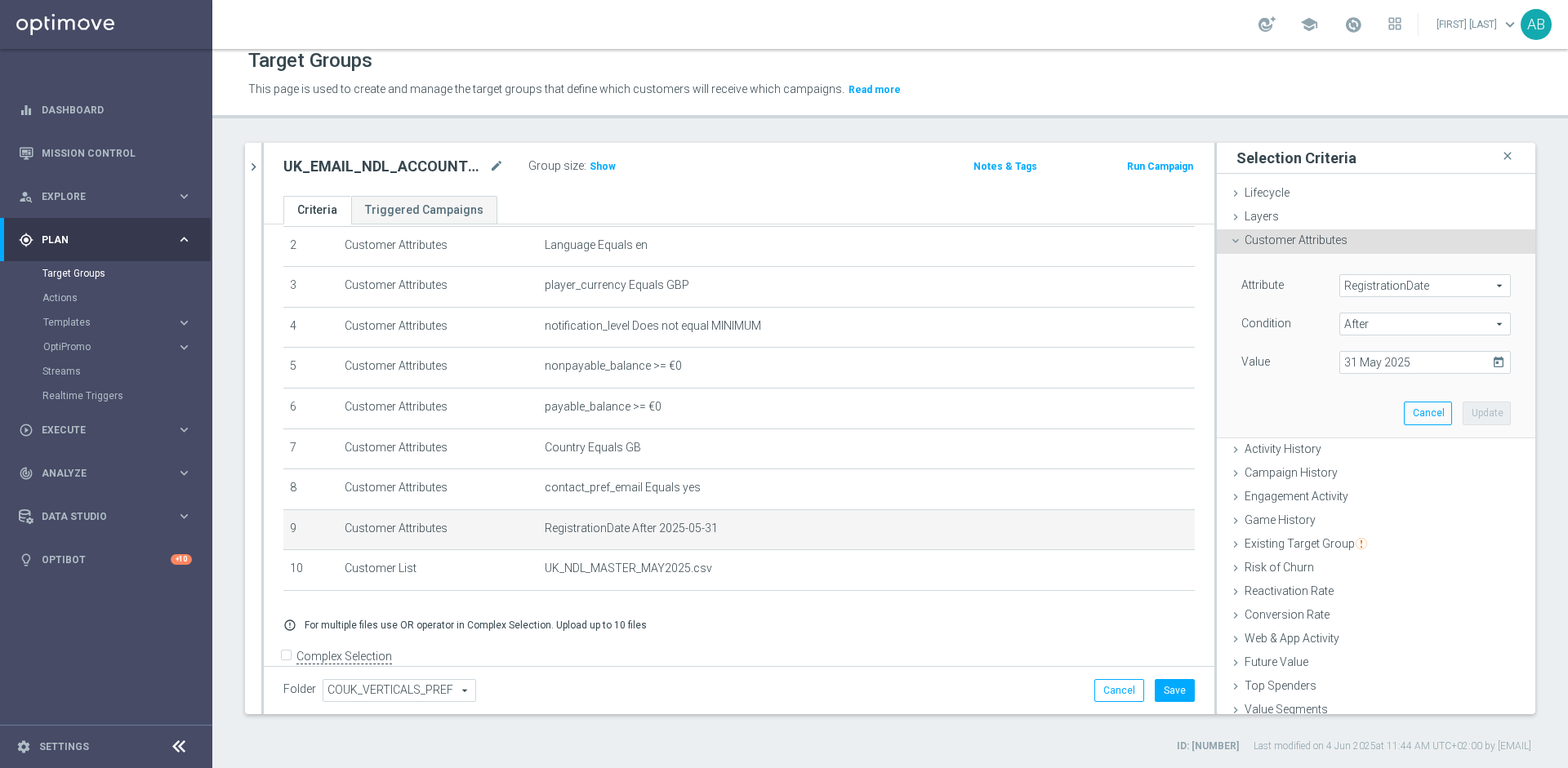 click on "UK_EMAIL_NDL_ACCOUNT_OPEN_NEW_PLAYERS
close
more_vert
Prioritize
Customer Target Groups
library_add
create_new_folder" 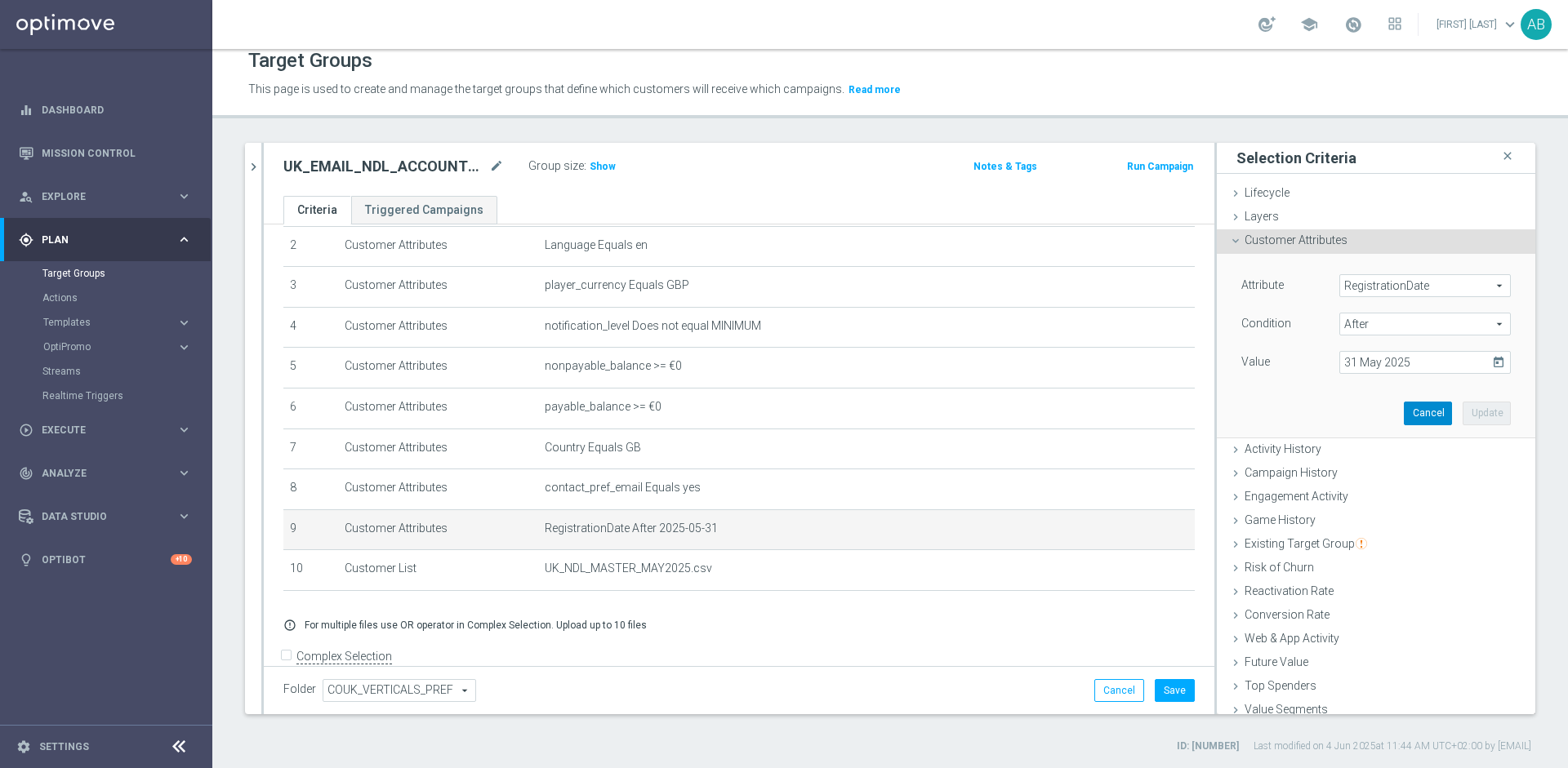 click on "Cancel" at bounding box center [1428, 413] 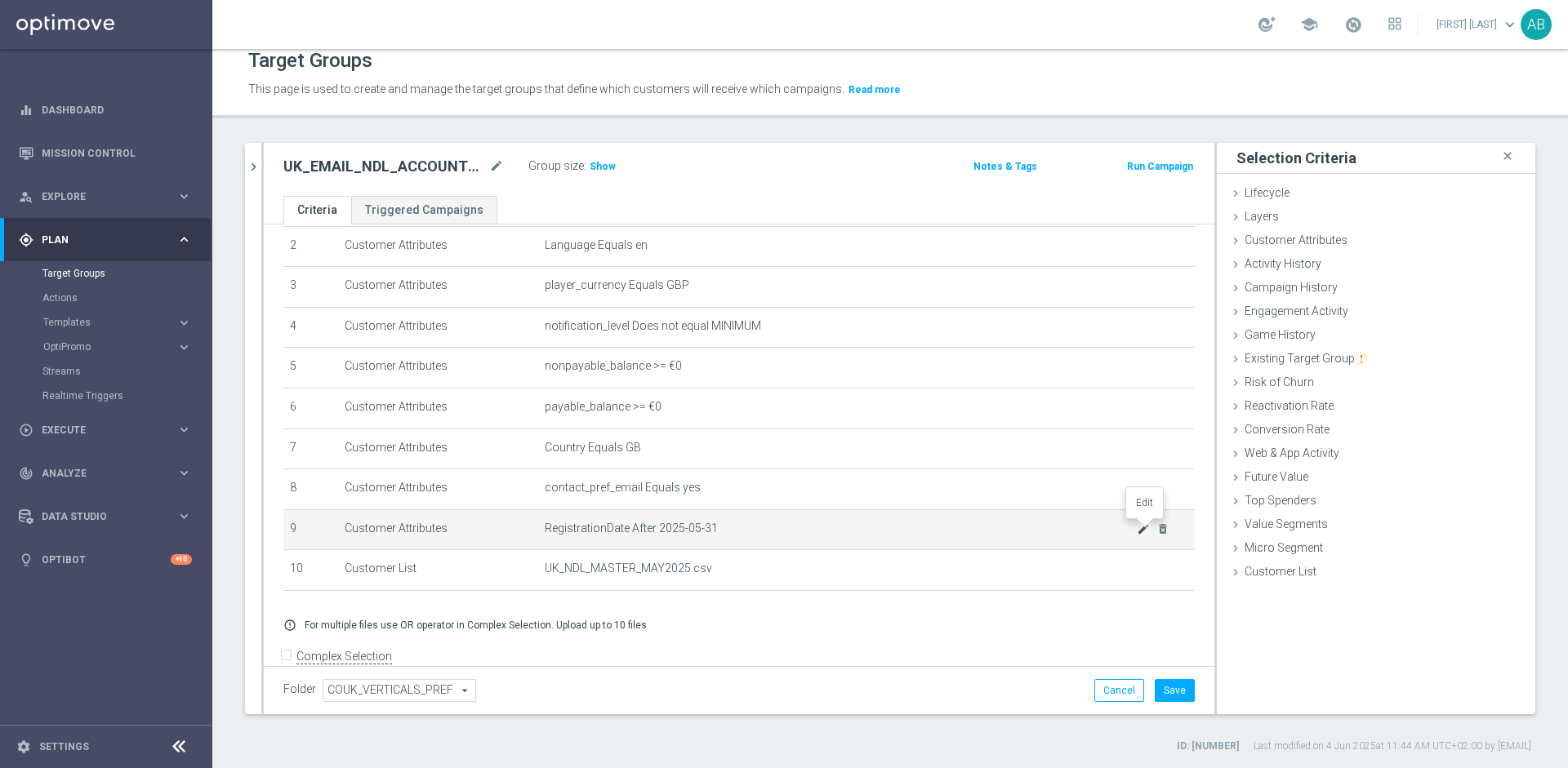 click on "mode_edit" 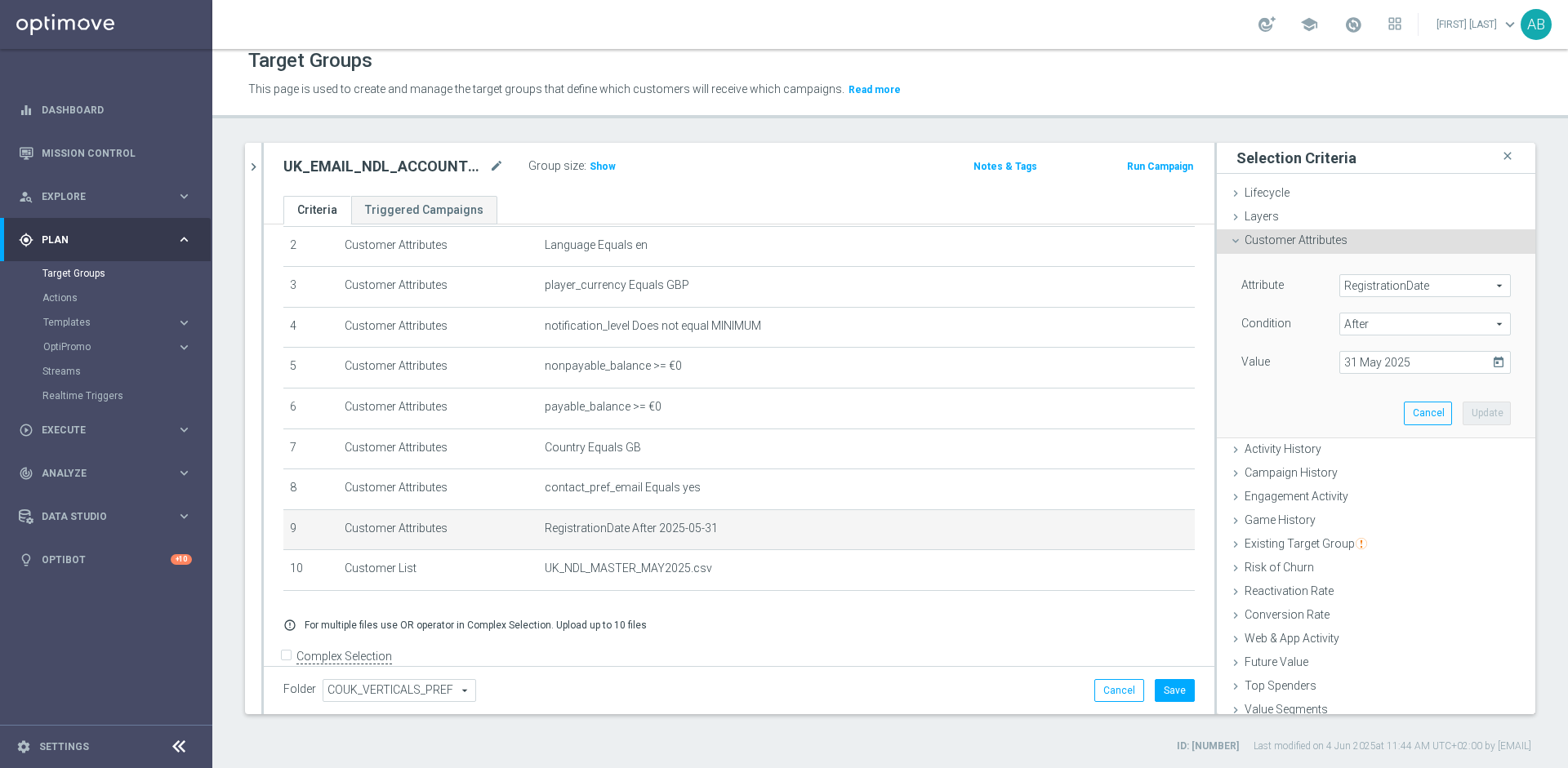 click on "today" at bounding box center (1501, 360) 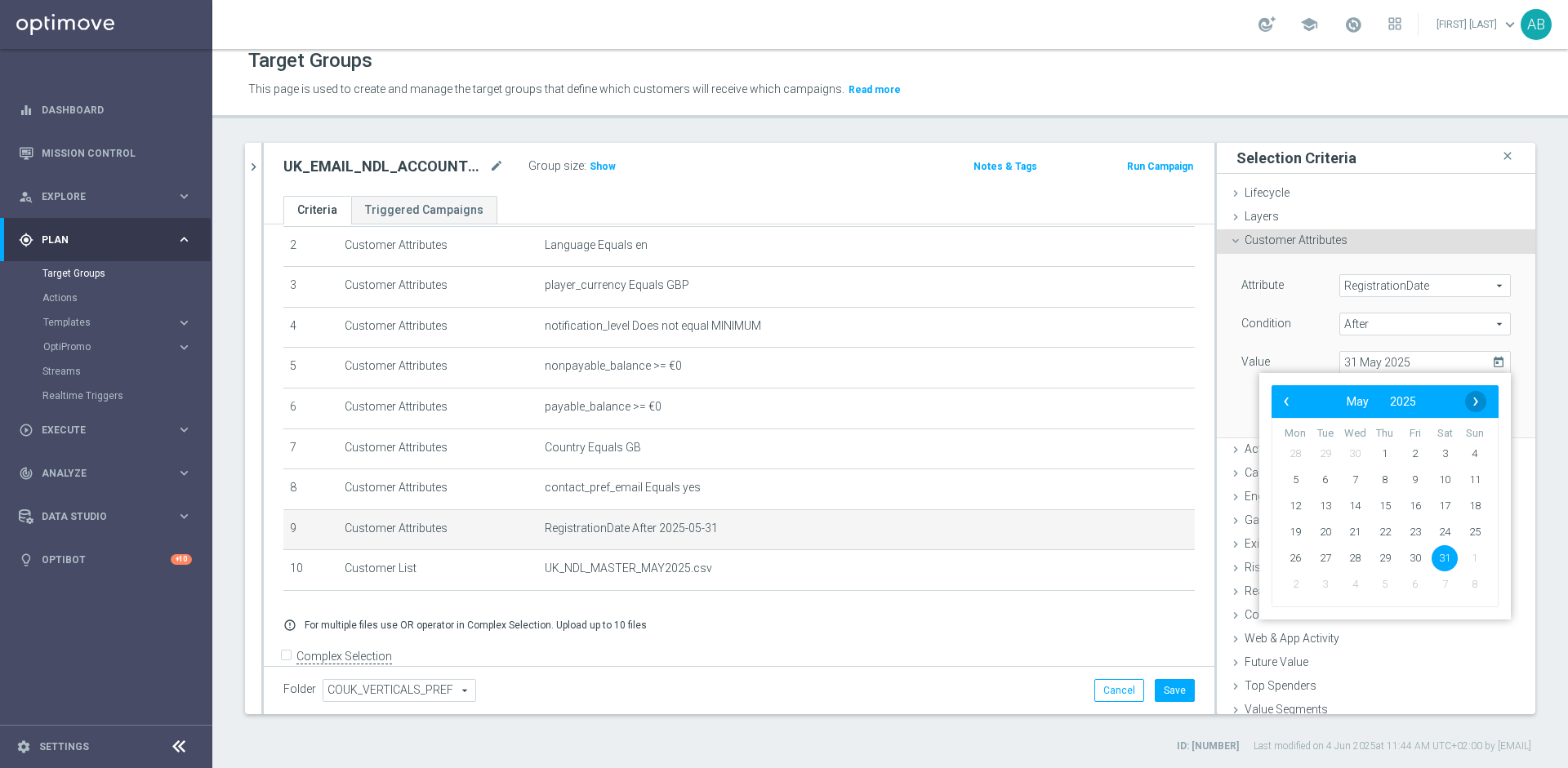 click on "›" 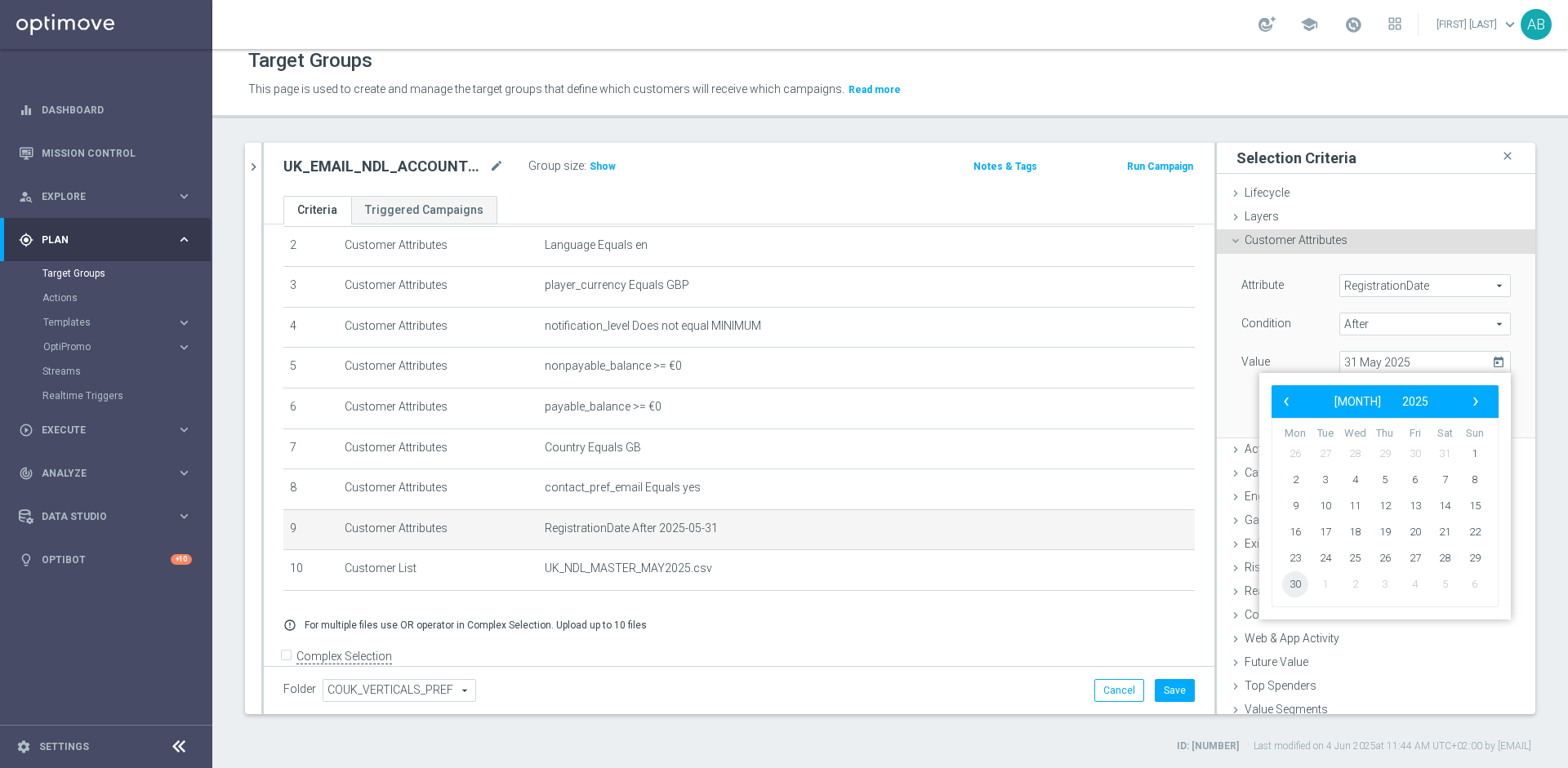 click on "30" 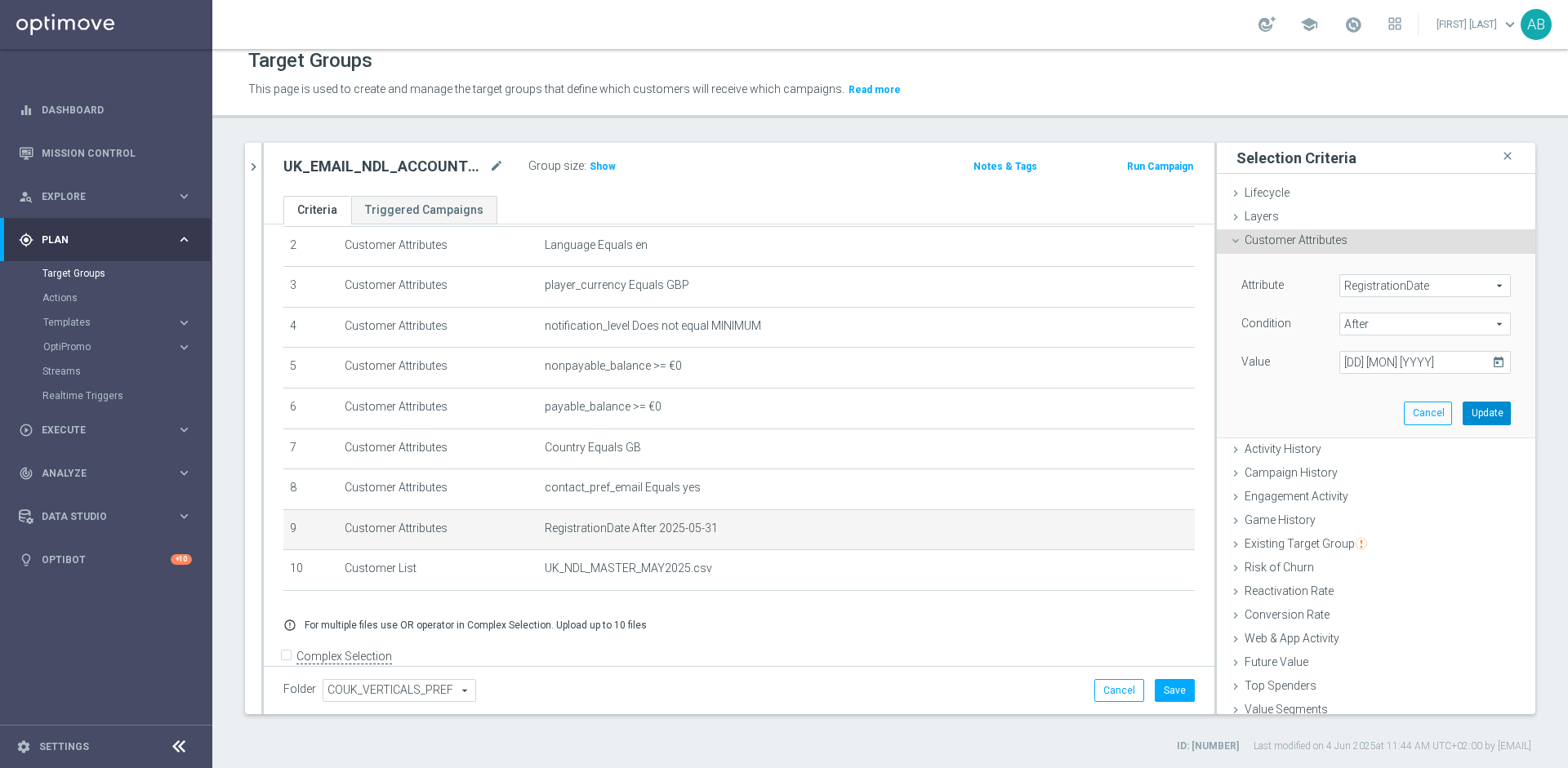 click on "Update" at bounding box center (1486, 413) 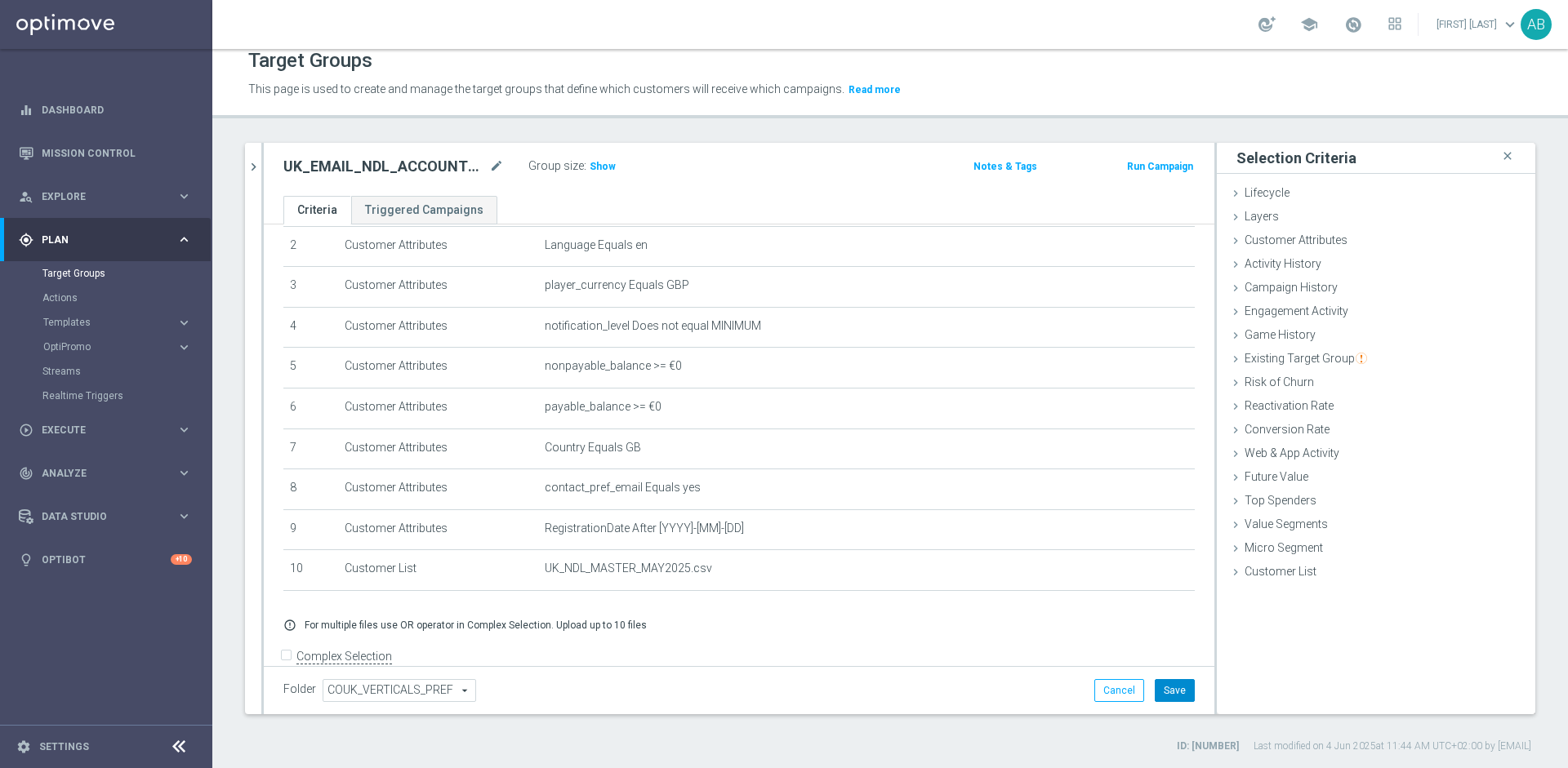 click on "Save" 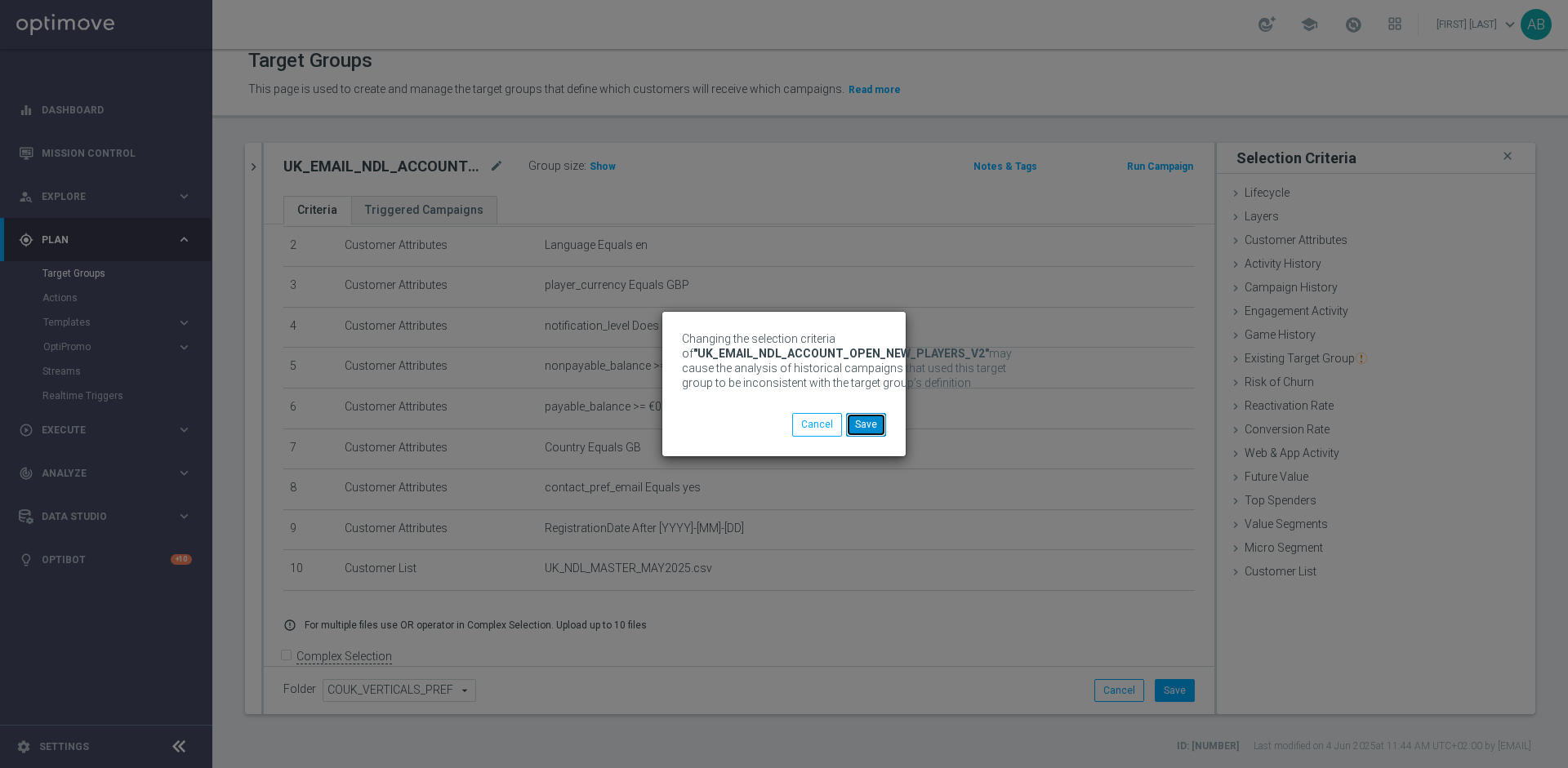 click on "Save" at bounding box center (866, 424) 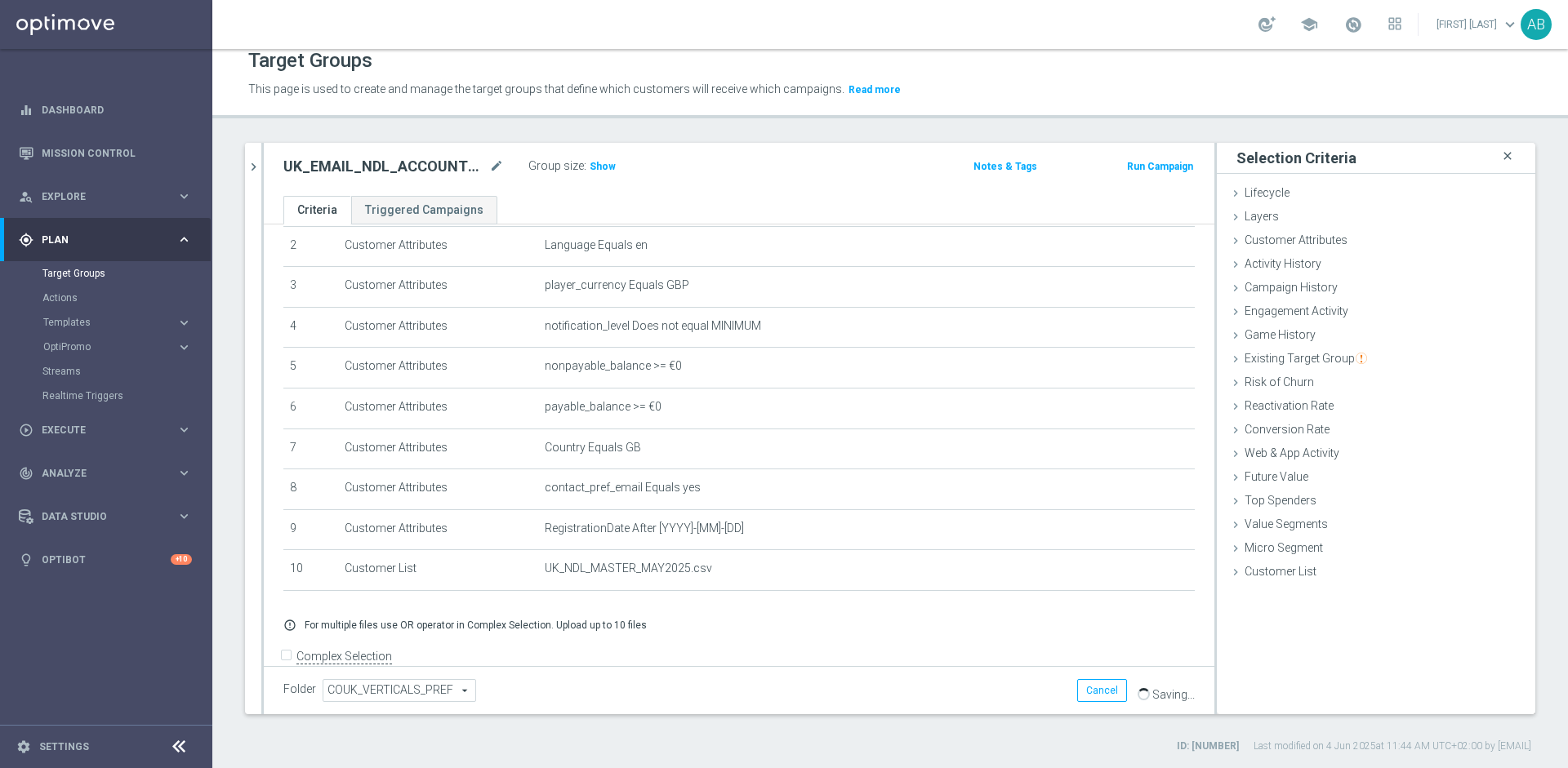 click on "close" 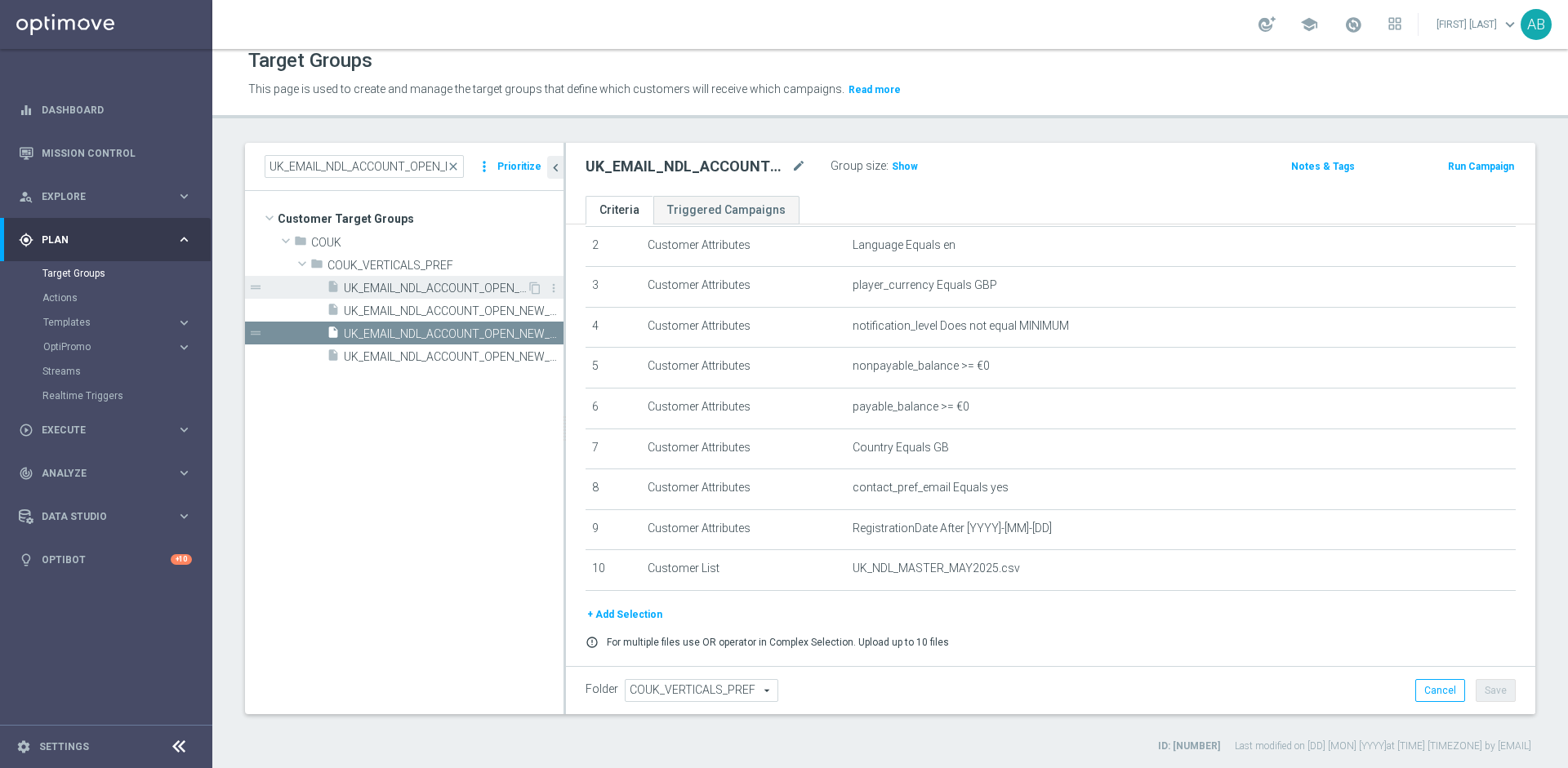 click on "UK_EMAIL_NDL_ACCOUNT_OPEN_NEW_PLAYERS" at bounding box center (435, 288) 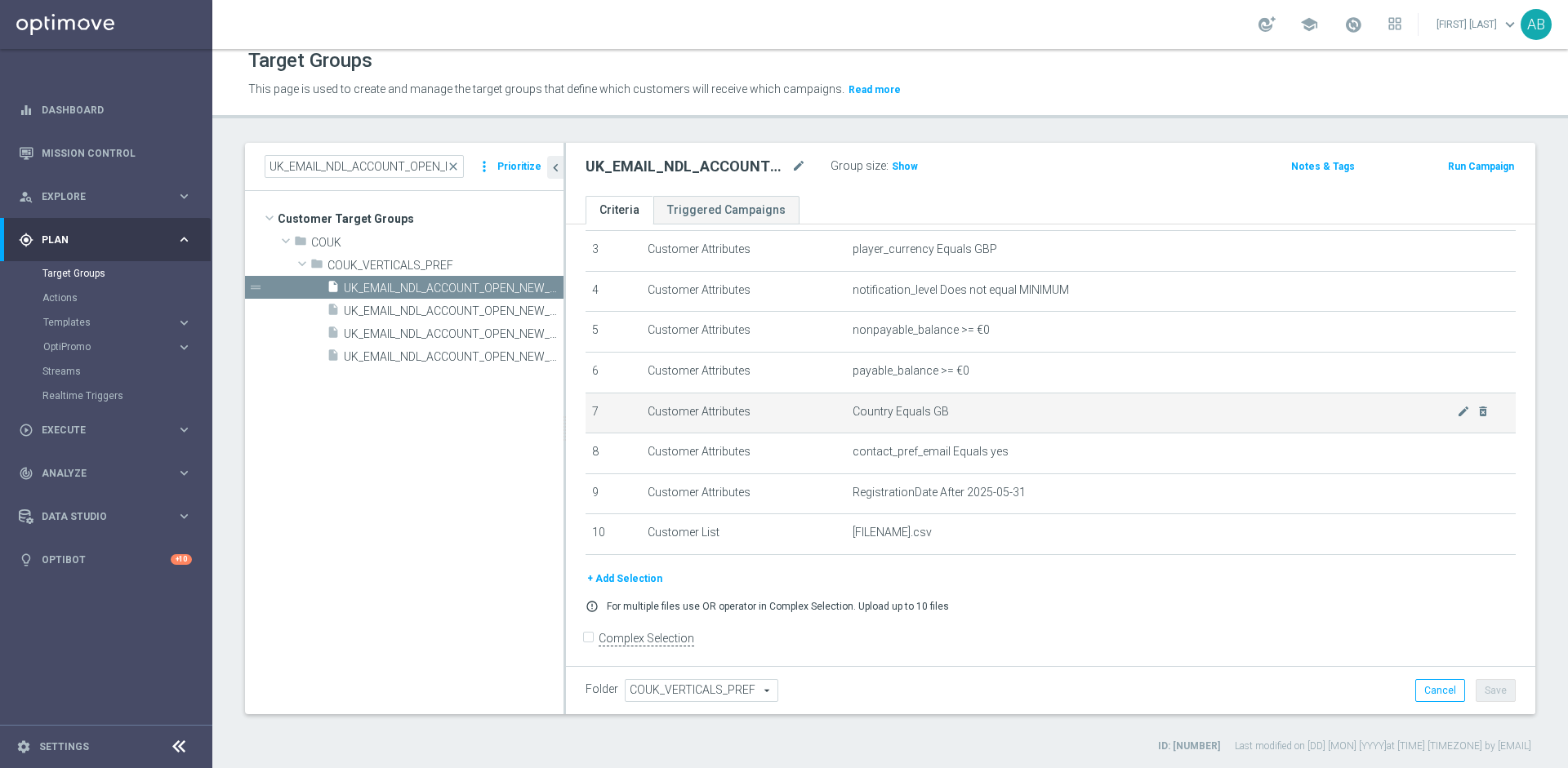 scroll, scrollTop: 136, scrollLeft: 0, axis: vertical 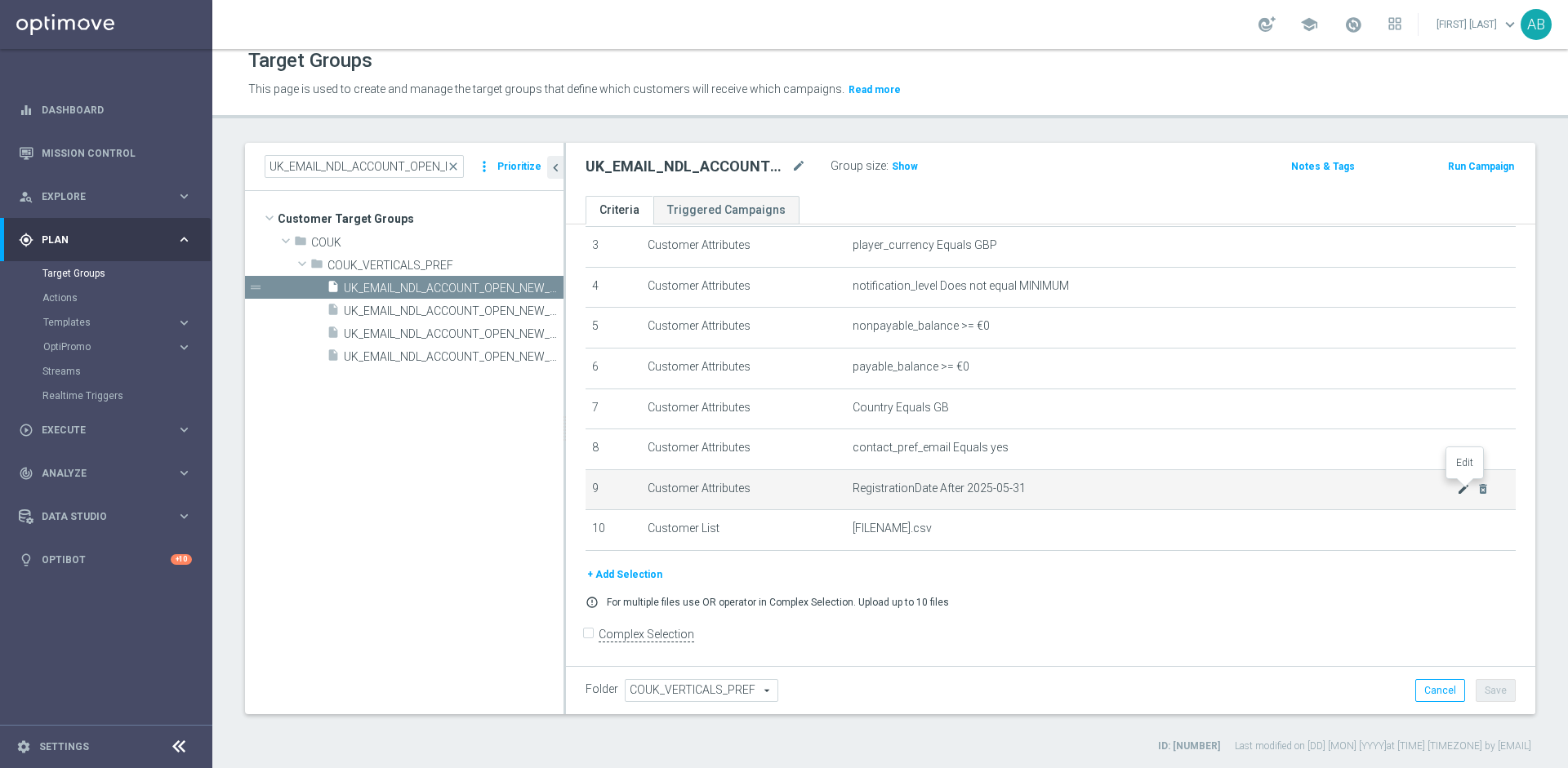 click on "mode_edit" 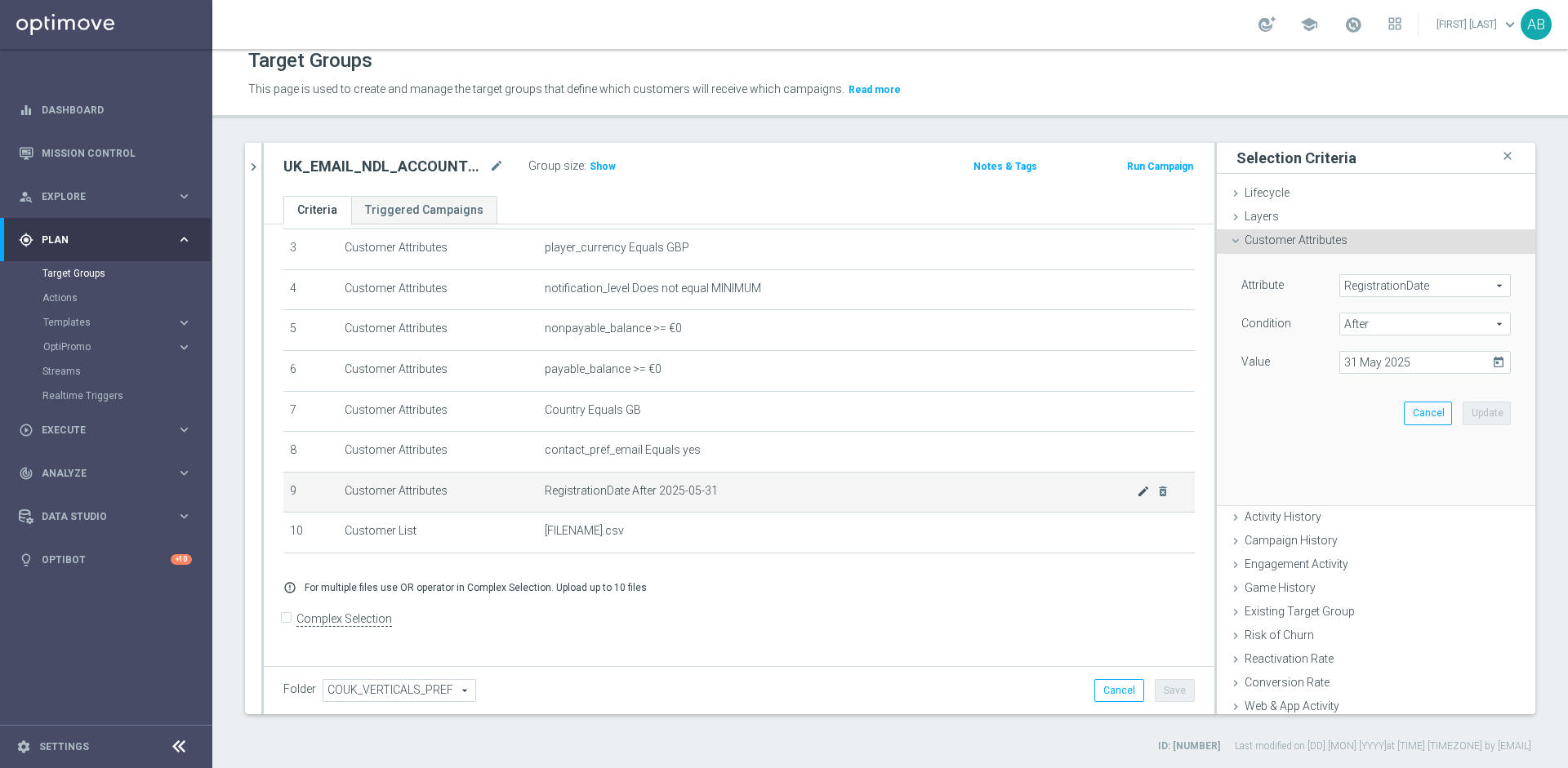 scroll, scrollTop: 119, scrollLeft: 0, axis: vertical 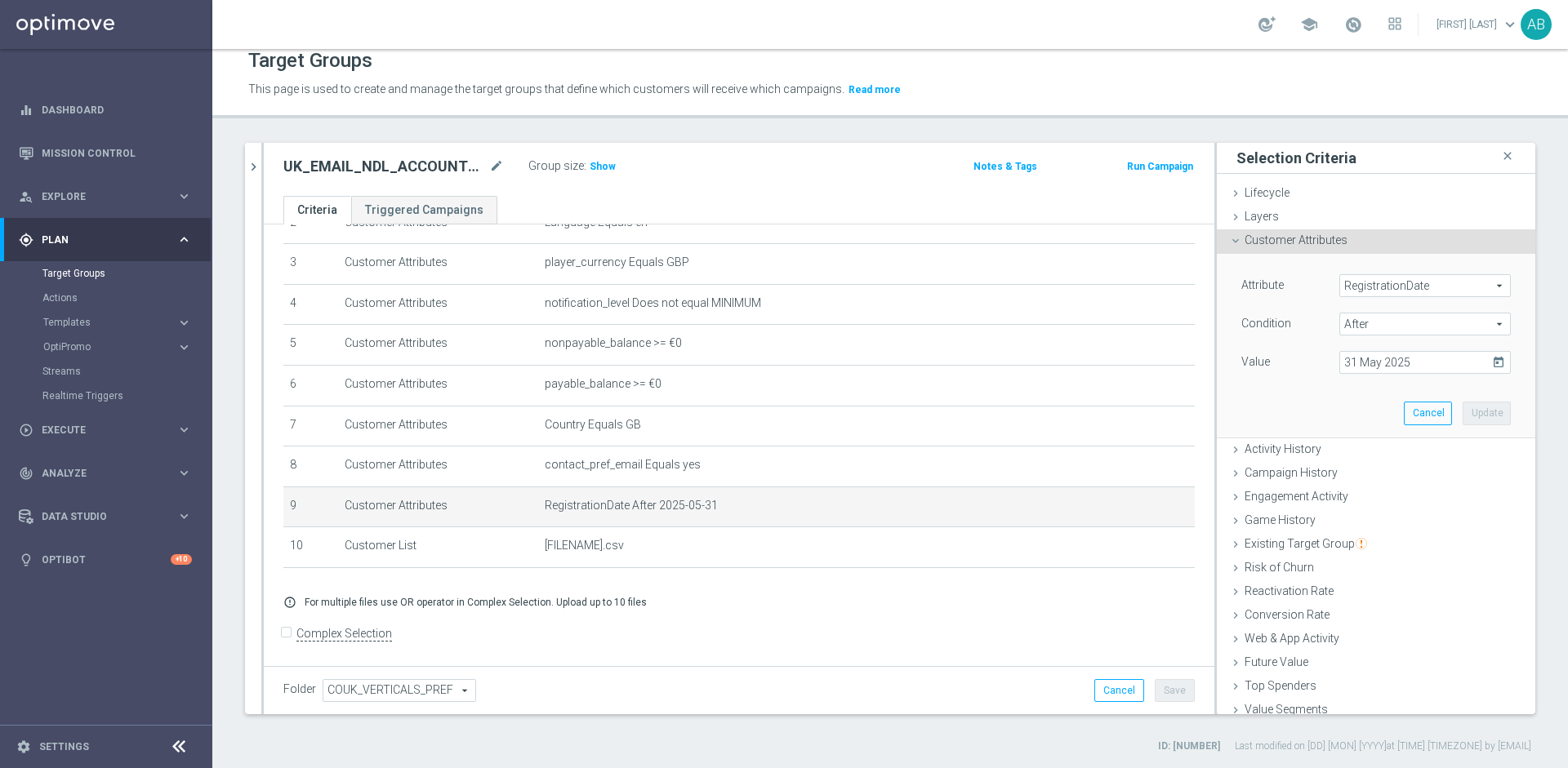 click on "today" at bounding box center (1501, 360) 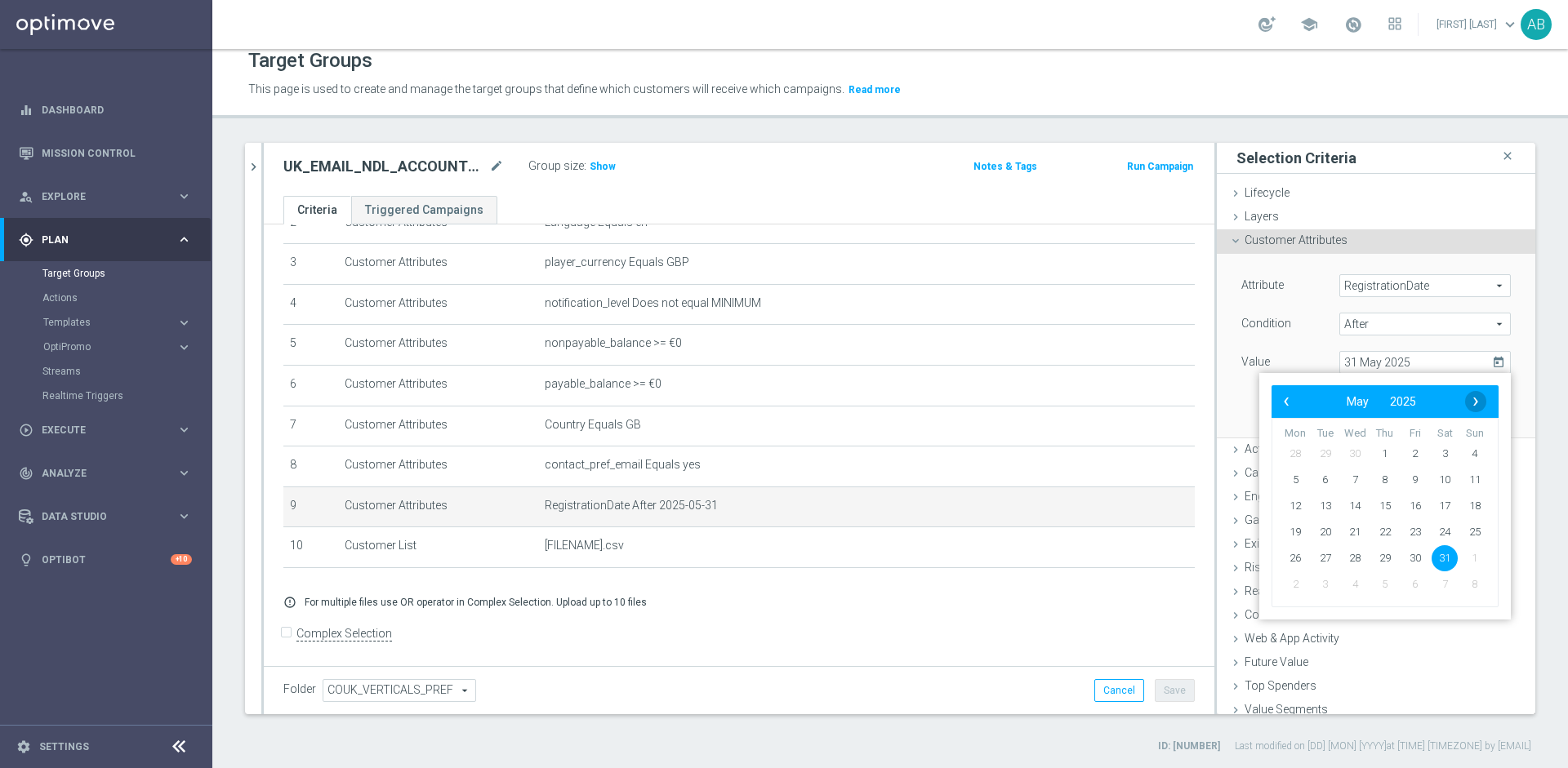 click on "›" 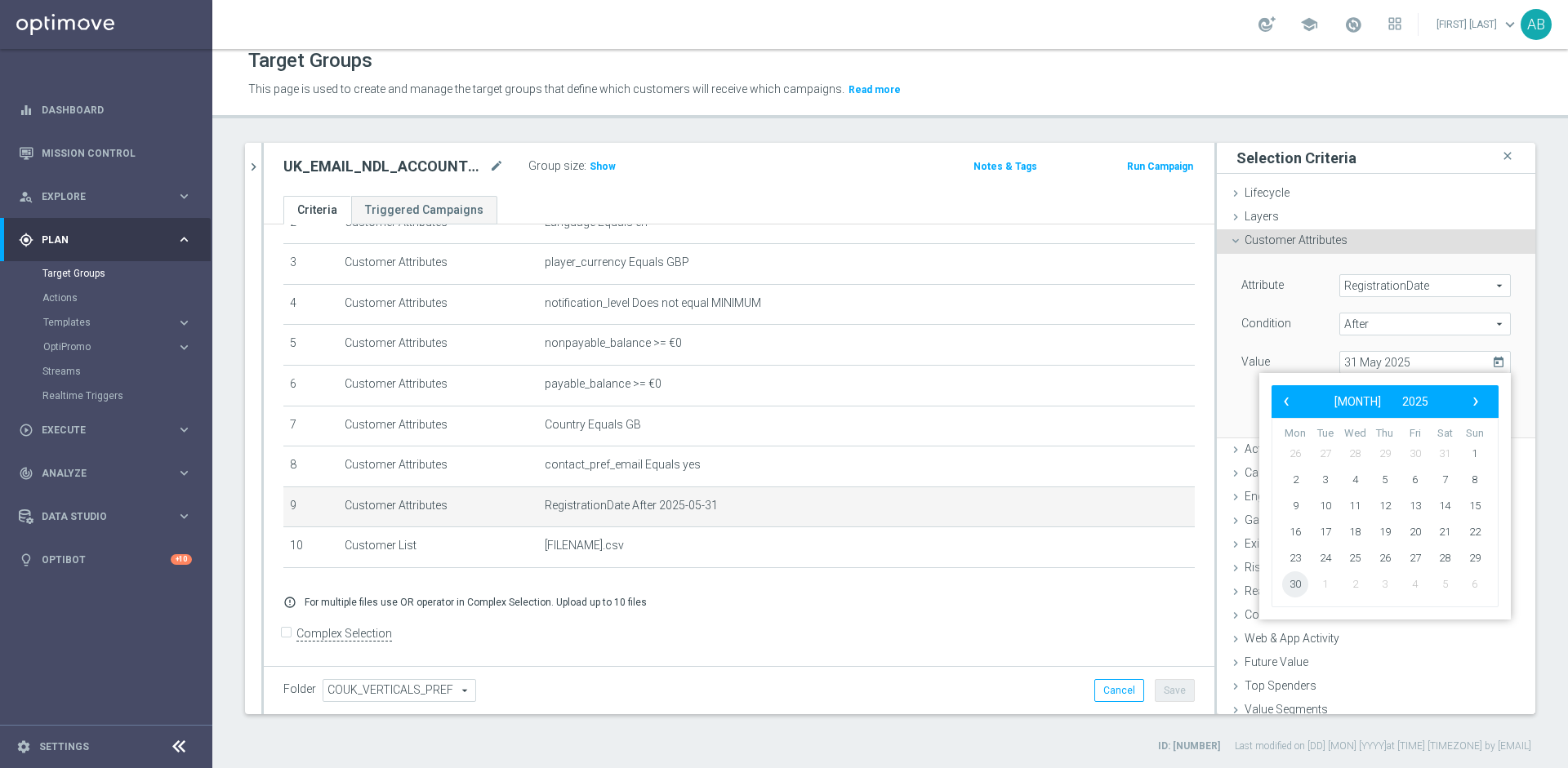 click on "30" 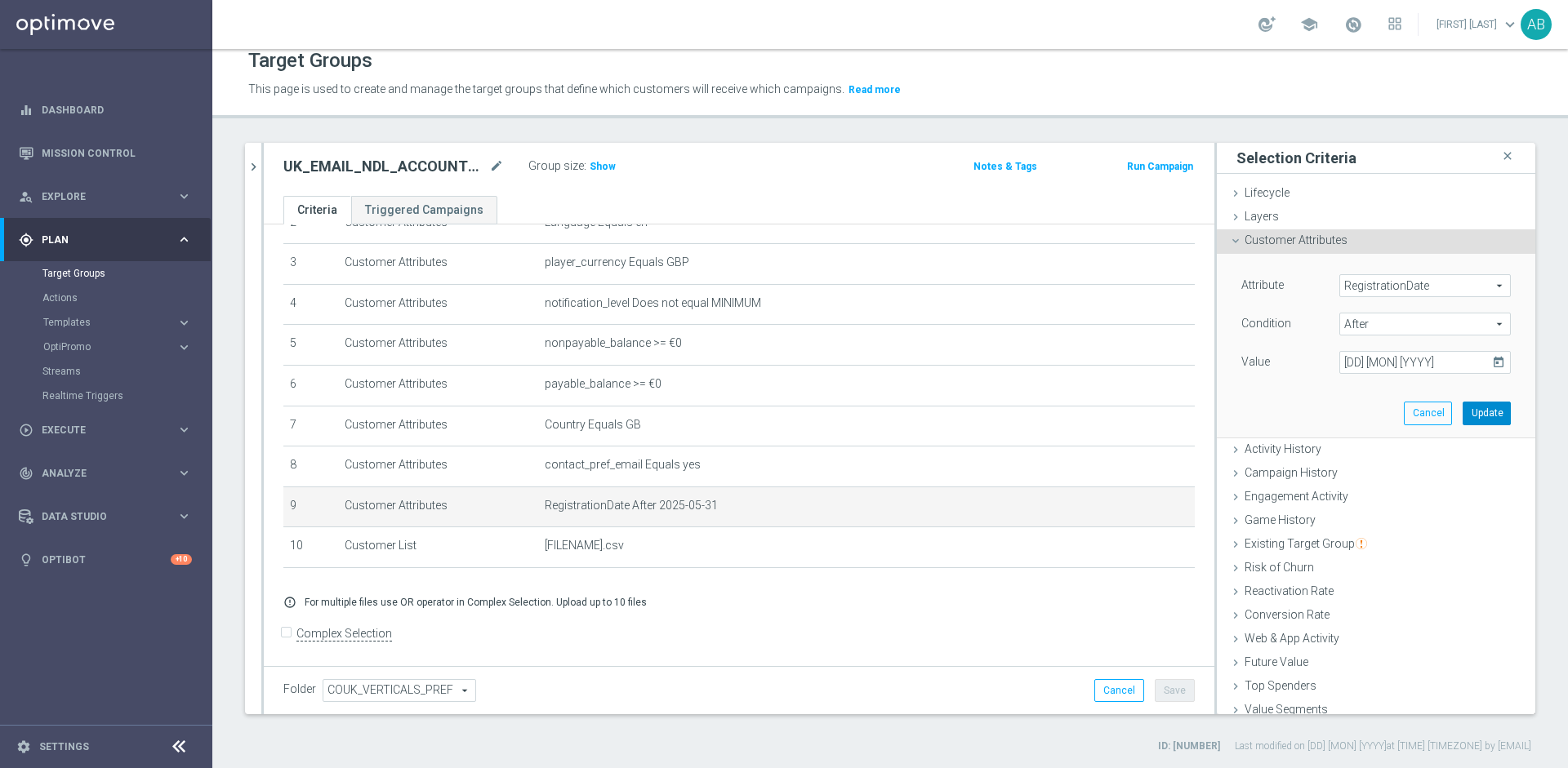 click on "Update" at bounding box center (1486, 413) 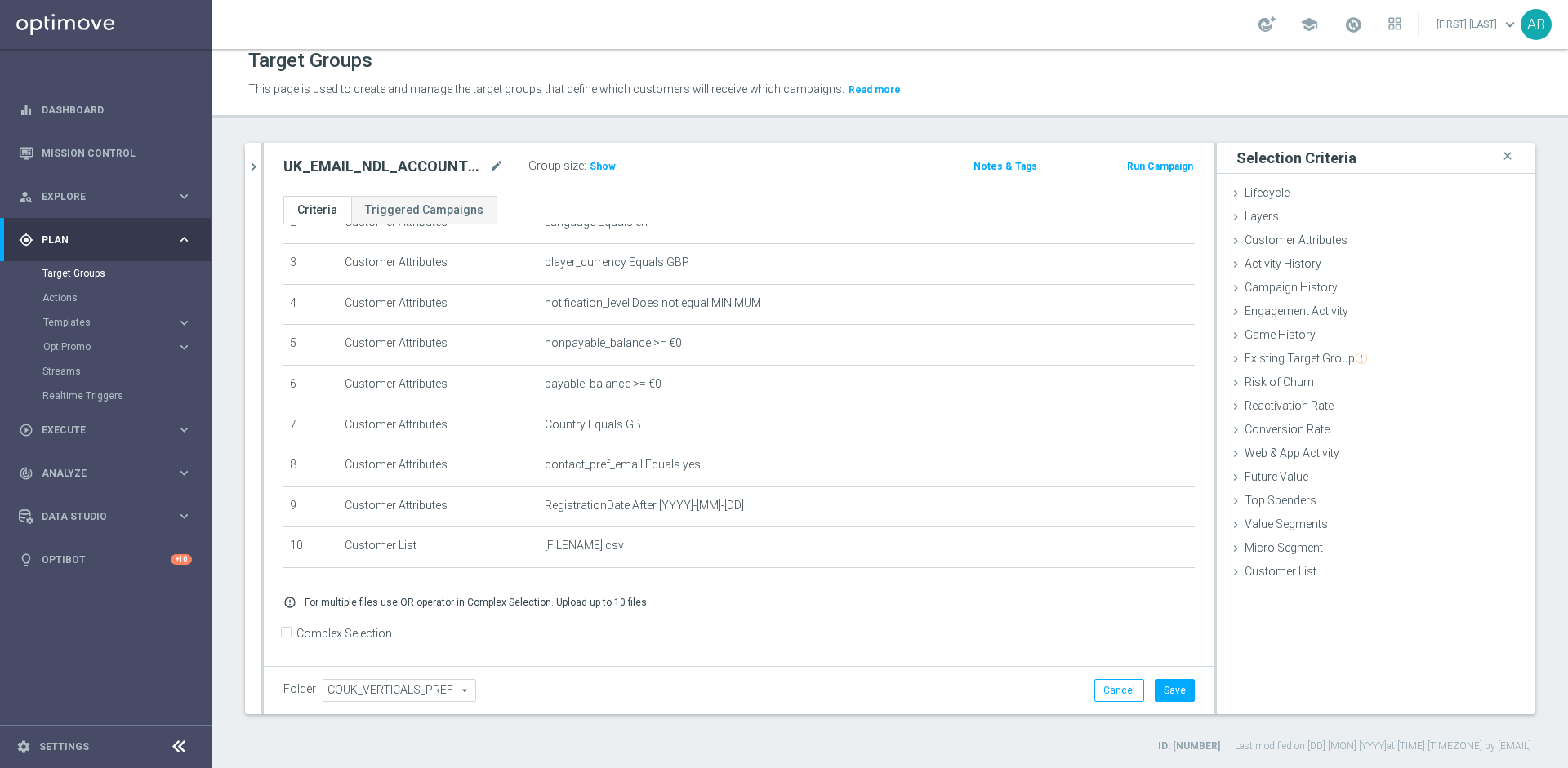 click on "Folder
COUK_VERTICALS_PREF
COUK_VERTICALS_PREF
arrow_drop_down
search
Cancel
Save
Saving..." 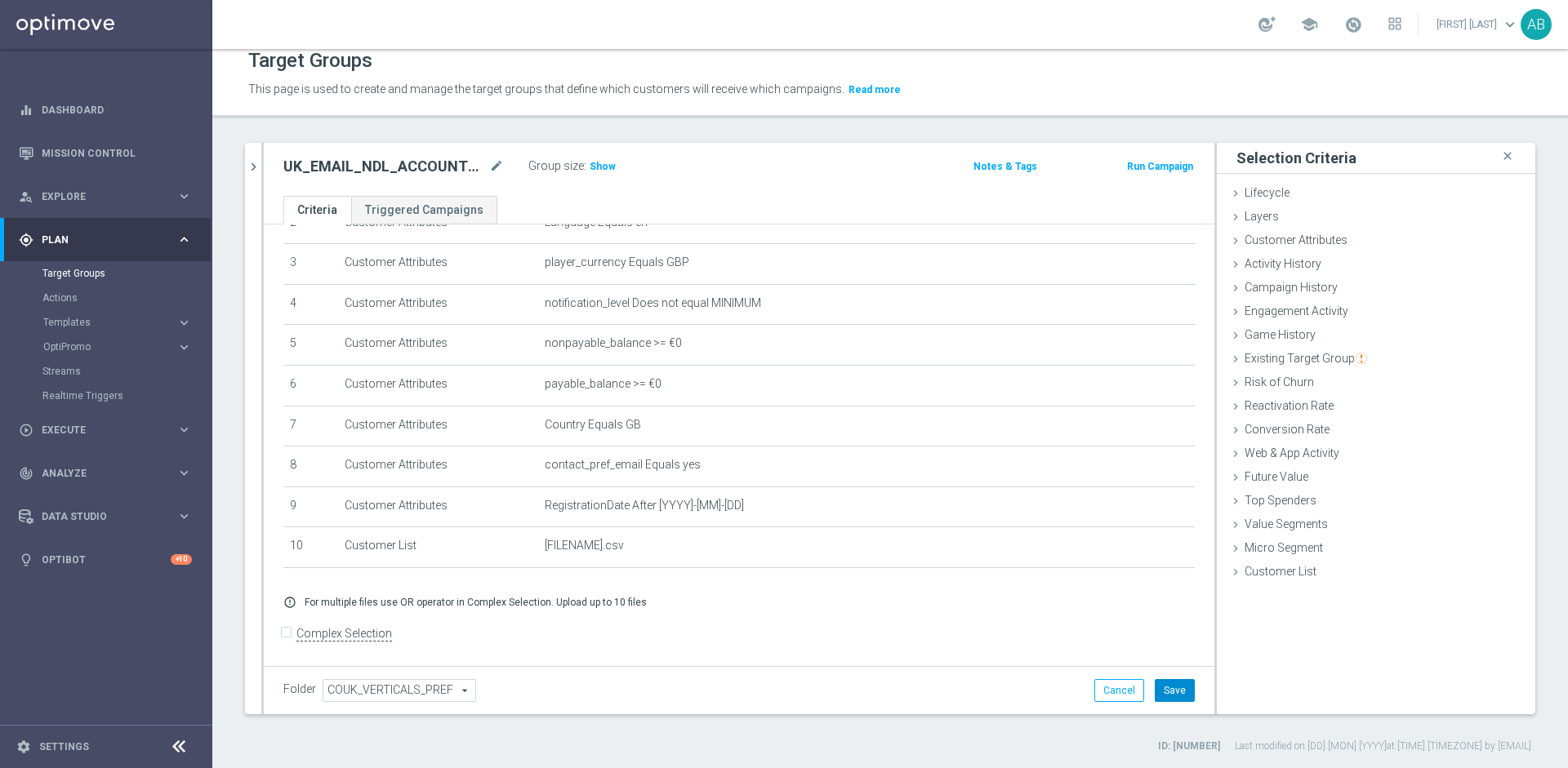click on "Save" 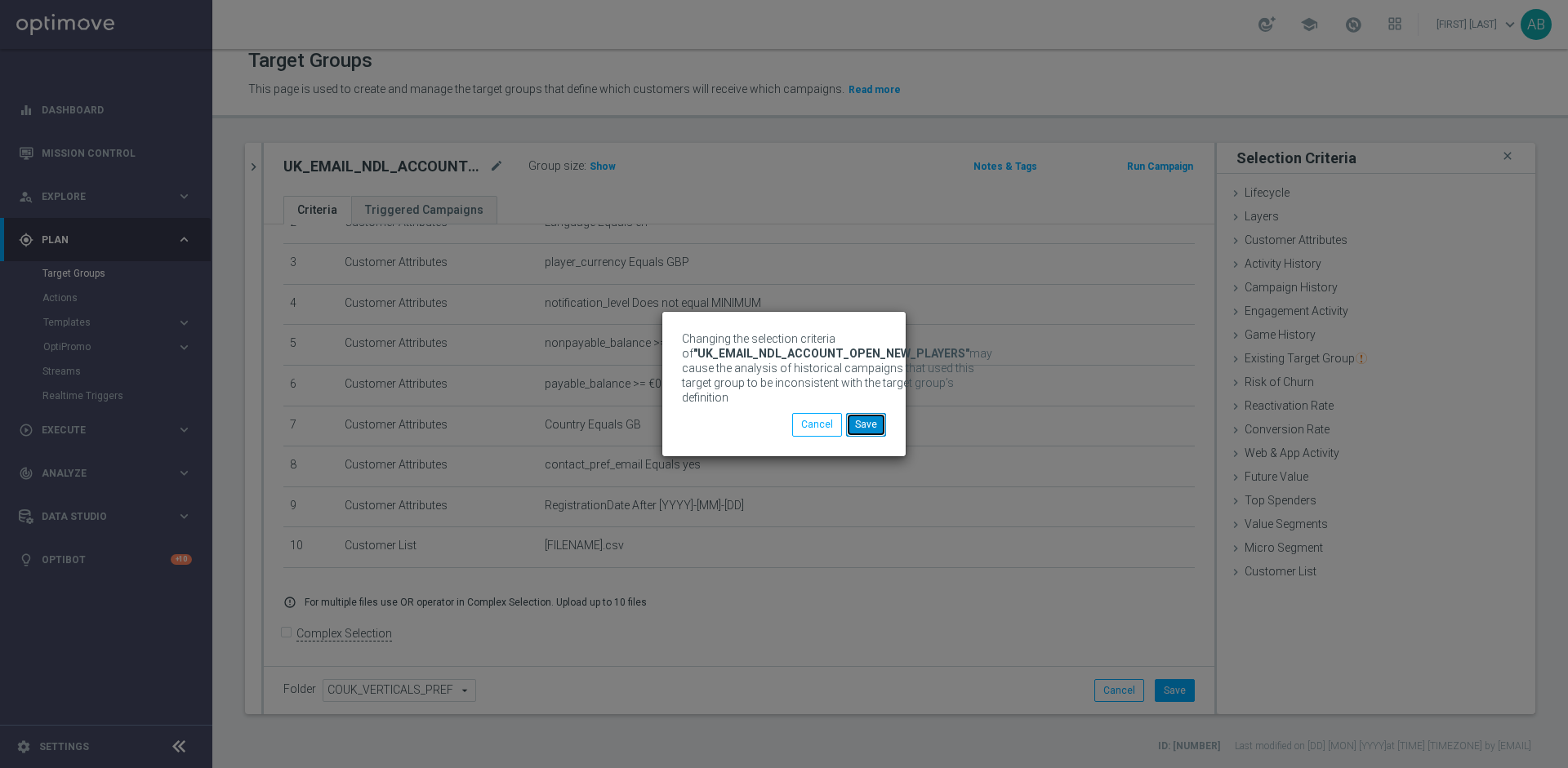 click on "Save" at bounding box center (866, 424) 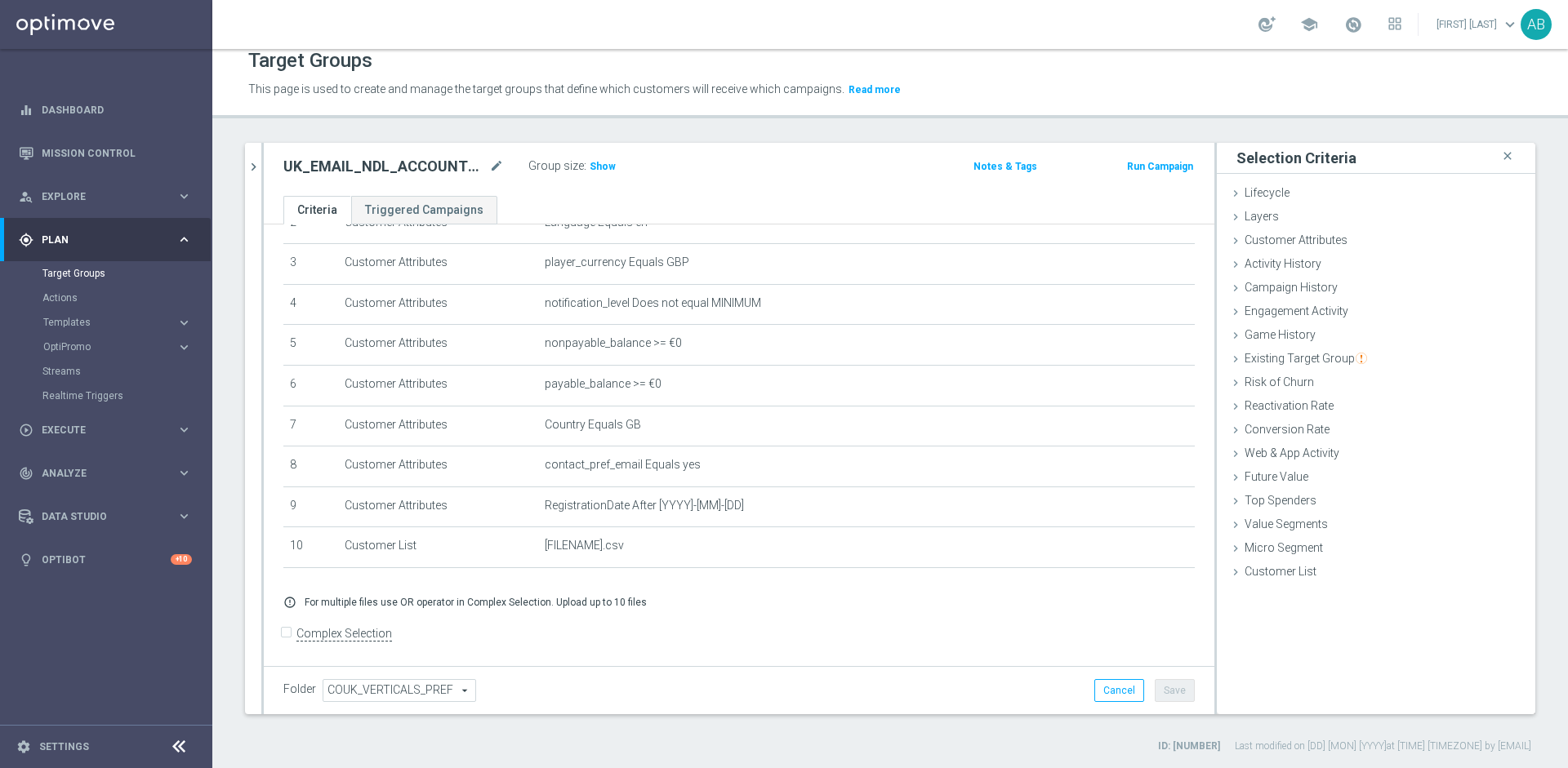 click on "UK_EMAIL_NDL_ACCOUNT_OPEN_NEW_PLAYERS" 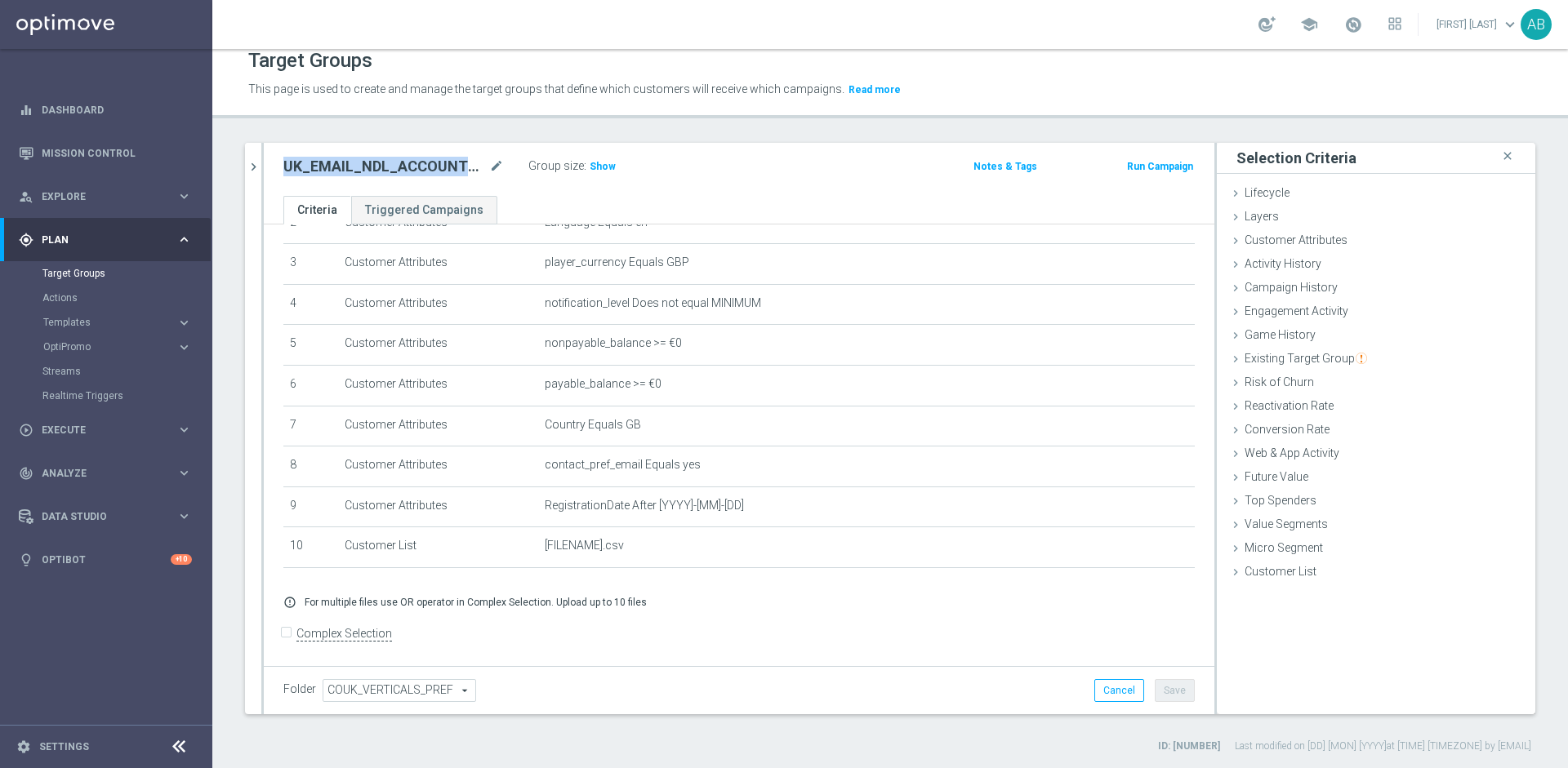 click on "UK_EMAIL_NDL_ACCOUNT_OPEN_NEW_PLAYERS" 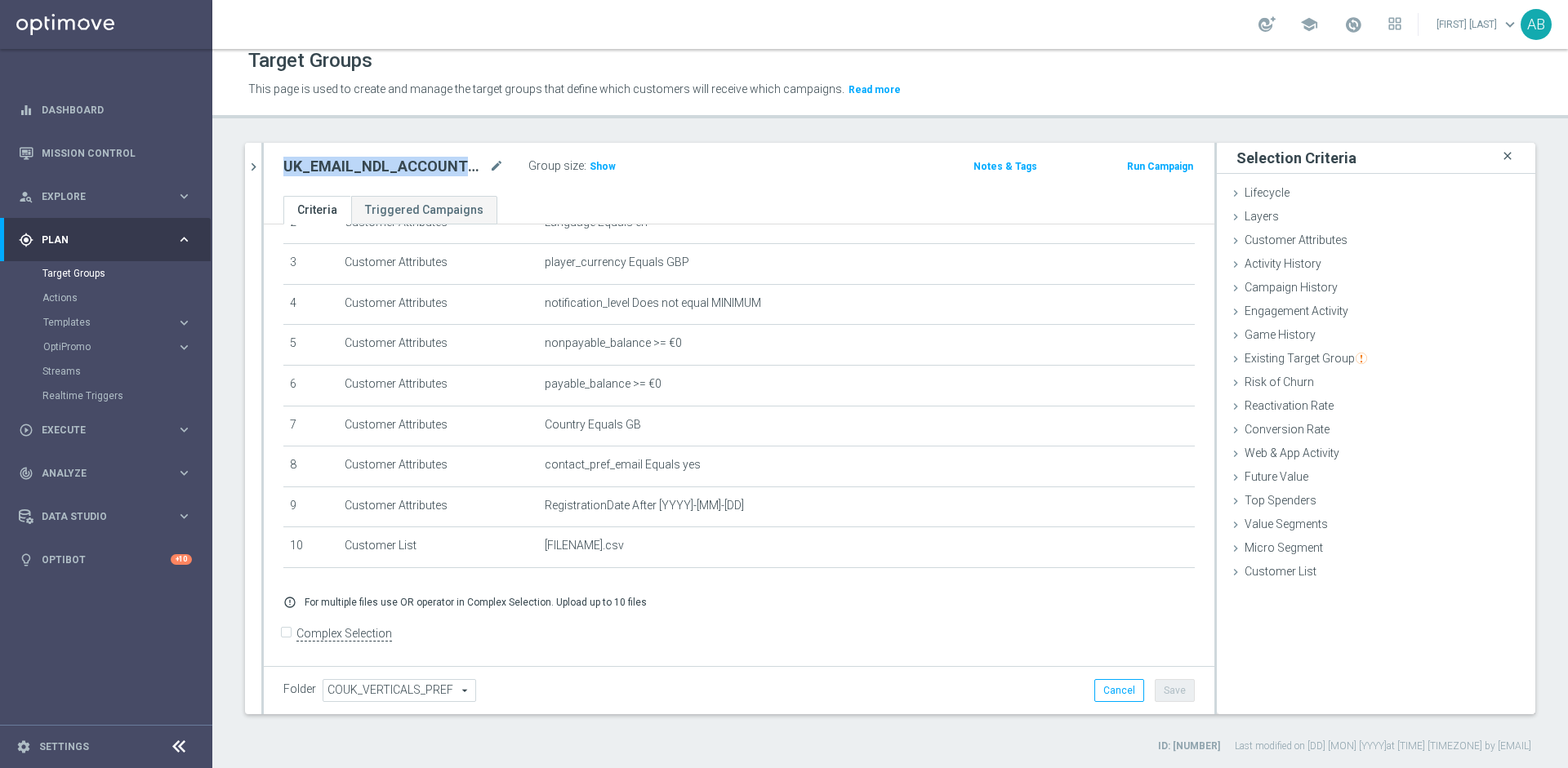 click on "close" 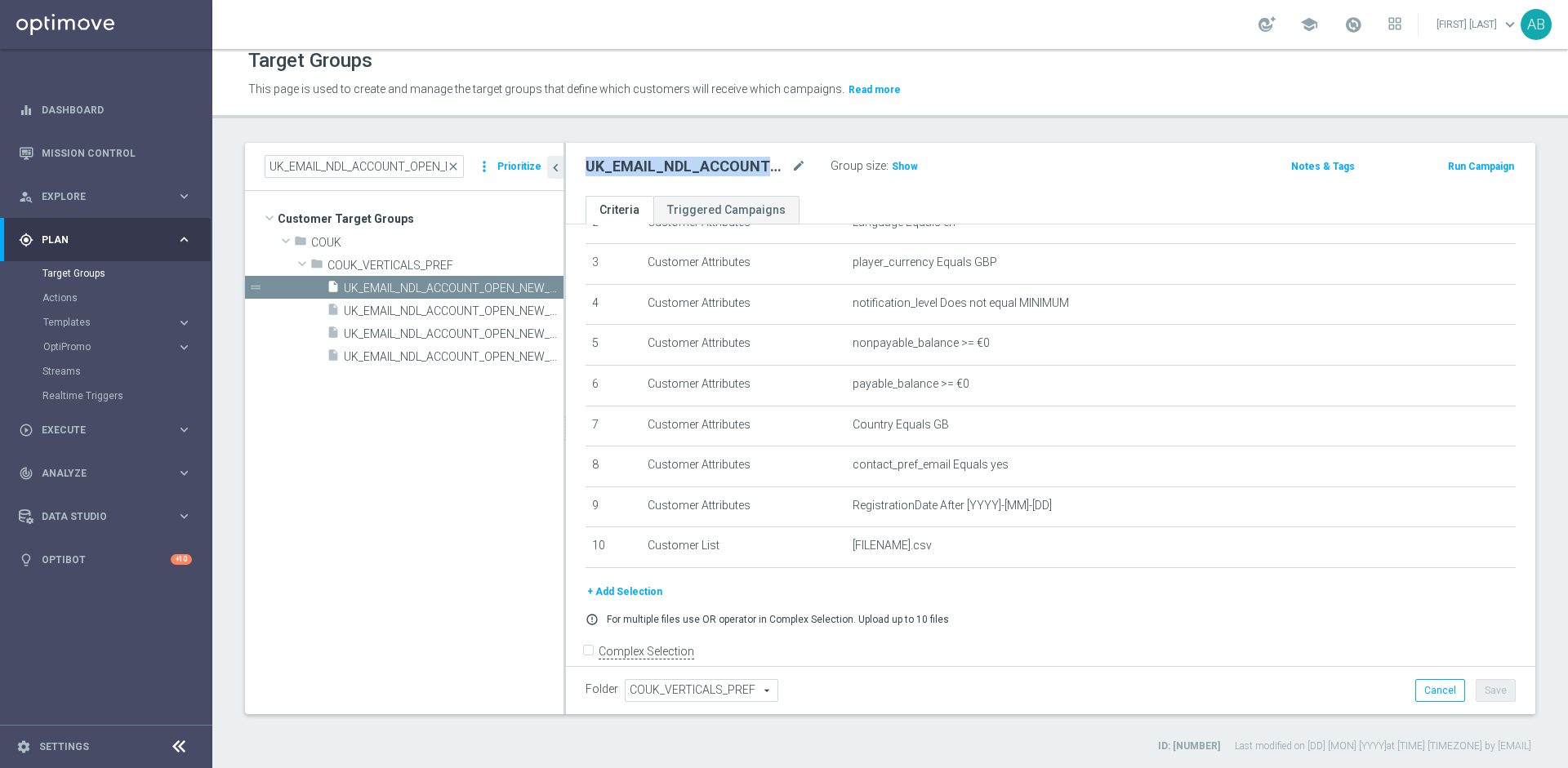 scroll, scrollTop: 136, scrollLeft: 0, axis: vertical 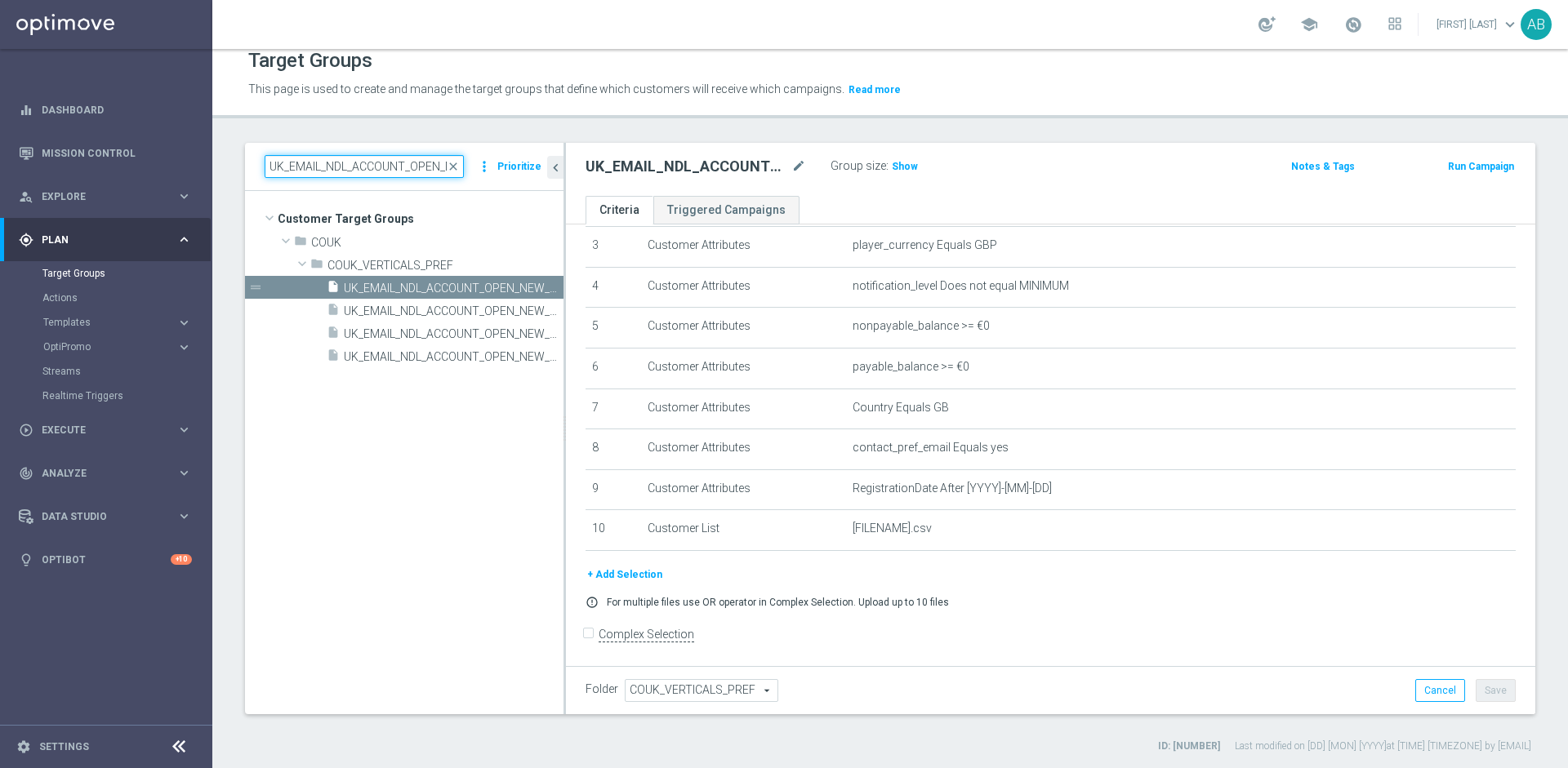 click on "UK_EMAIL_NDL_ACCOUNT_OPEN_NEW_PLAYERS" at bounding box center (364, 166) 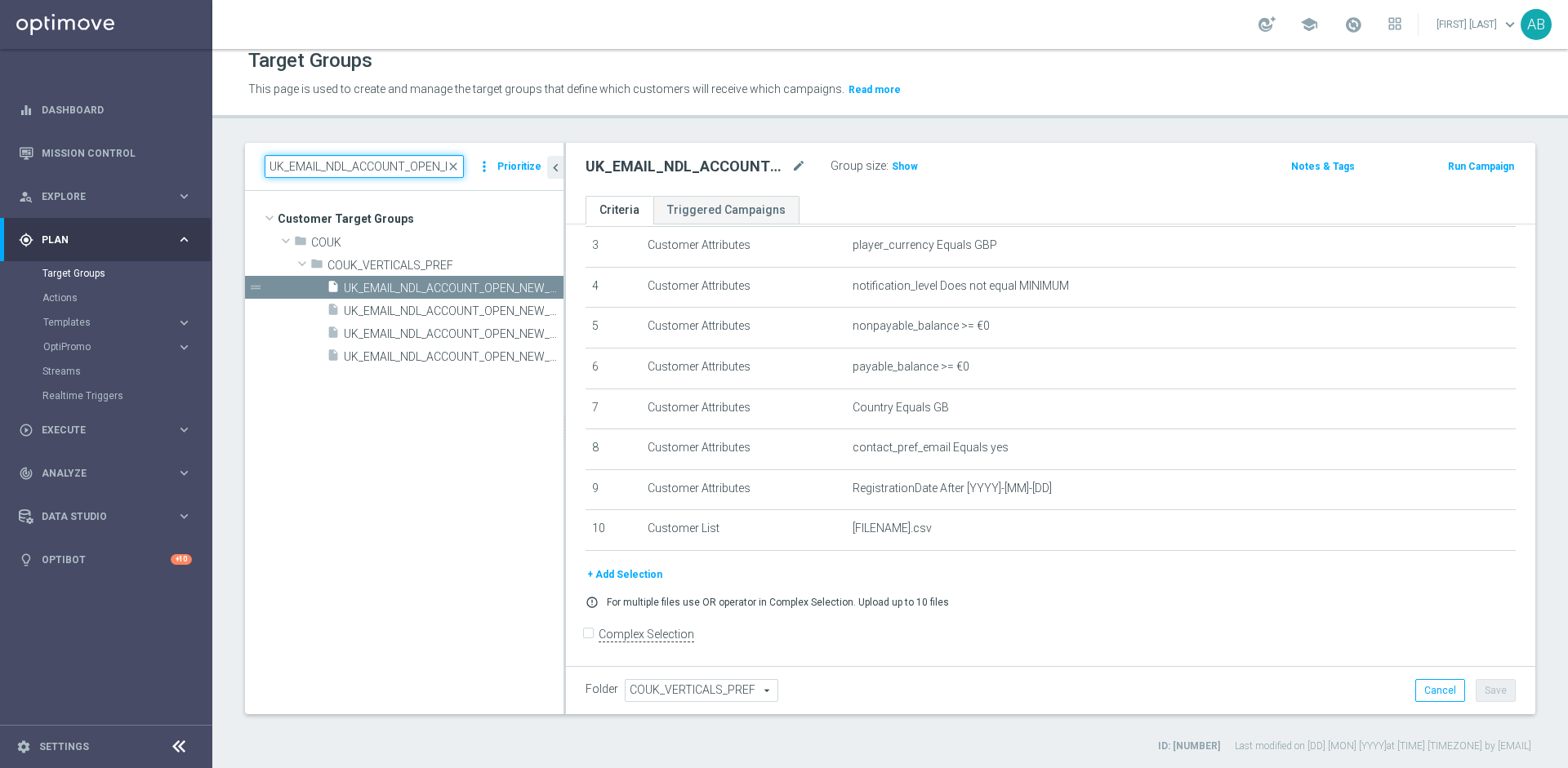 scroll, scrollTop: 0, scrollLeft: 95, axis: horizontal 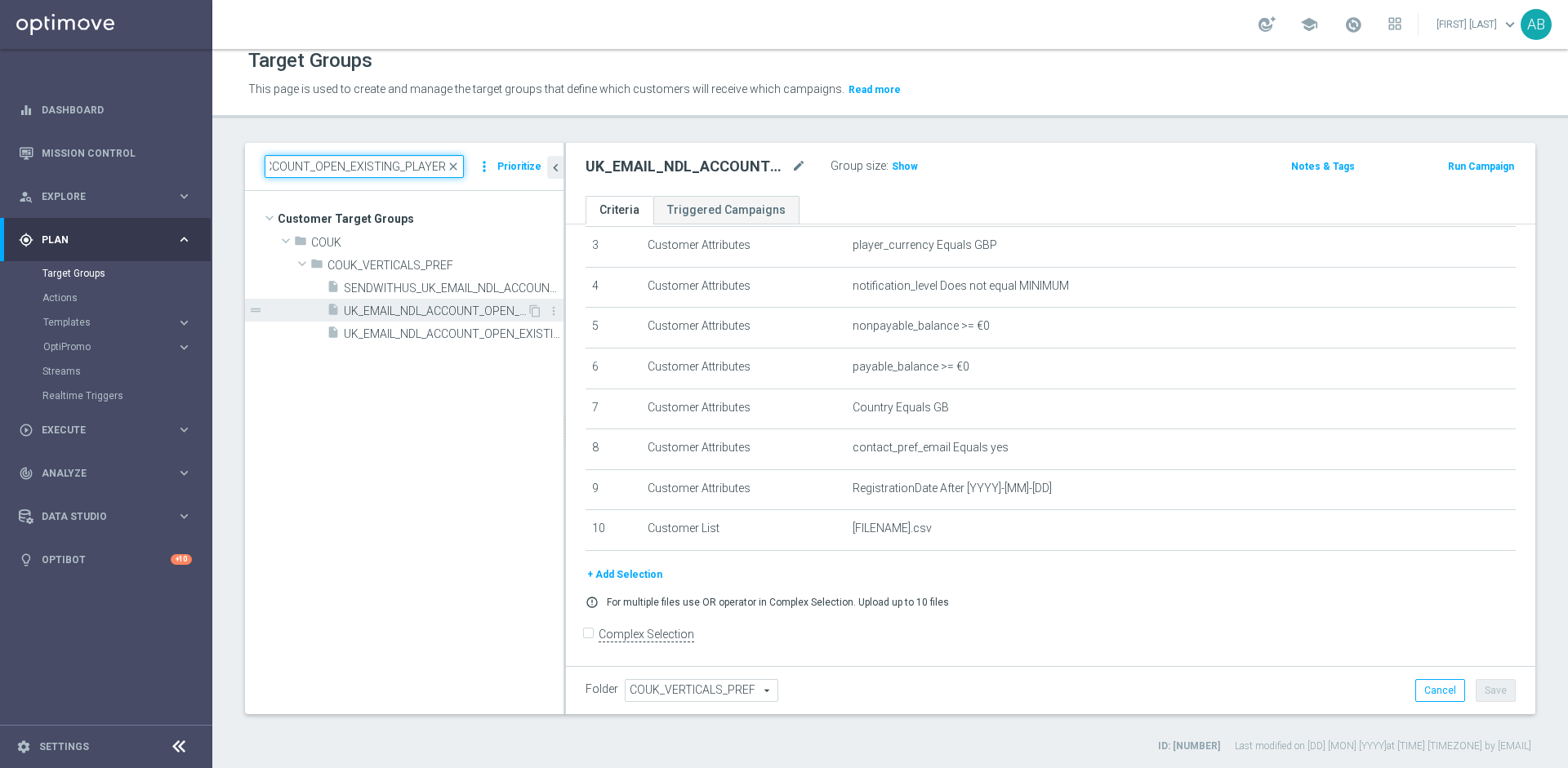 type on "UK_EMAIL_NDL_ACCOUNT_OPEN_EXISTING_PLAYERS" 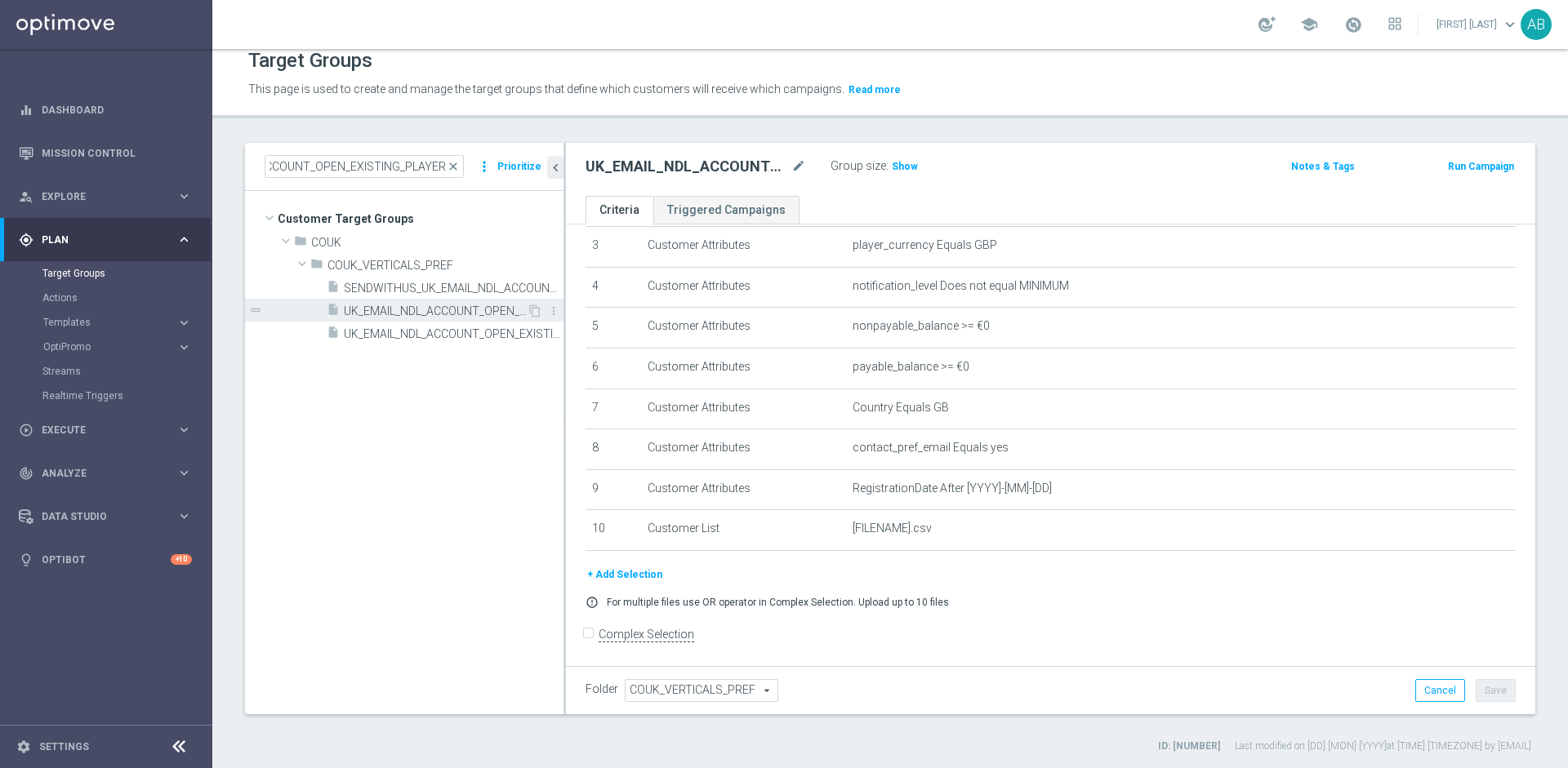 click on "UK_EMAIL_NDL_ACCOUNT_OPEN_EXISTING_PLAYERS" at bounding box center (435, 311) 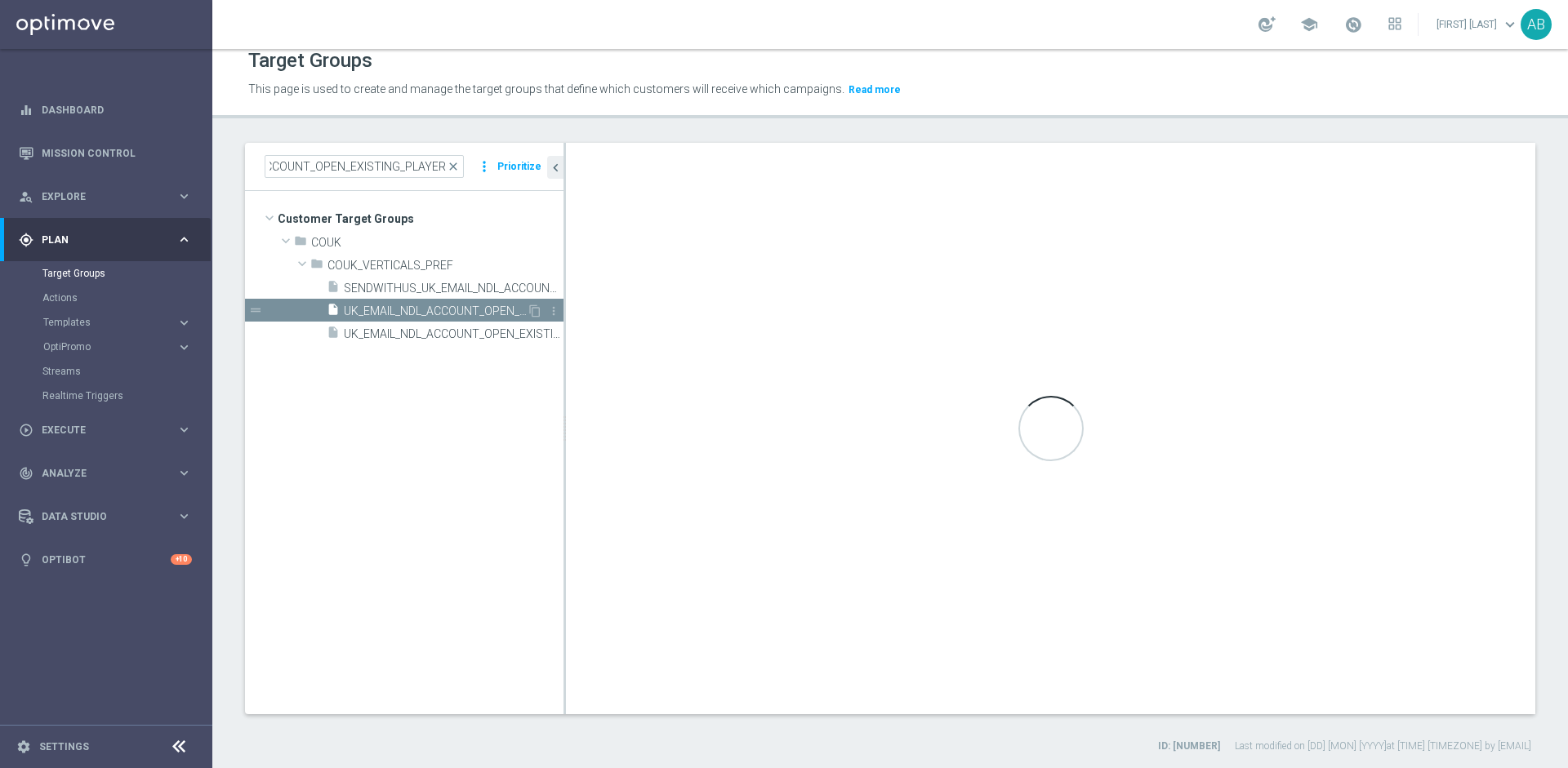 scroll, scrollTop: 0, scrollLeft: 0, axis: both 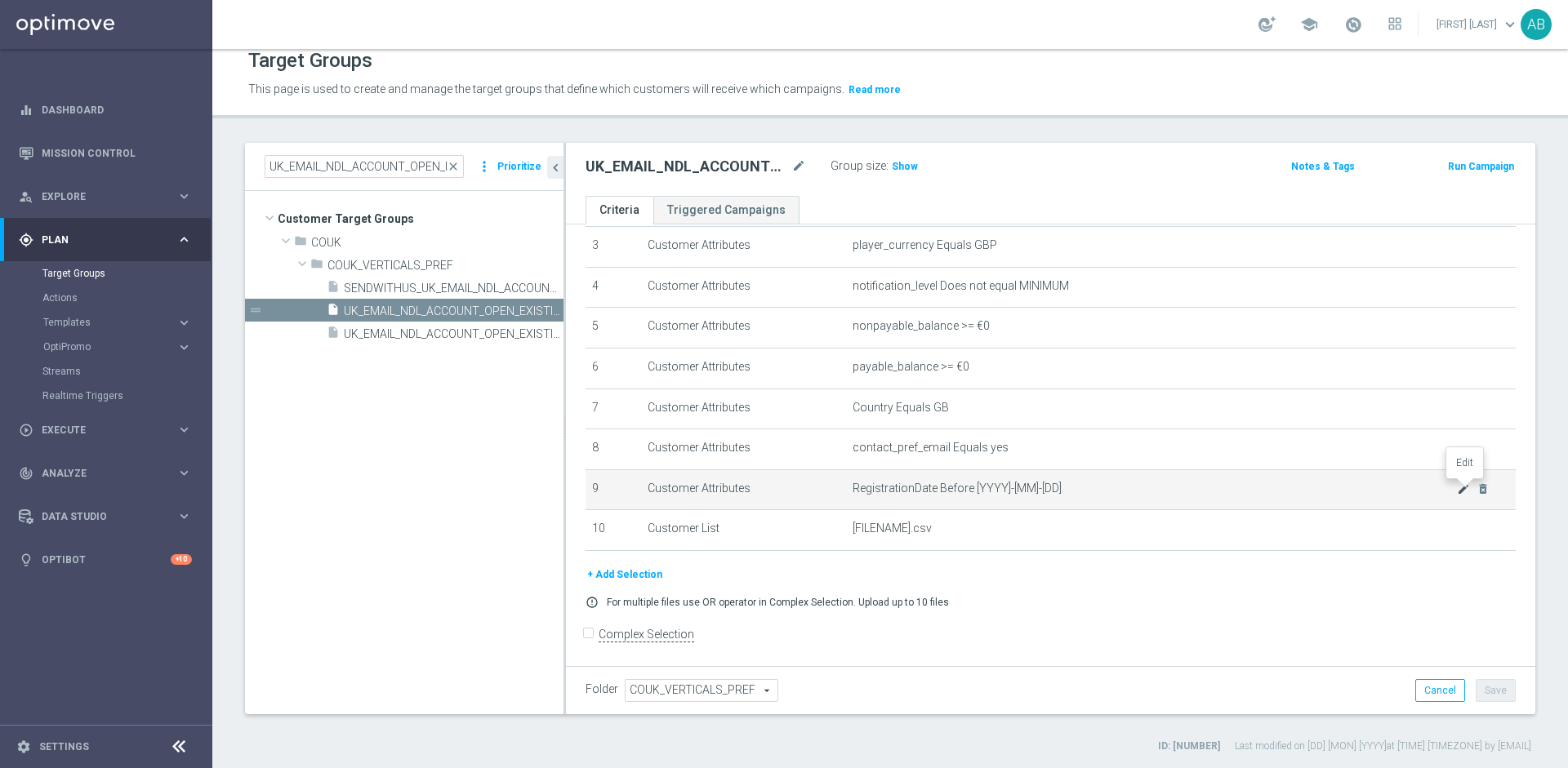 click on "mode_edit" 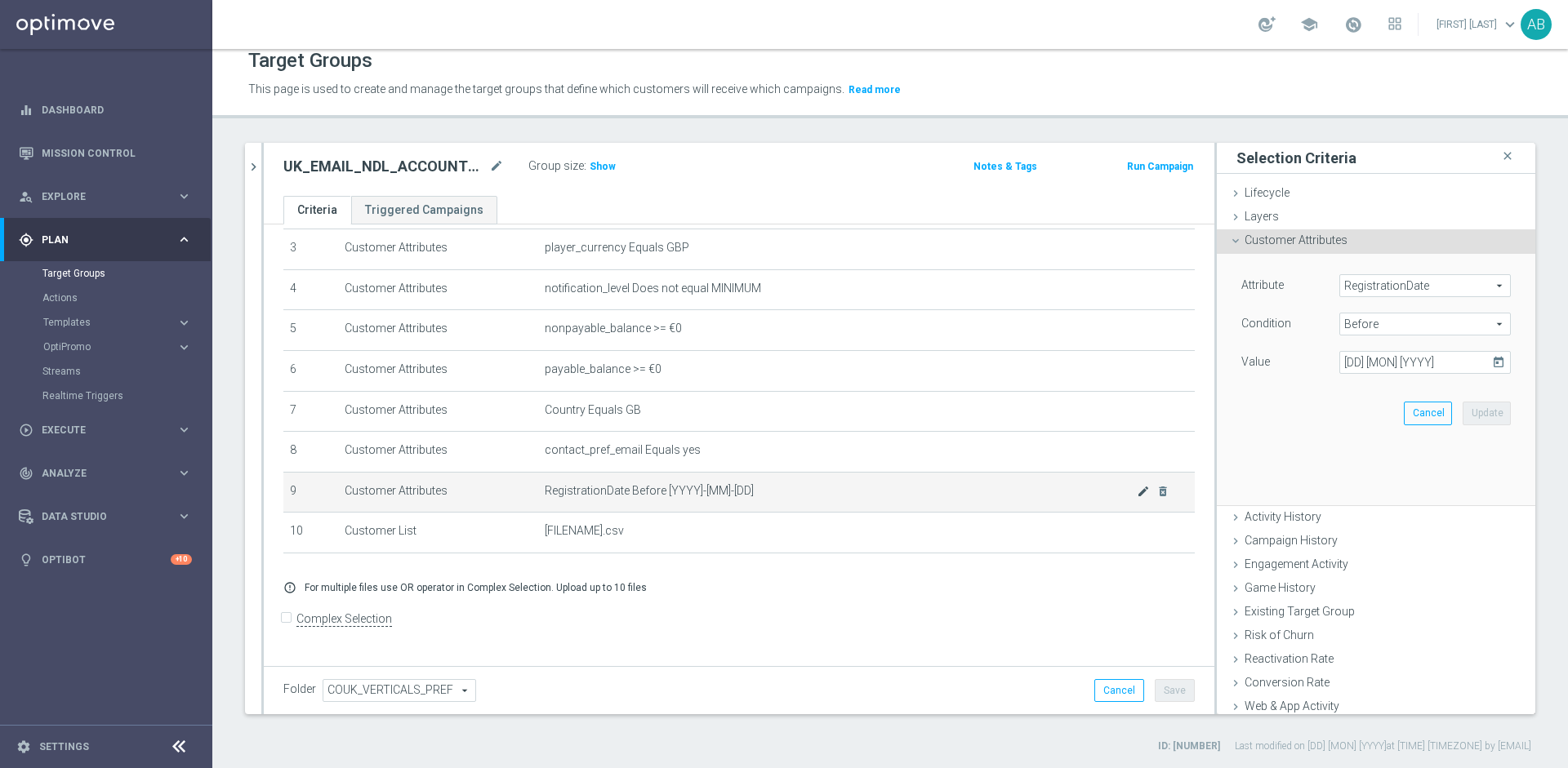 scroll, scrollTop: 119, scrollLeft: 0, axis: vertical 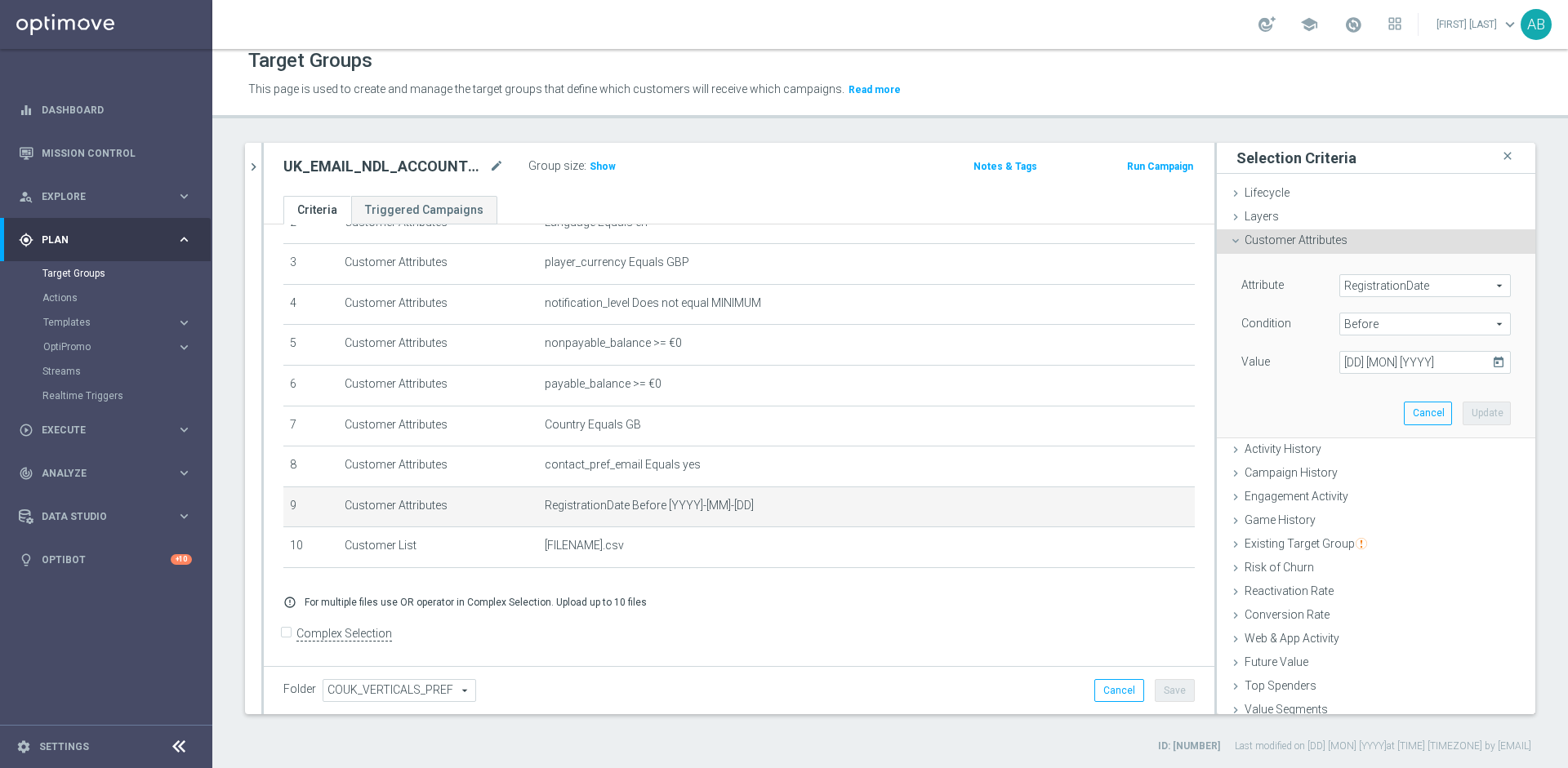 click on "today" at bounding box center [1501, 360] 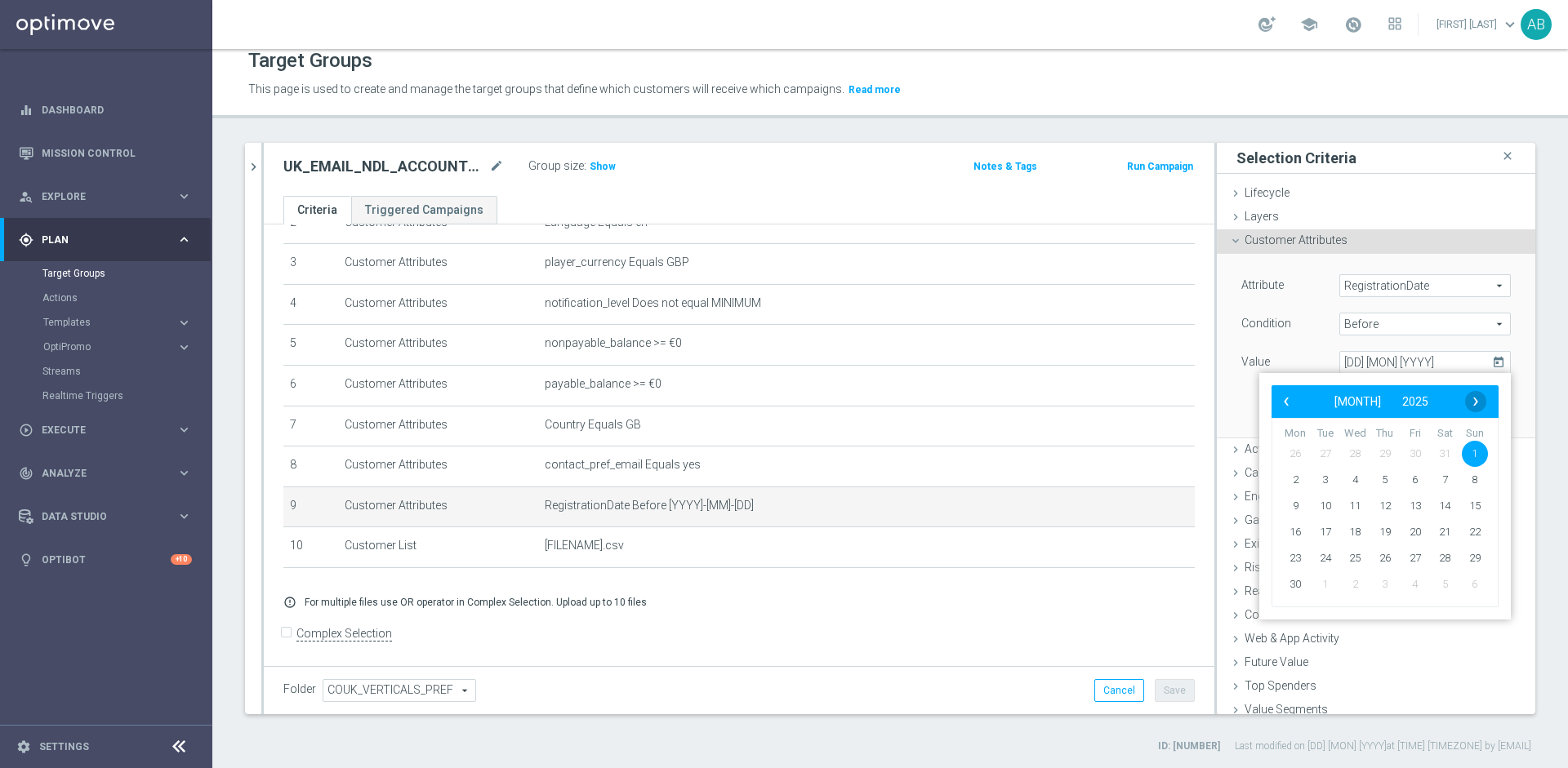 click on "›" 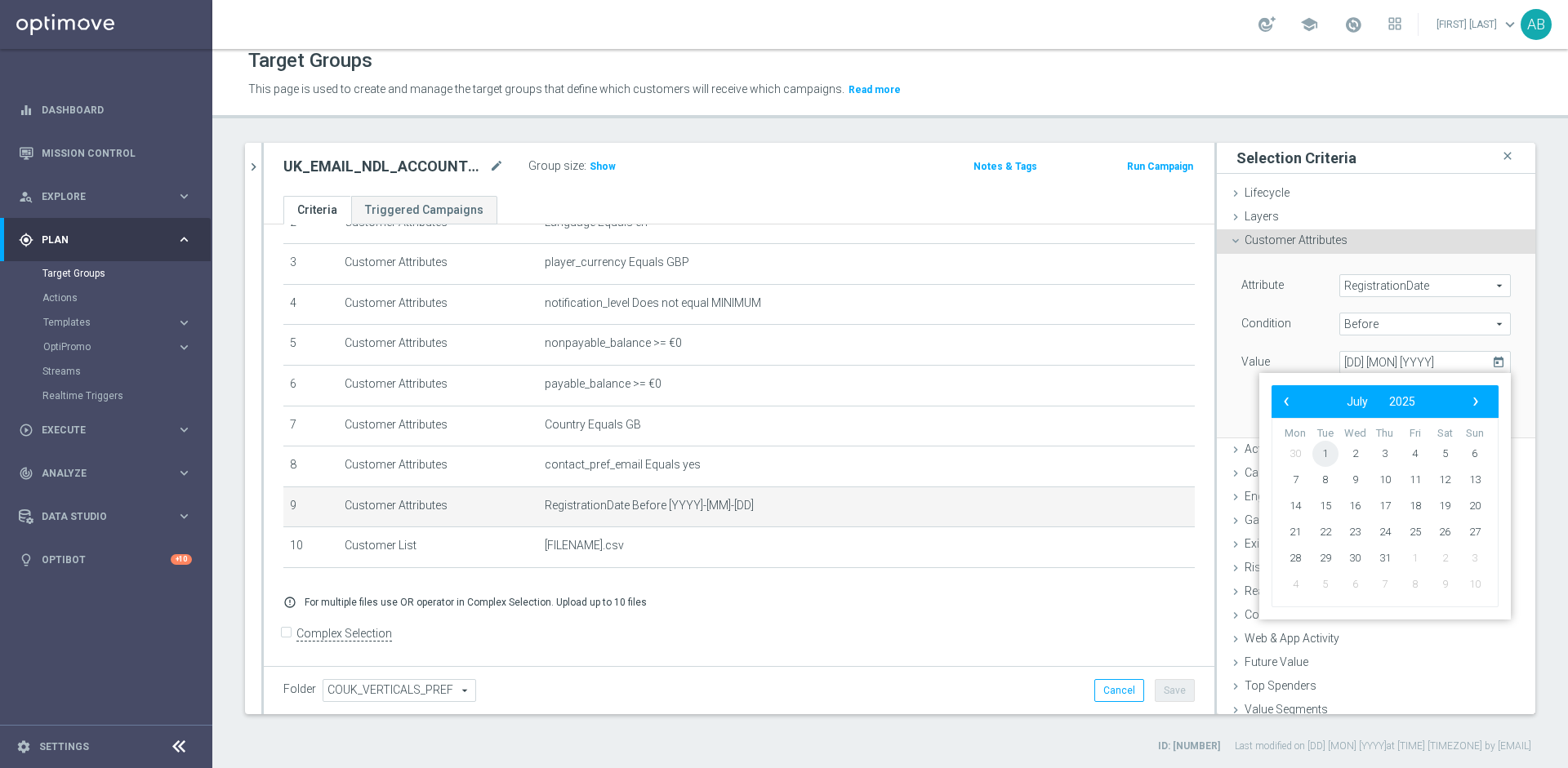 click on "1" 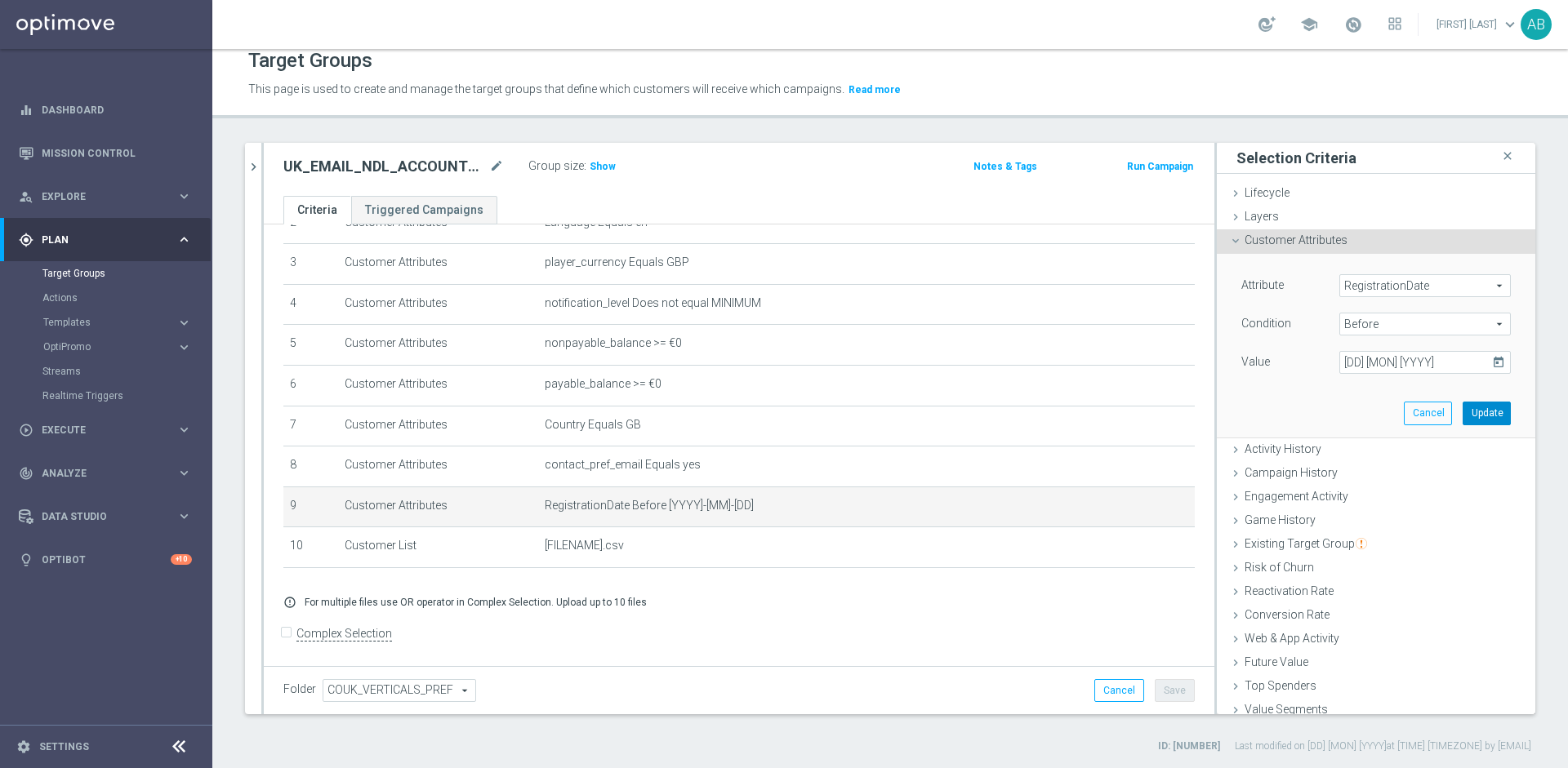 click on "Update" at bounding box center [1486, 413] 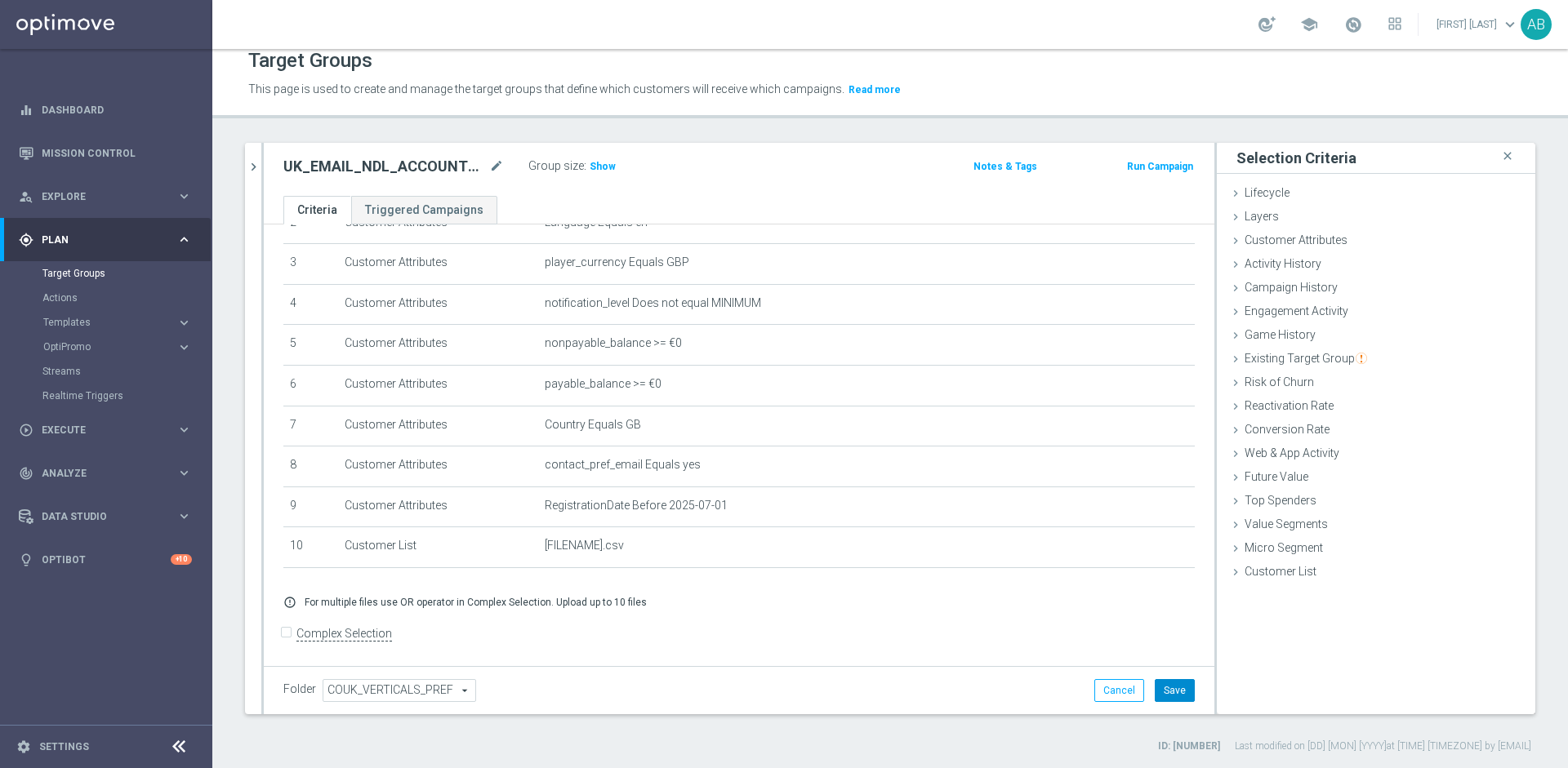 click on "Save" 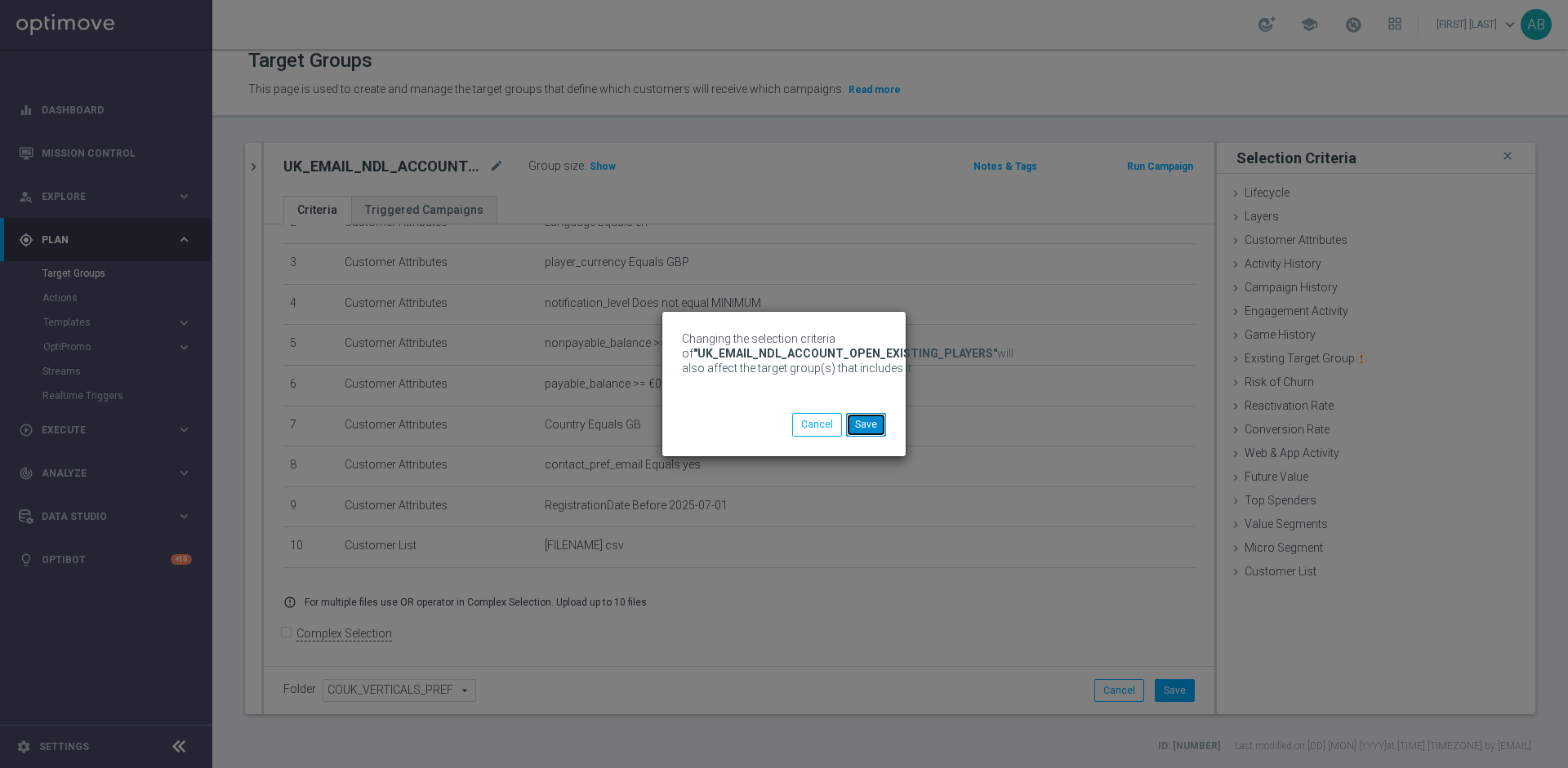 click on "Save" at bounding box center [866, 424] 